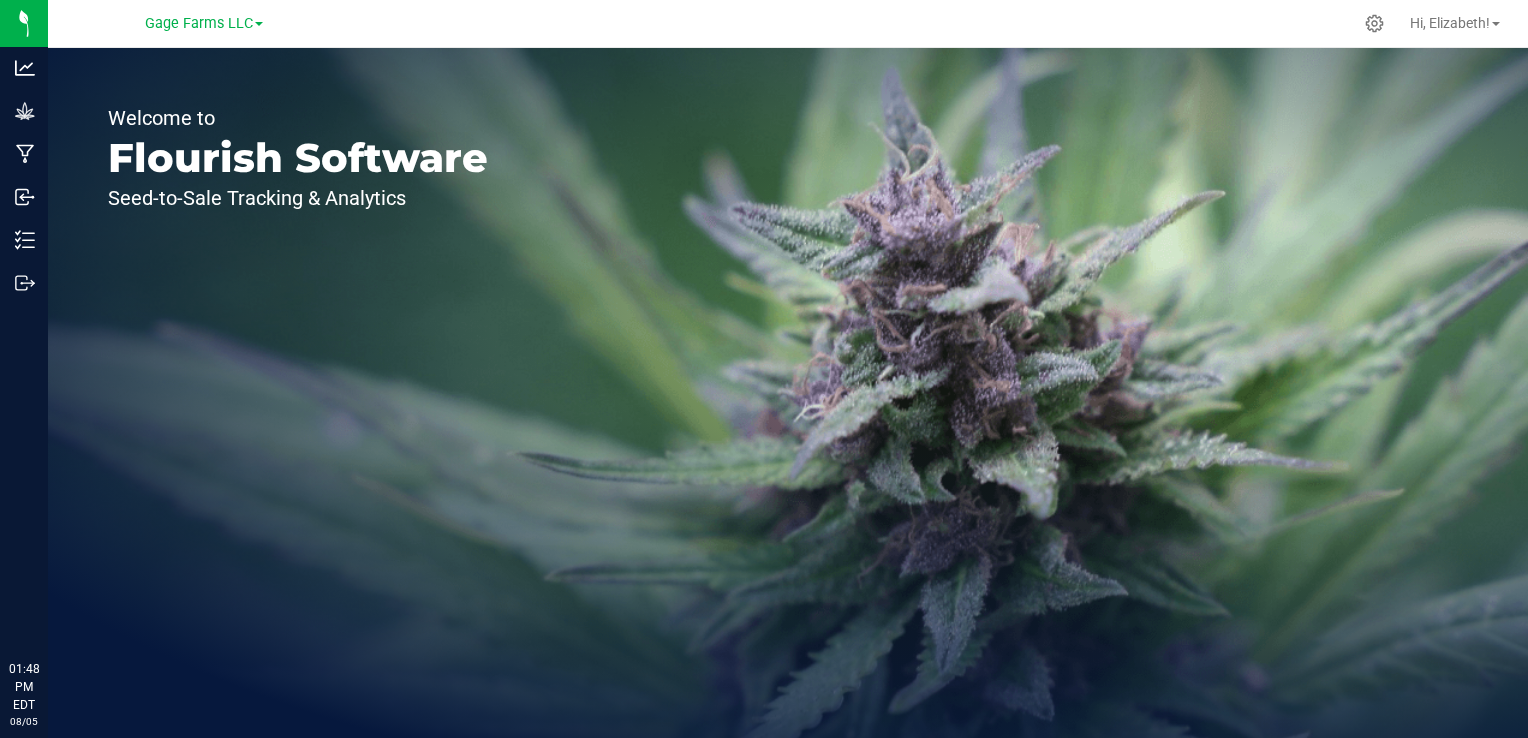 scroll, scrollTop: 0, scrollLeft: 0, axis: both 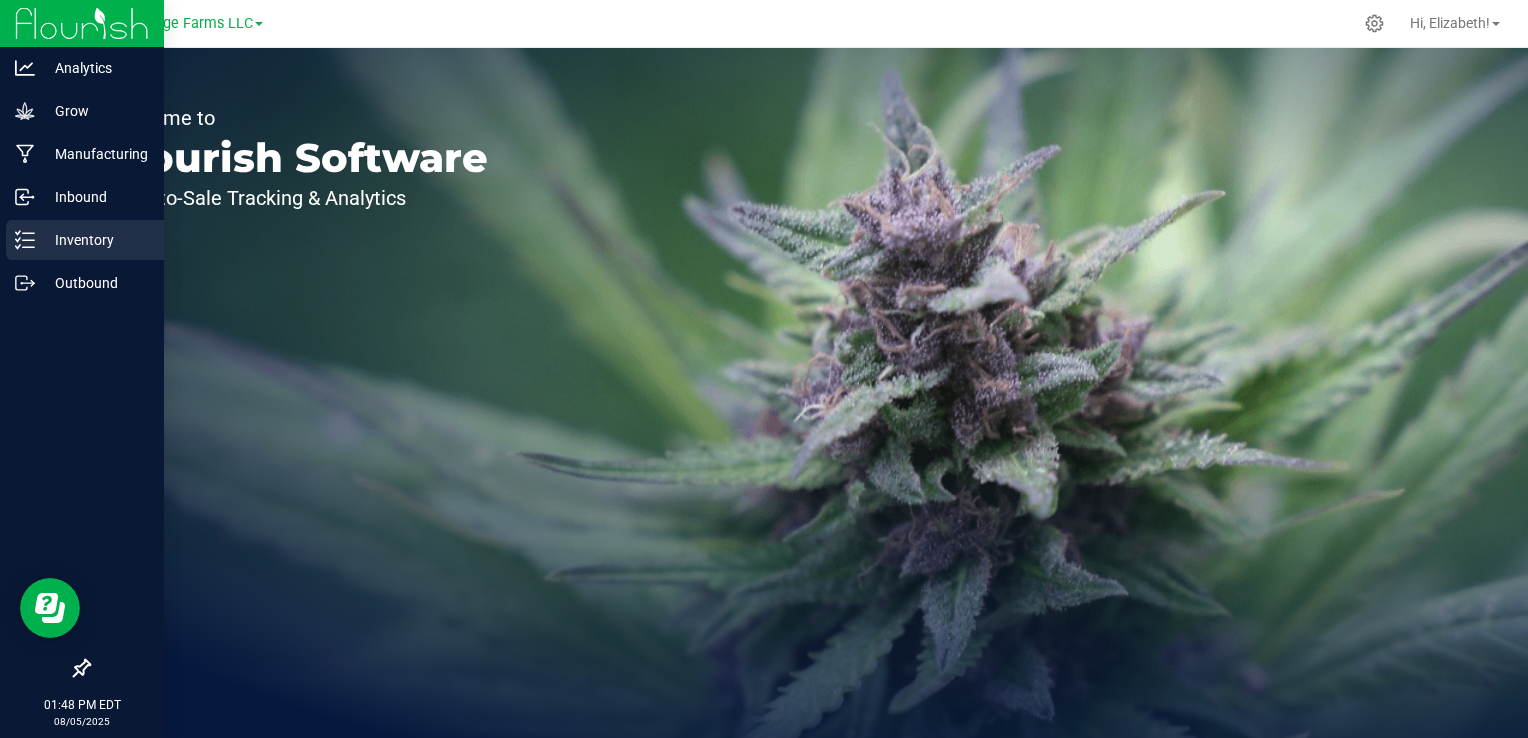 click on "Inventory" at bounding box center (95, 240) 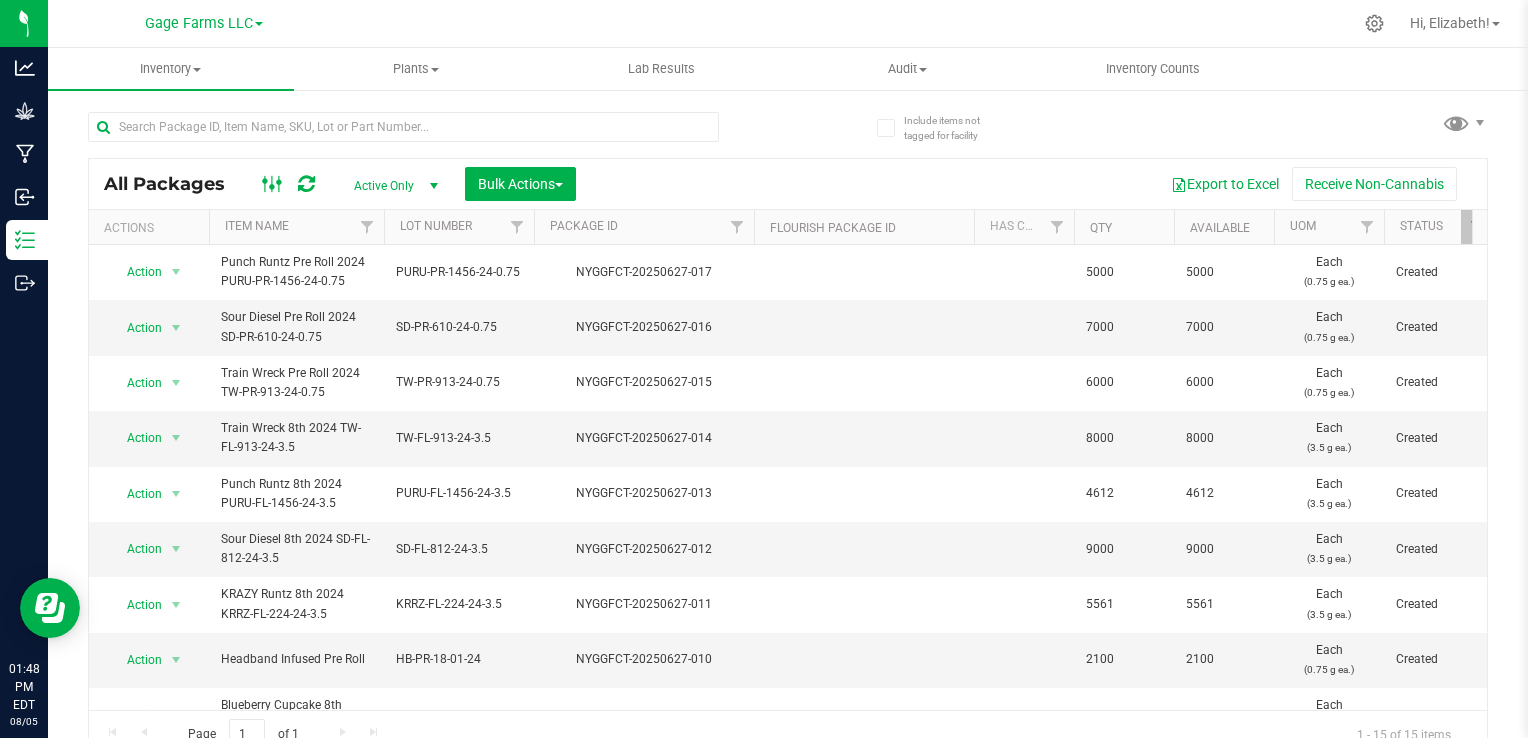 click 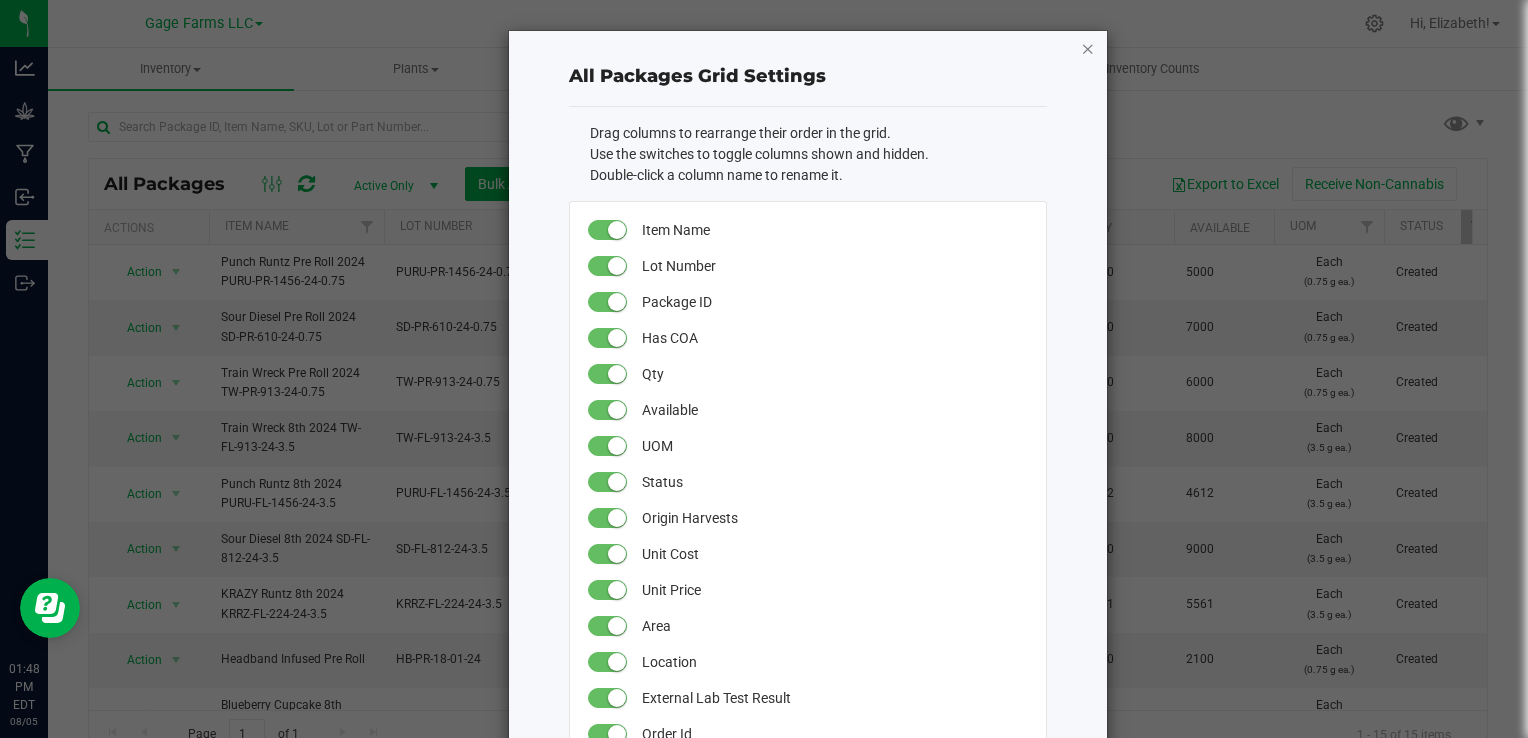 click 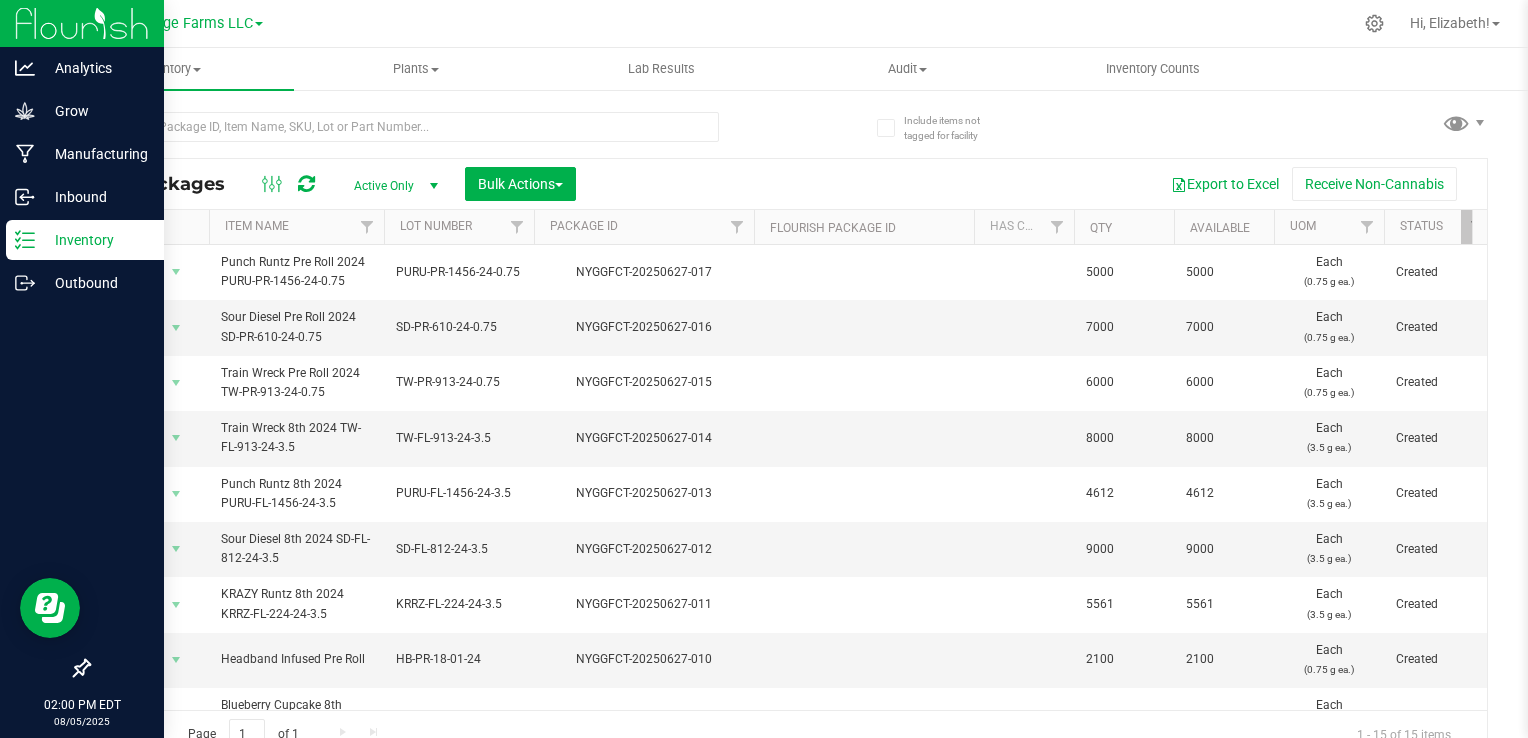 click at bounding box center [82, 23] 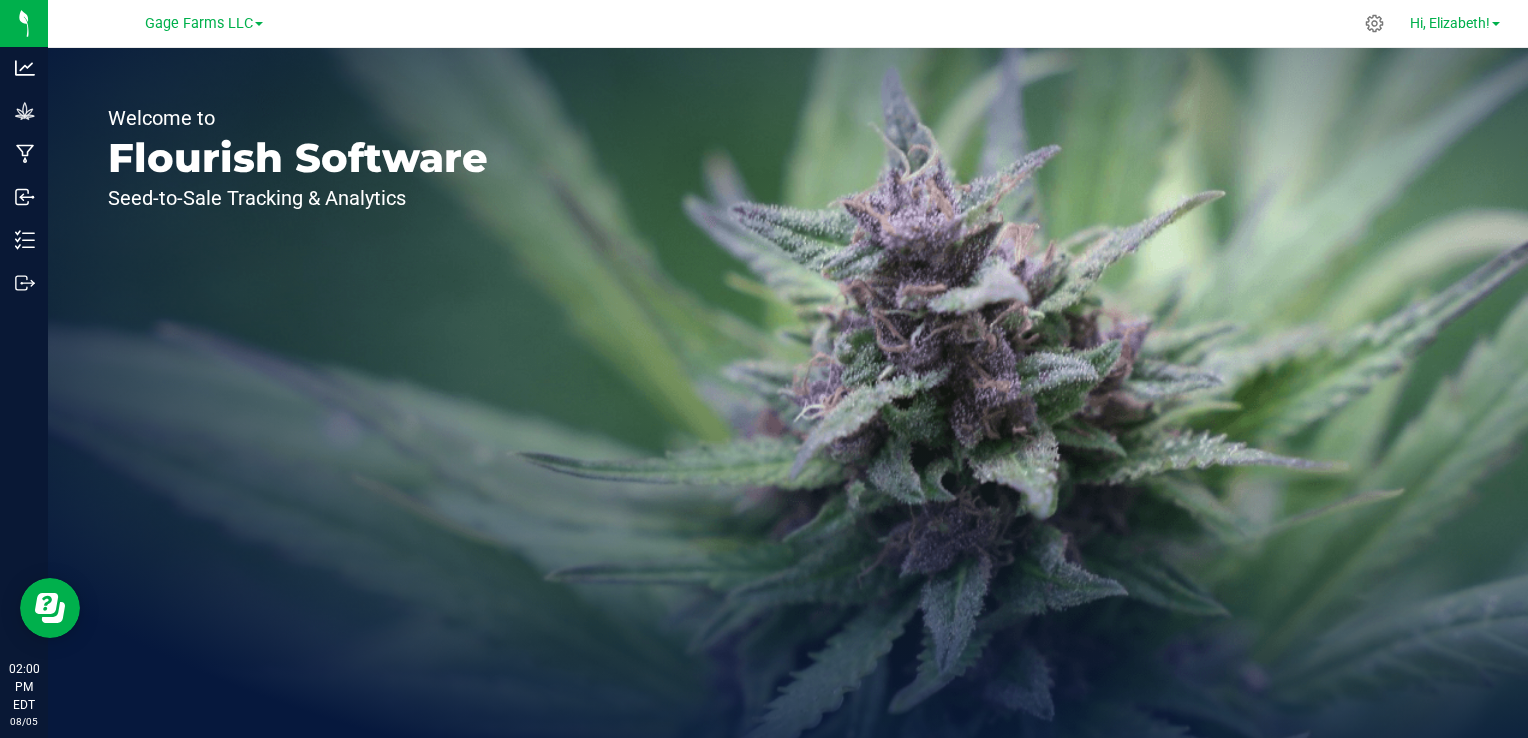 click on "Hi, Elizabeth!" at bounding box center (1450, 23) 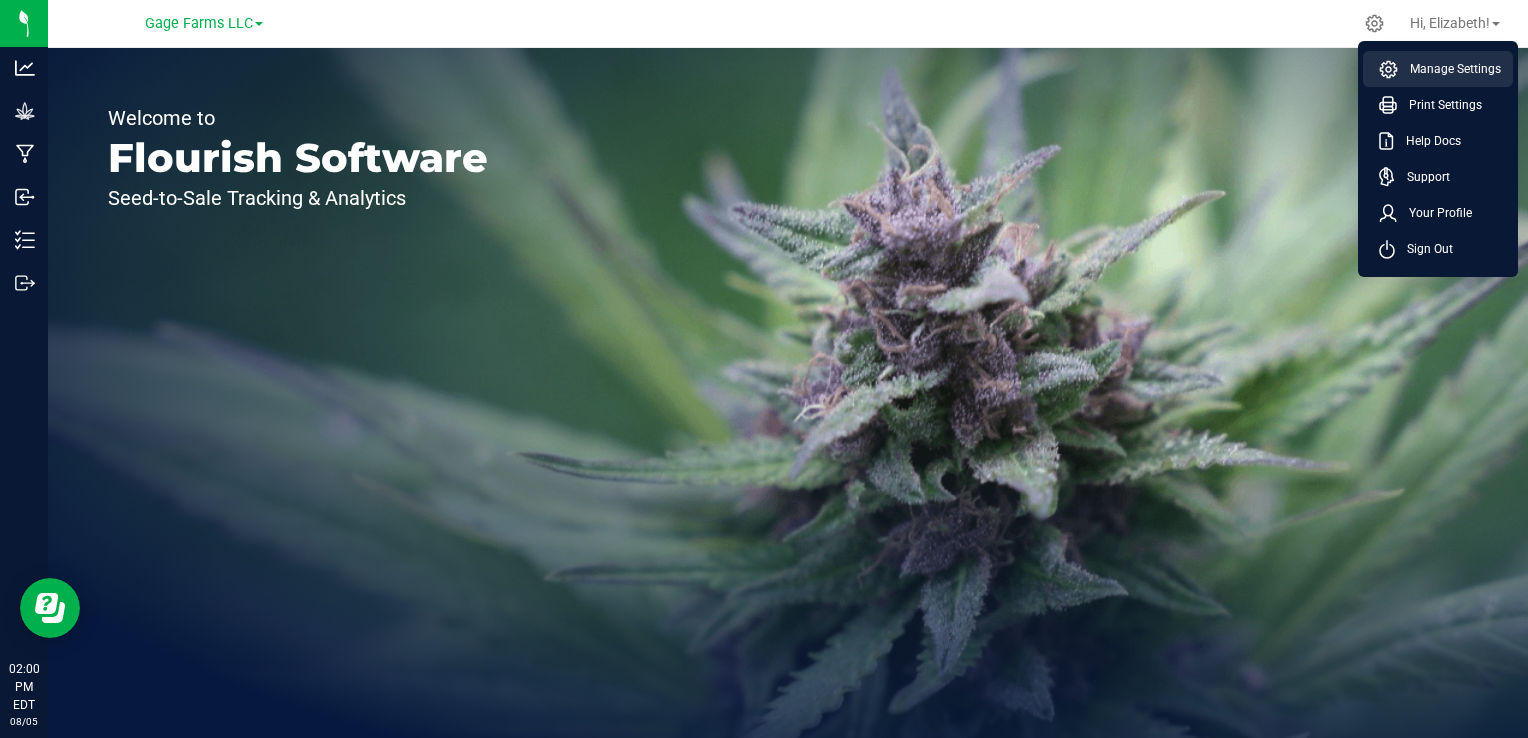 click on "Manage Settings" at bounding box center [1449, 69] 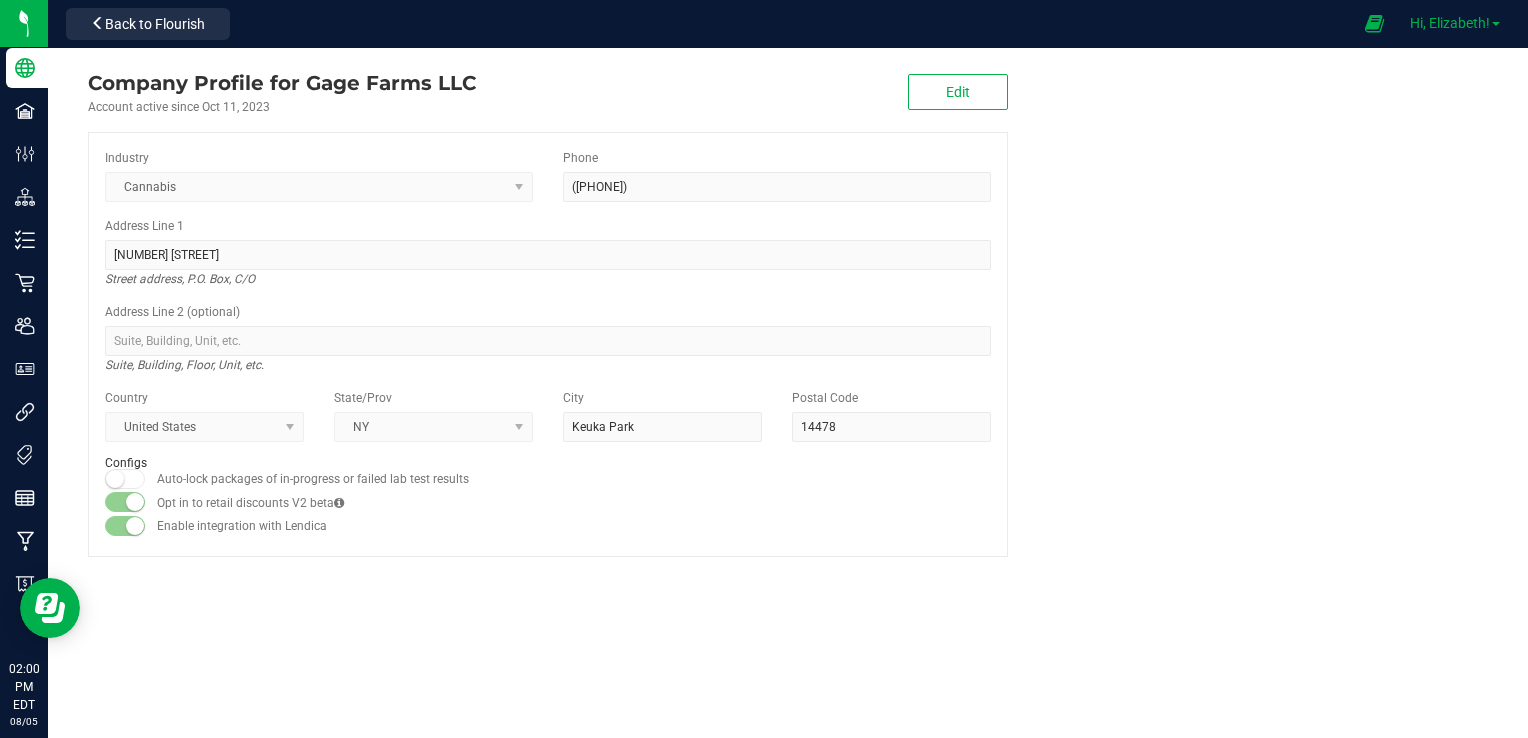 click on "Hi, Elizabeth!" at bounding box center (1450, 23) 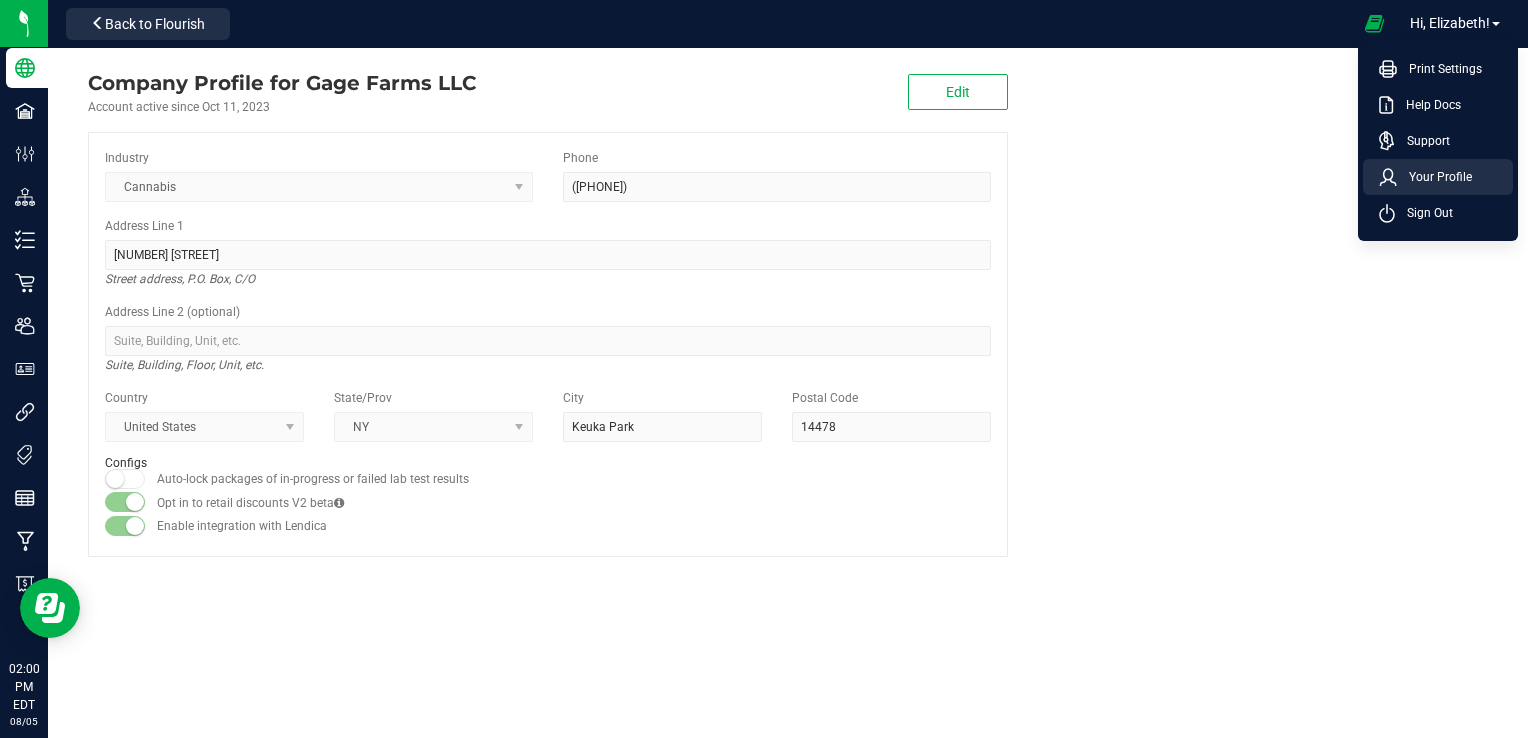click on "Your Profile" at bounding box center [1434, 177] 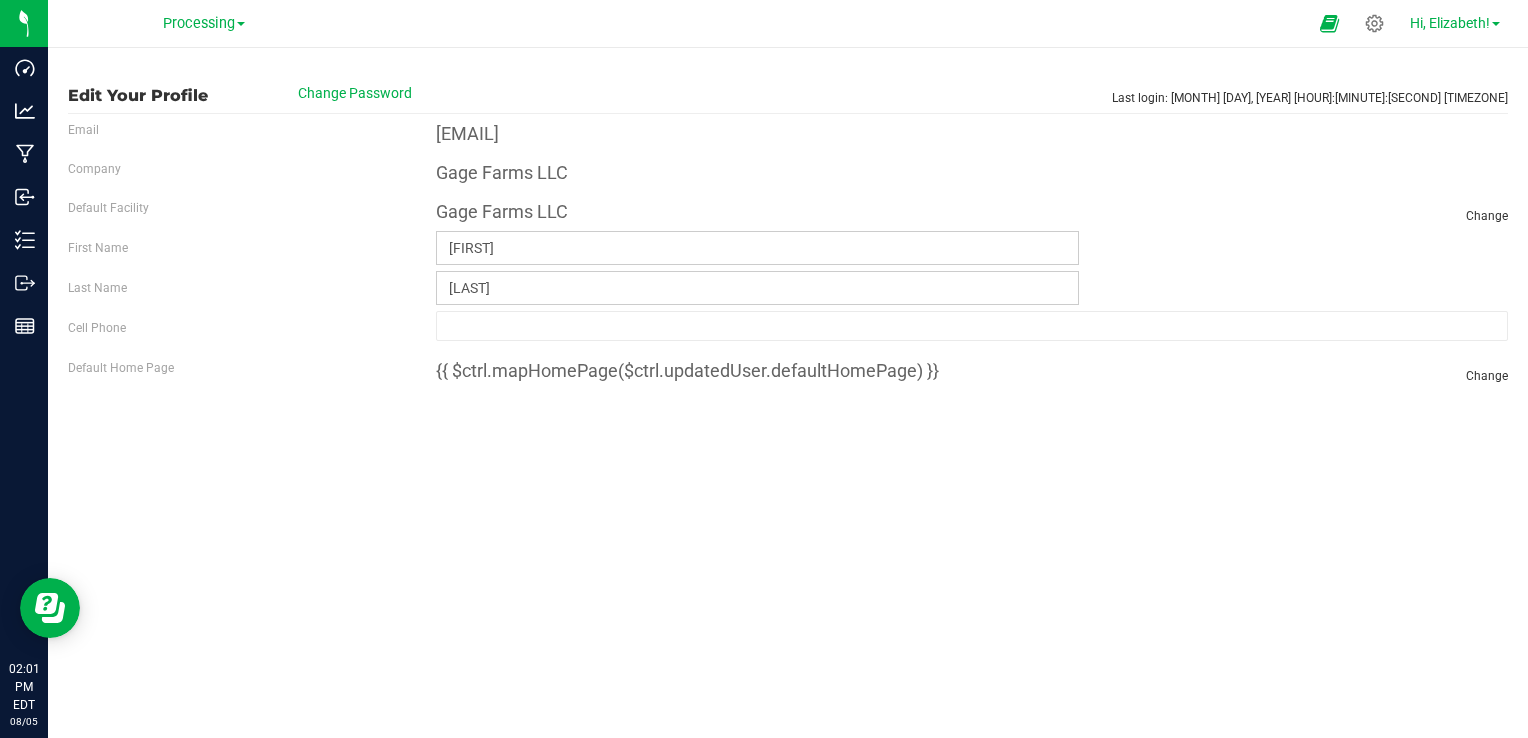 click at bounding box center (1496, 24) 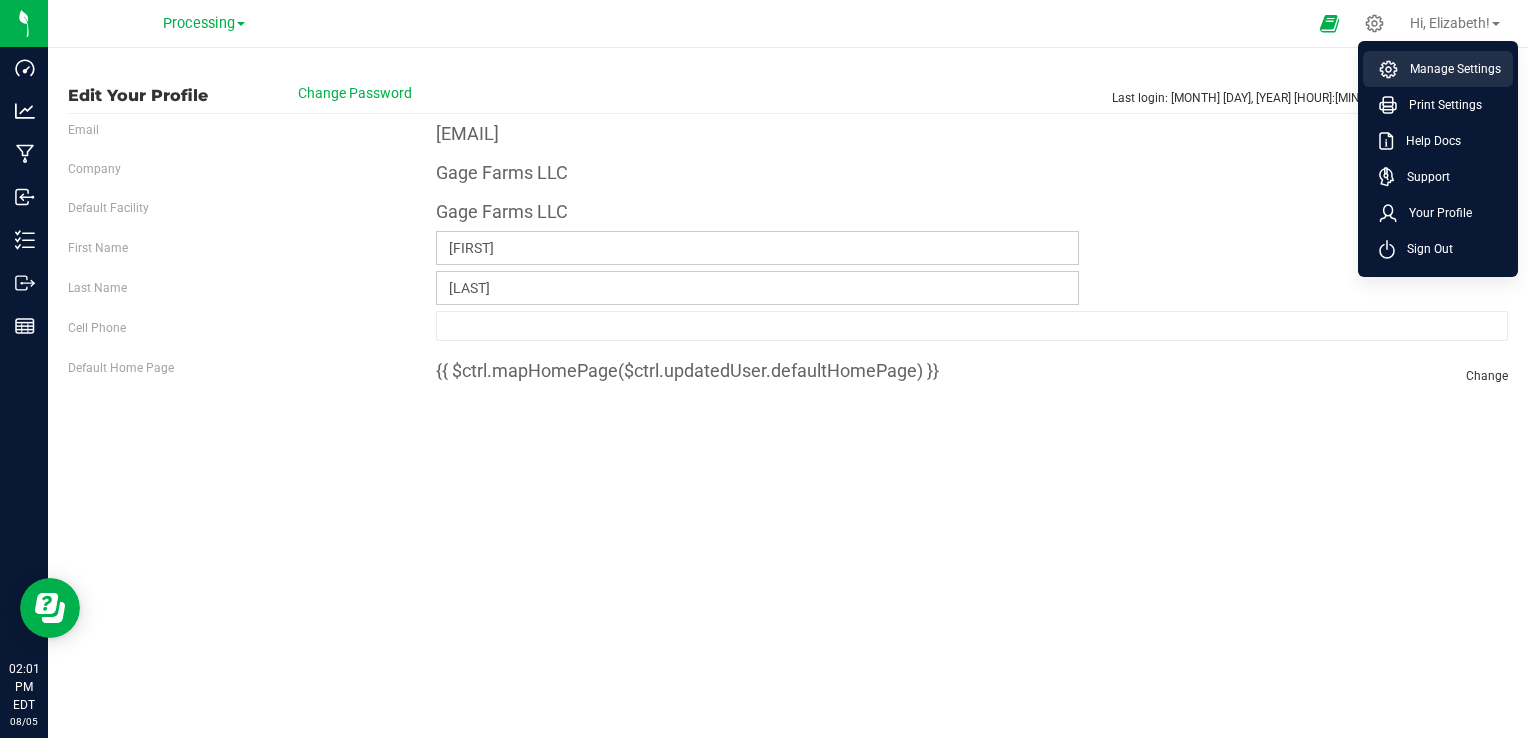 click on "Manage Settings" at bounding box center [1449, 69] 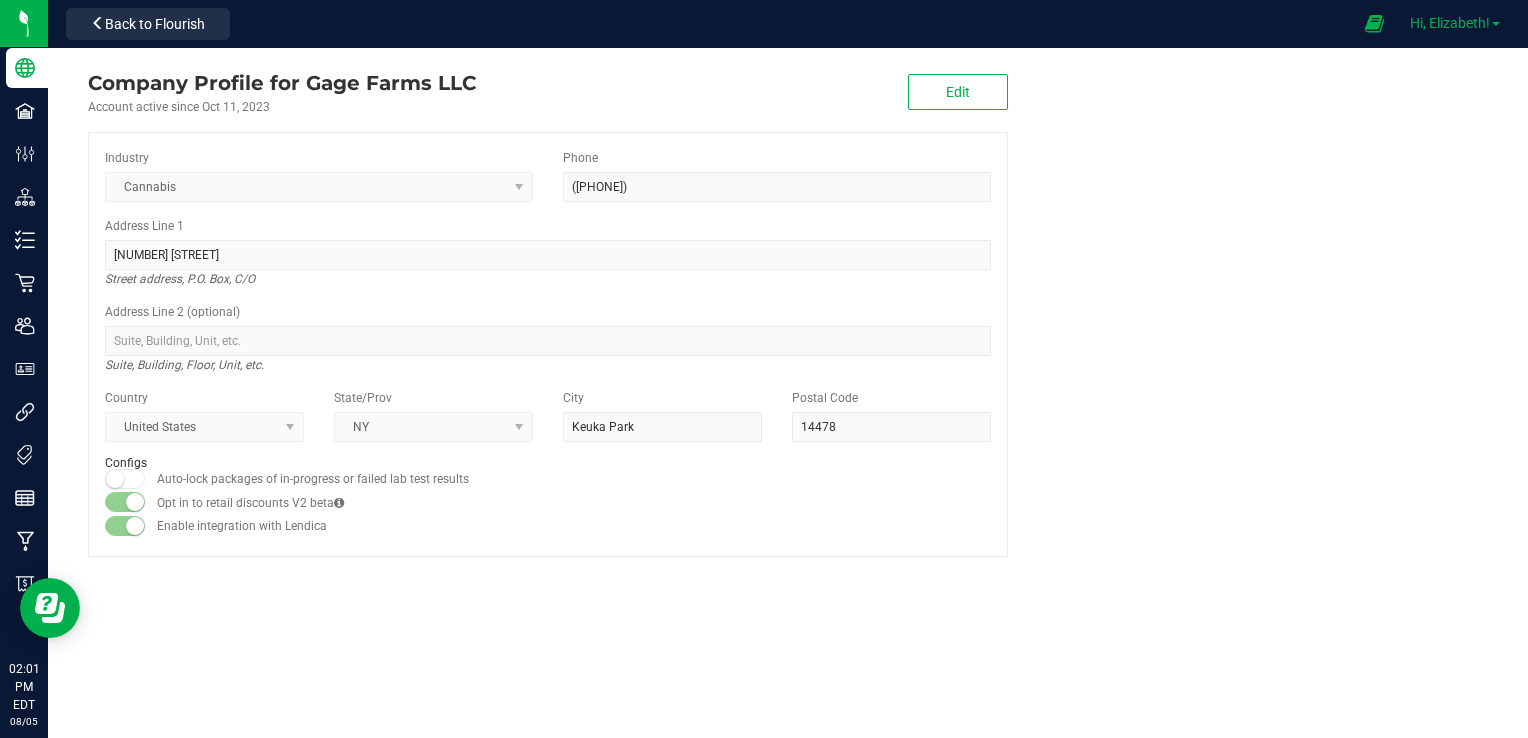 click on "Hi, Elizabeth!" at bounding box center [1450, 23] 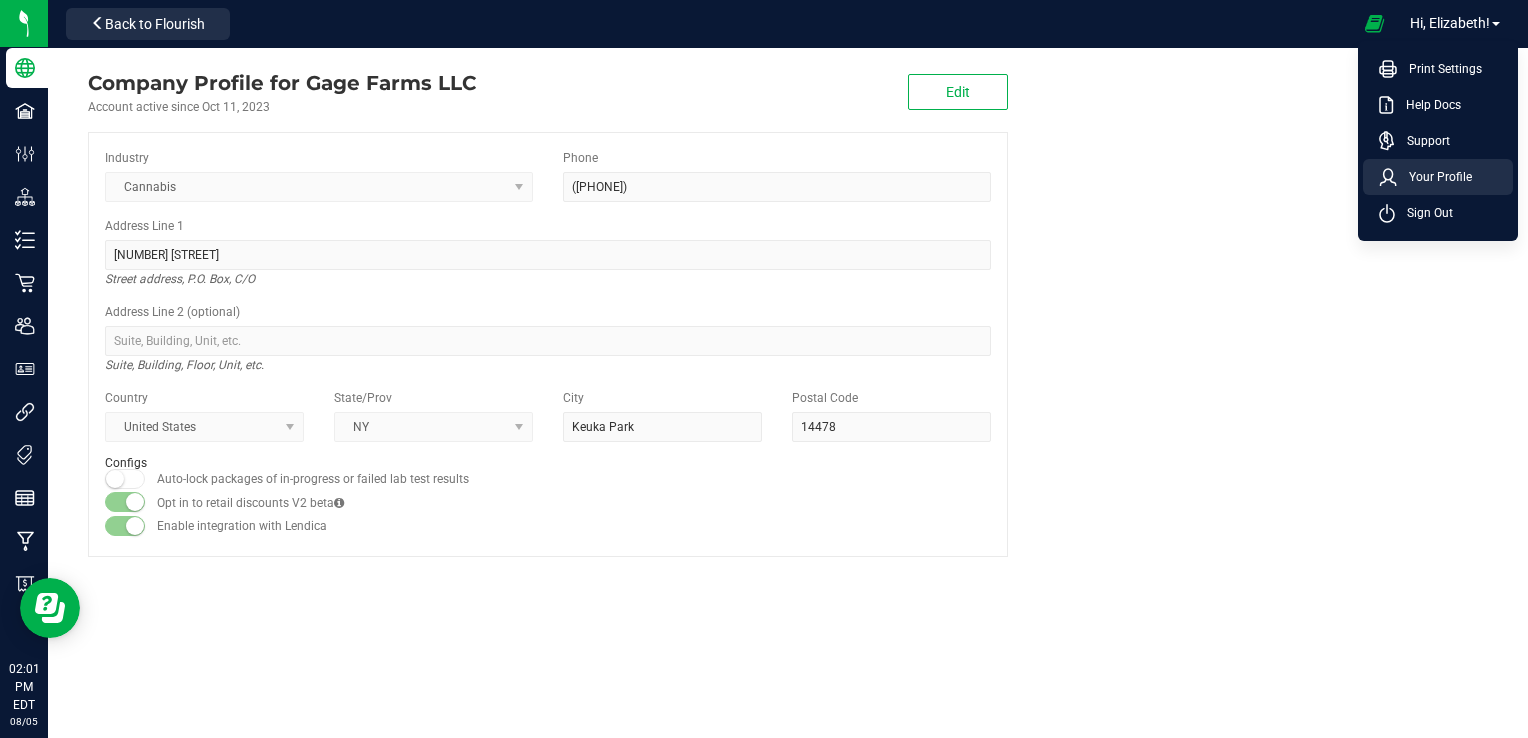 click on "Your Profile" at bounding box center [1434, 177] 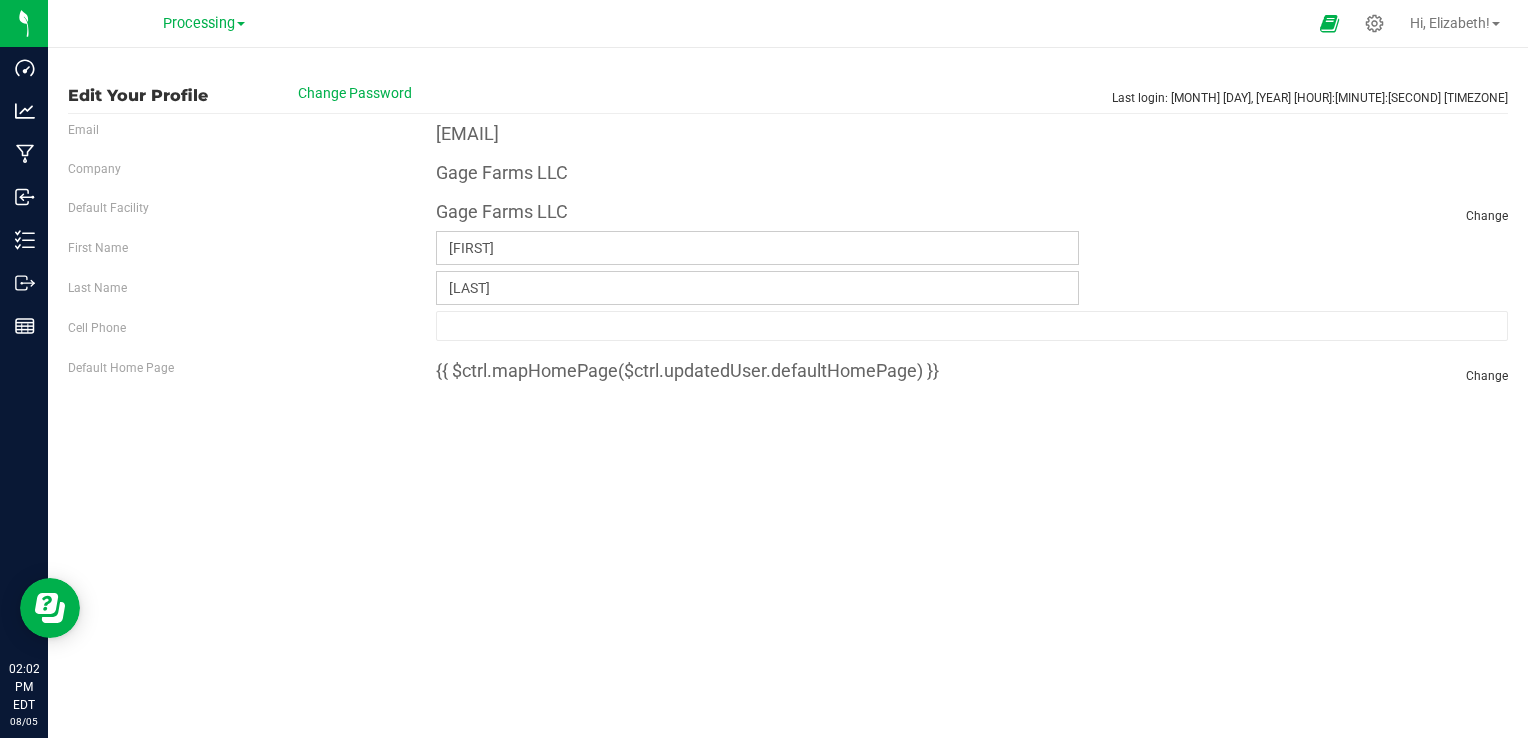 click on "Processing" at bounding box center (204, 22) 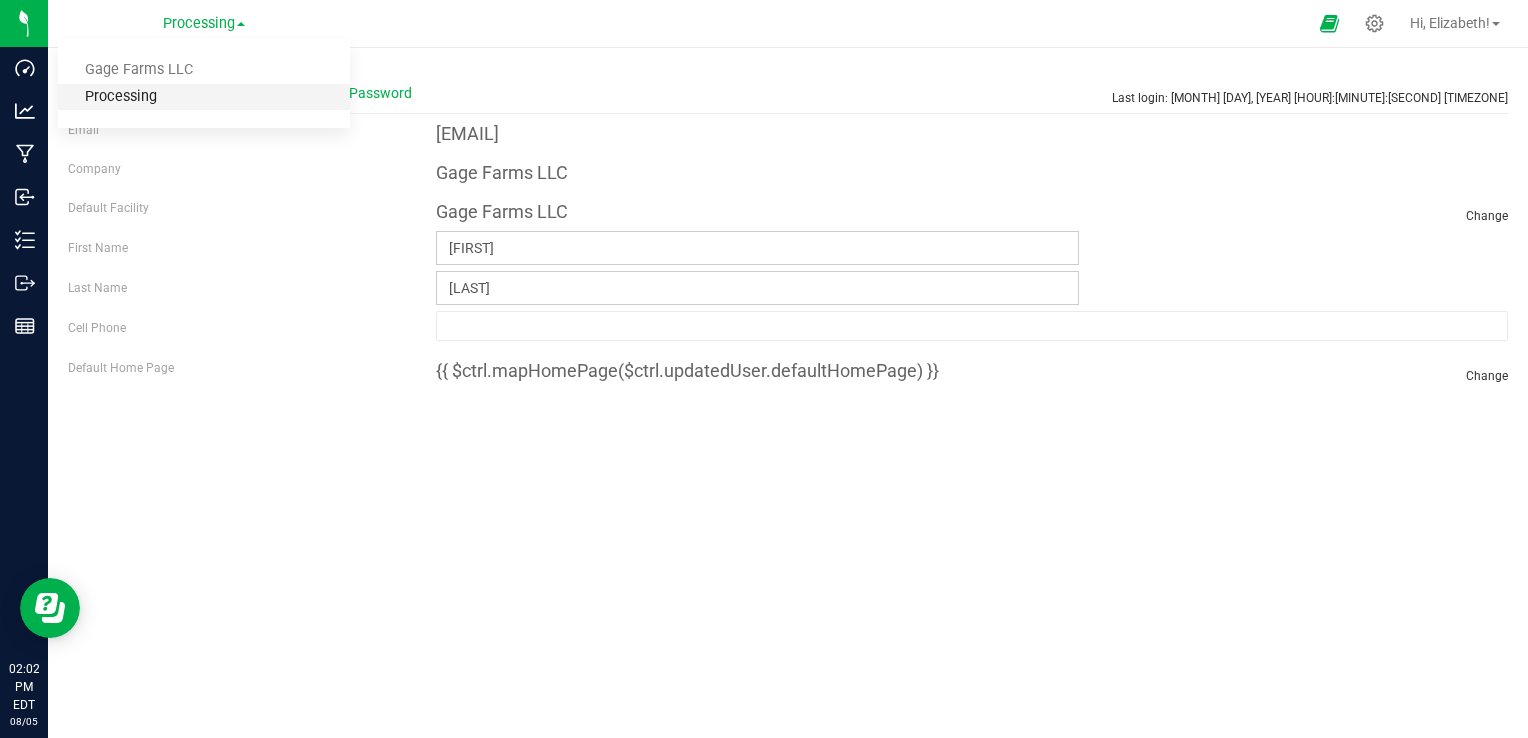 click on "Processing" at bounding box center [204, 97] 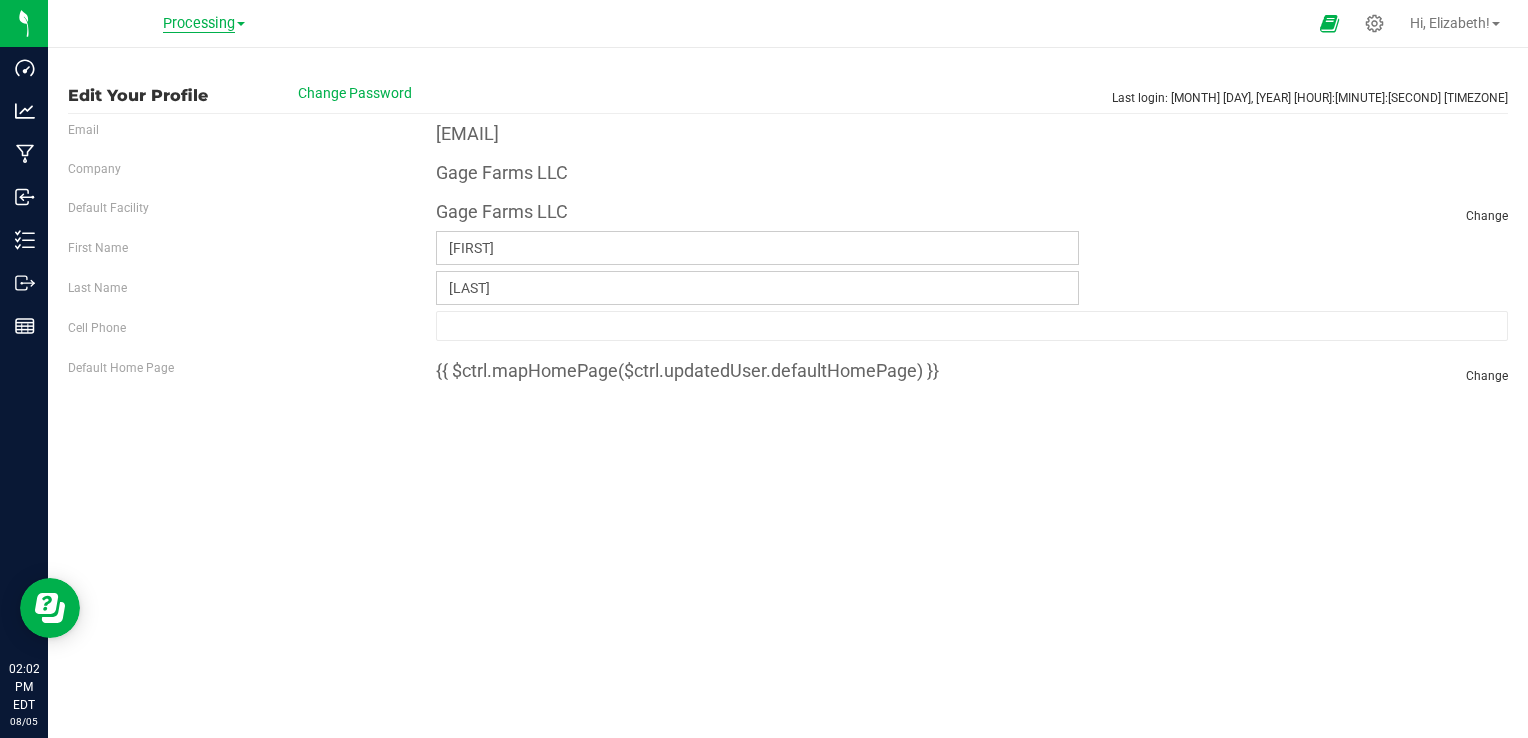 click on "Processing" at bounding box center (199, 24) 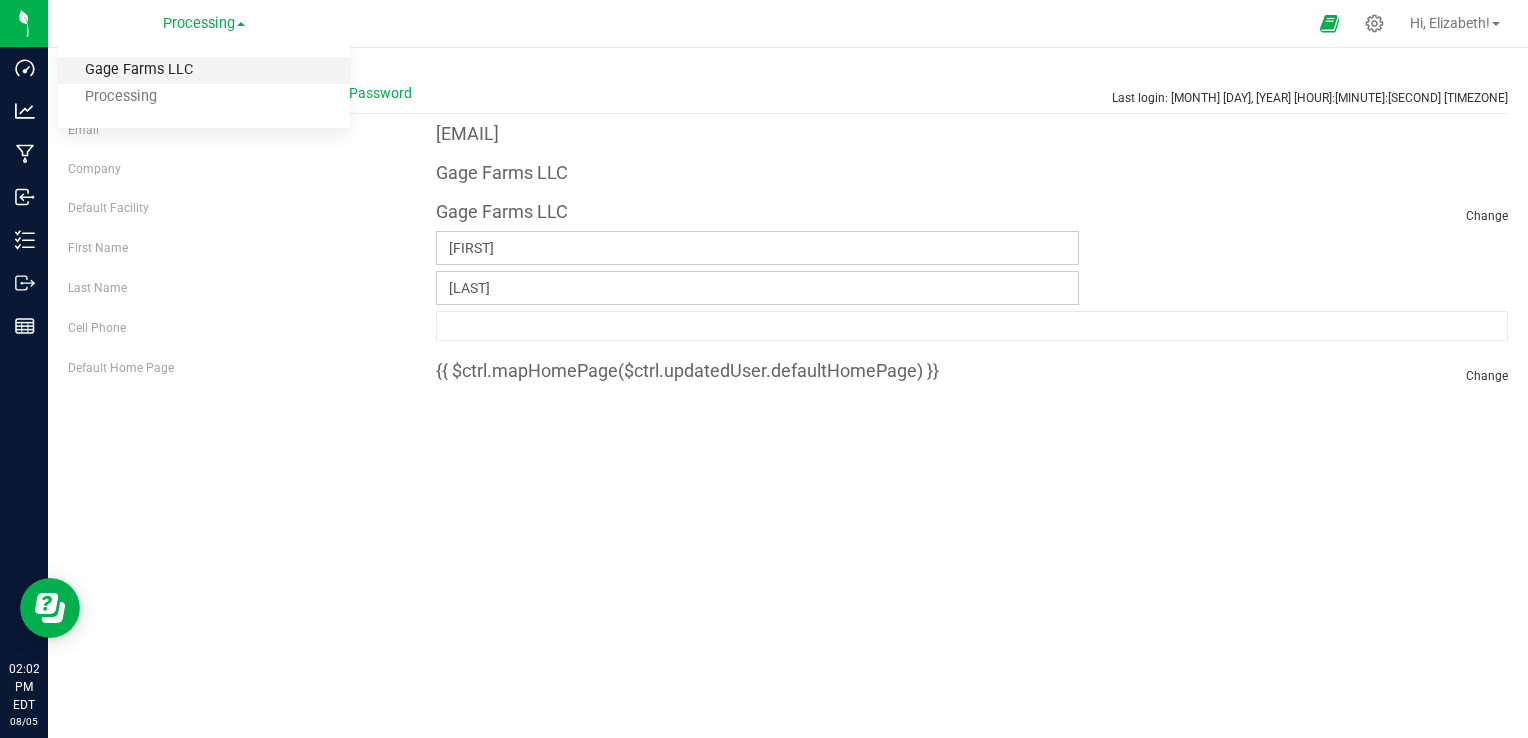 click on "Gage Farms LLC" at bounding box center (204, 70) 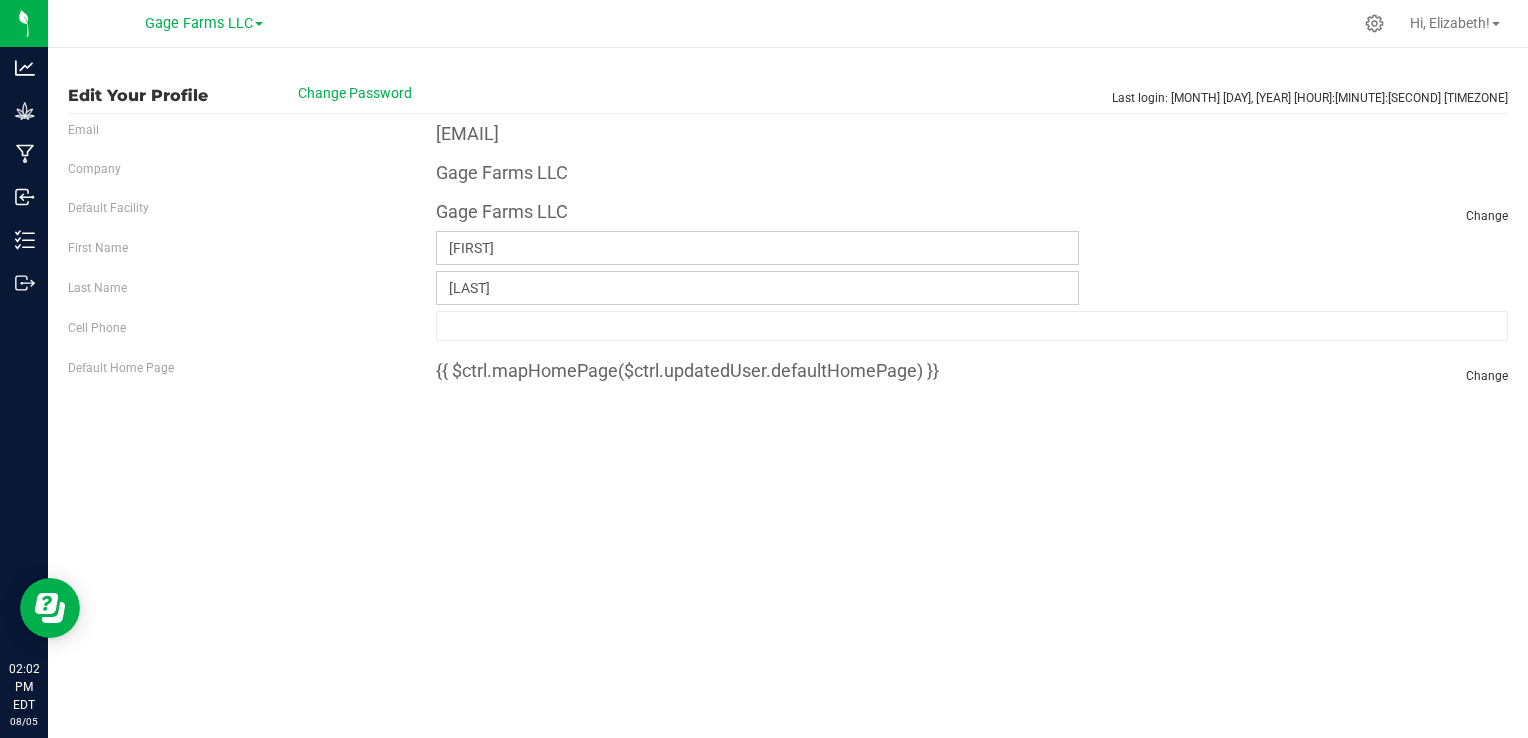 click on "Gage Farms LLC" at bounding box center [204, 22] 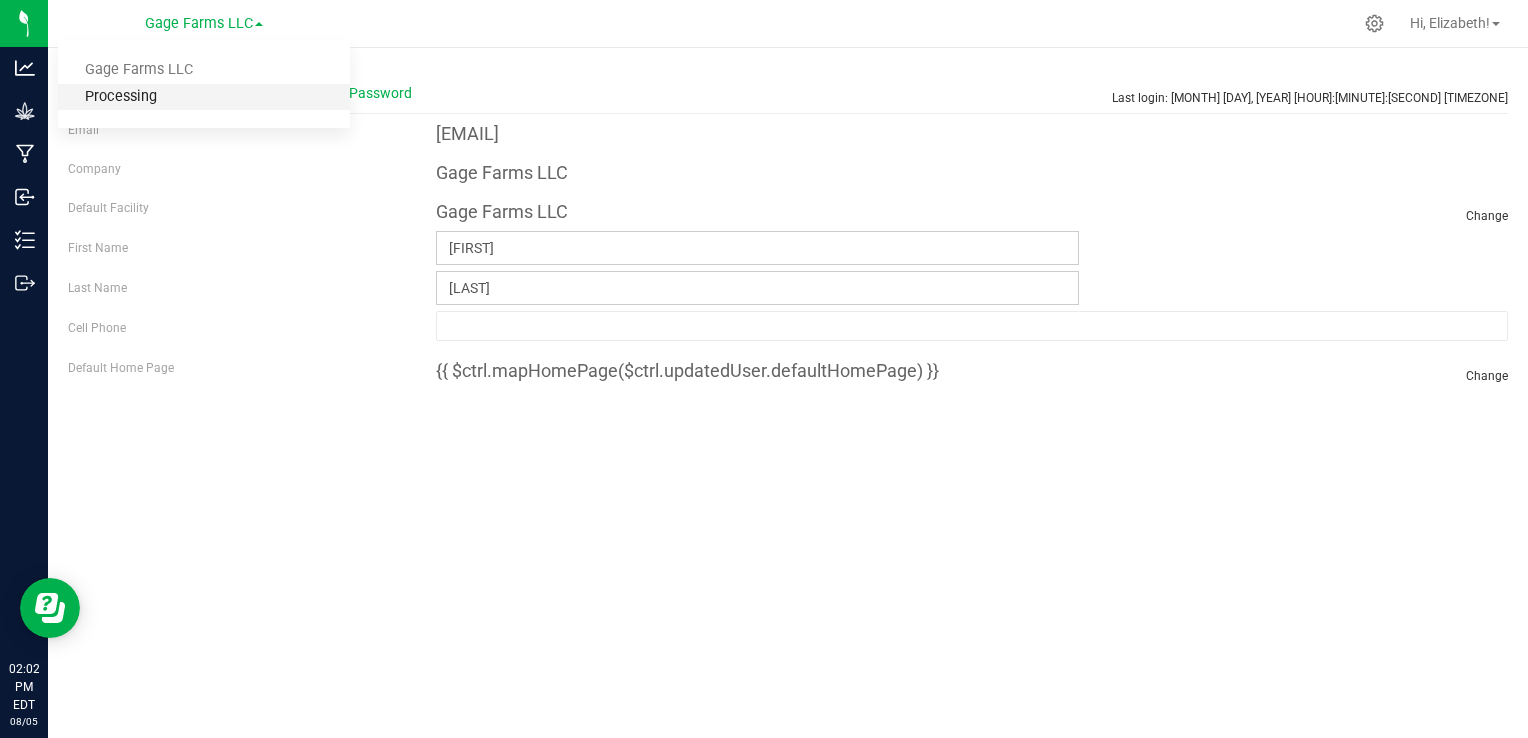 click on "Processing" at bounding box center [204, 97] 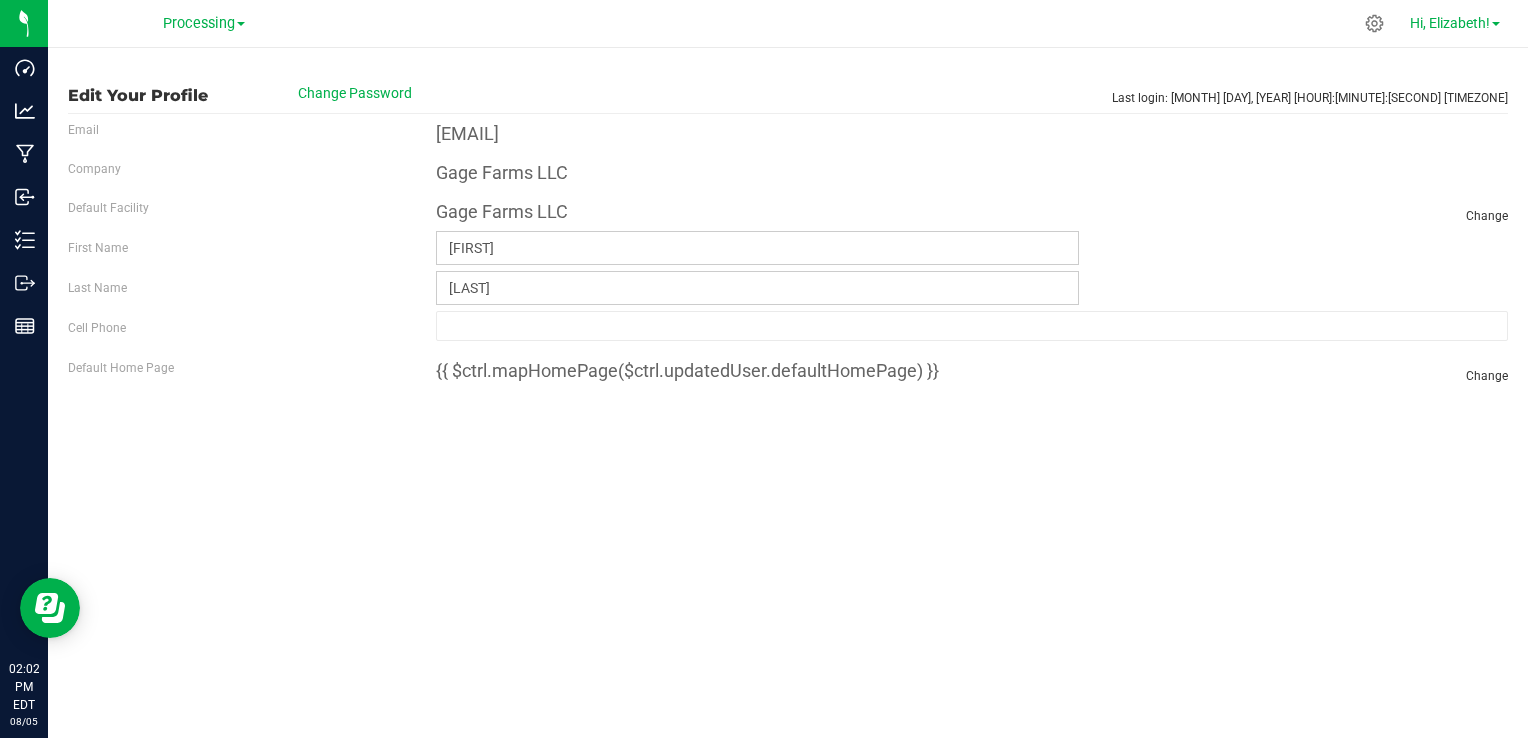 click on "Hi, Elizabeth!" at bounding box center [1450, 23] 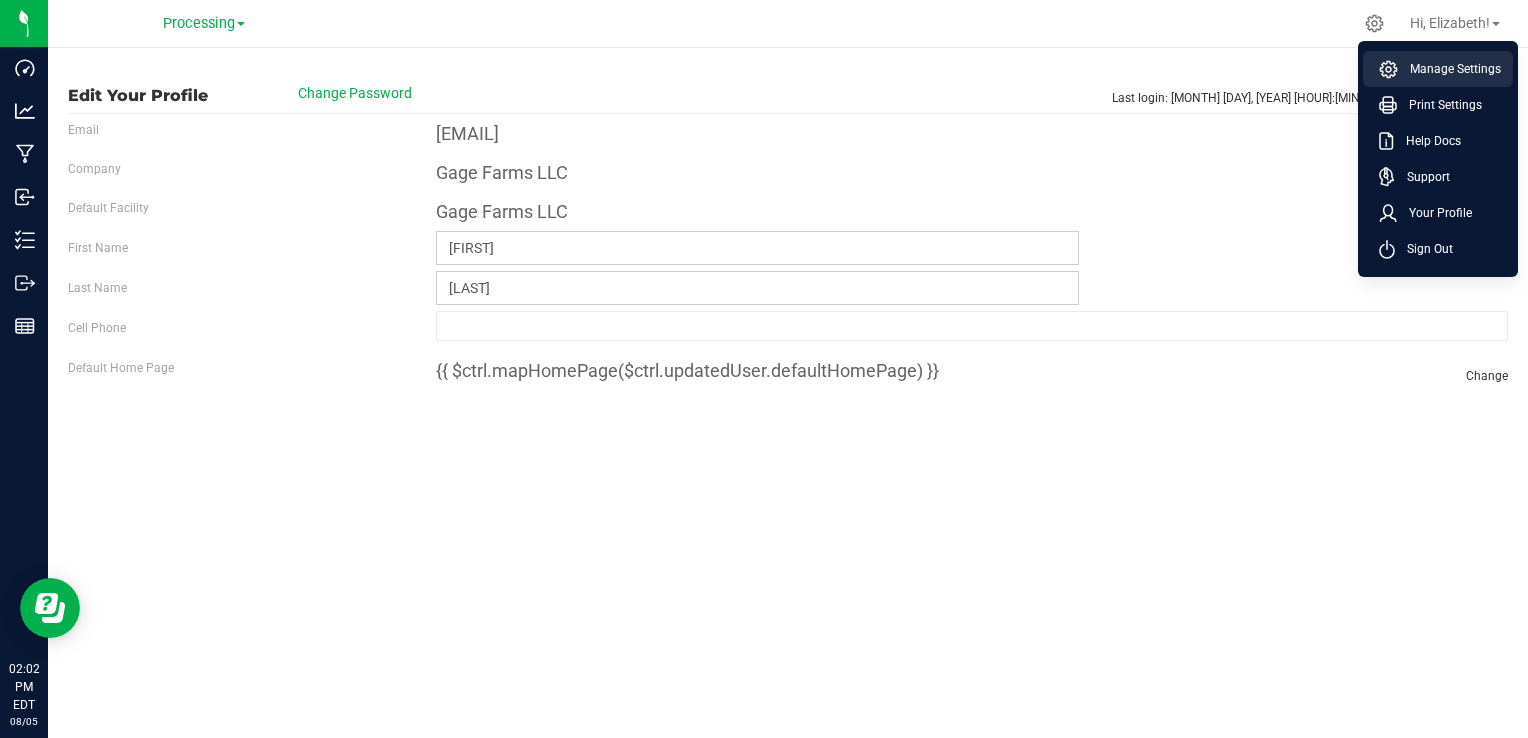 click on "Manage Settings" at bounding box center [1449, 69] 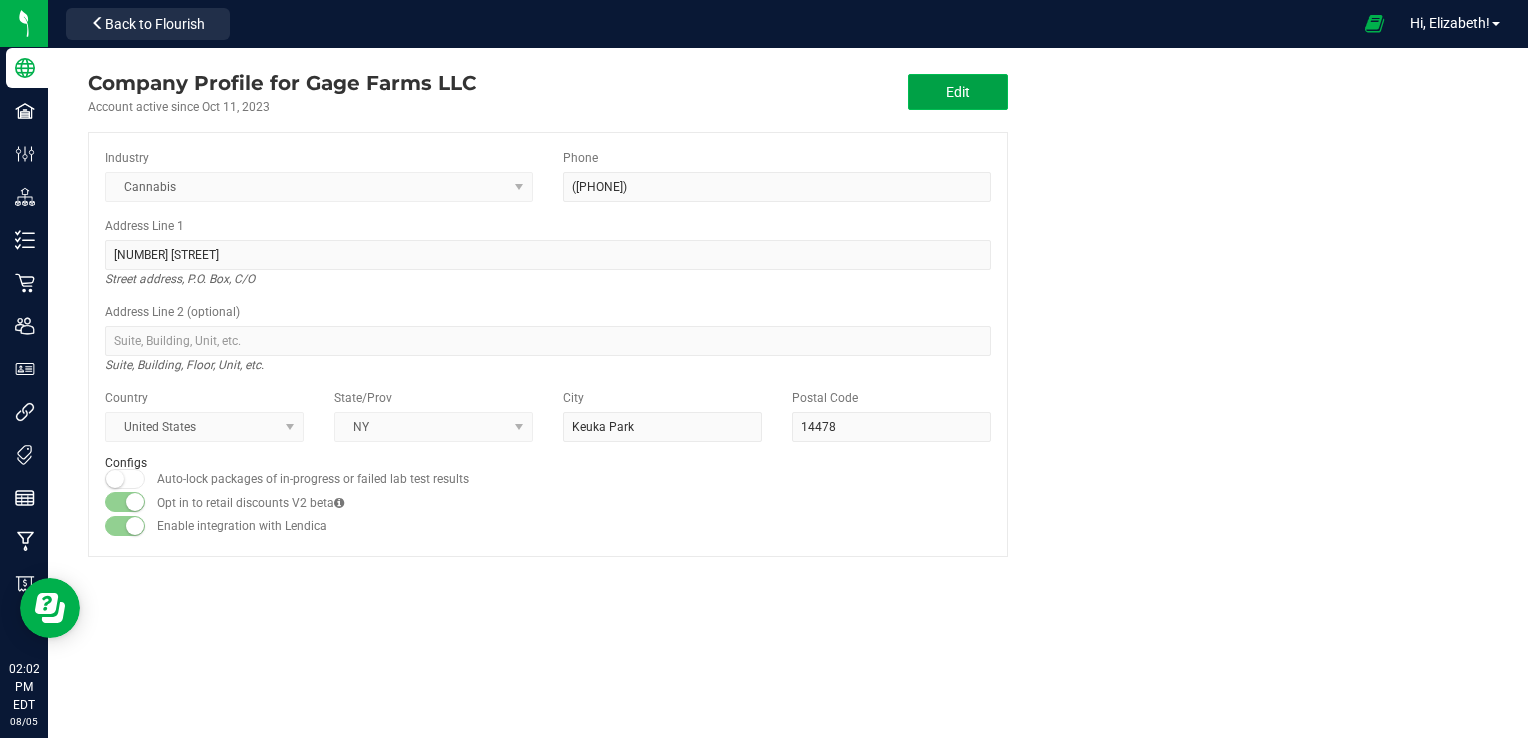 click on "Edit" at bounding box center (958, 92) 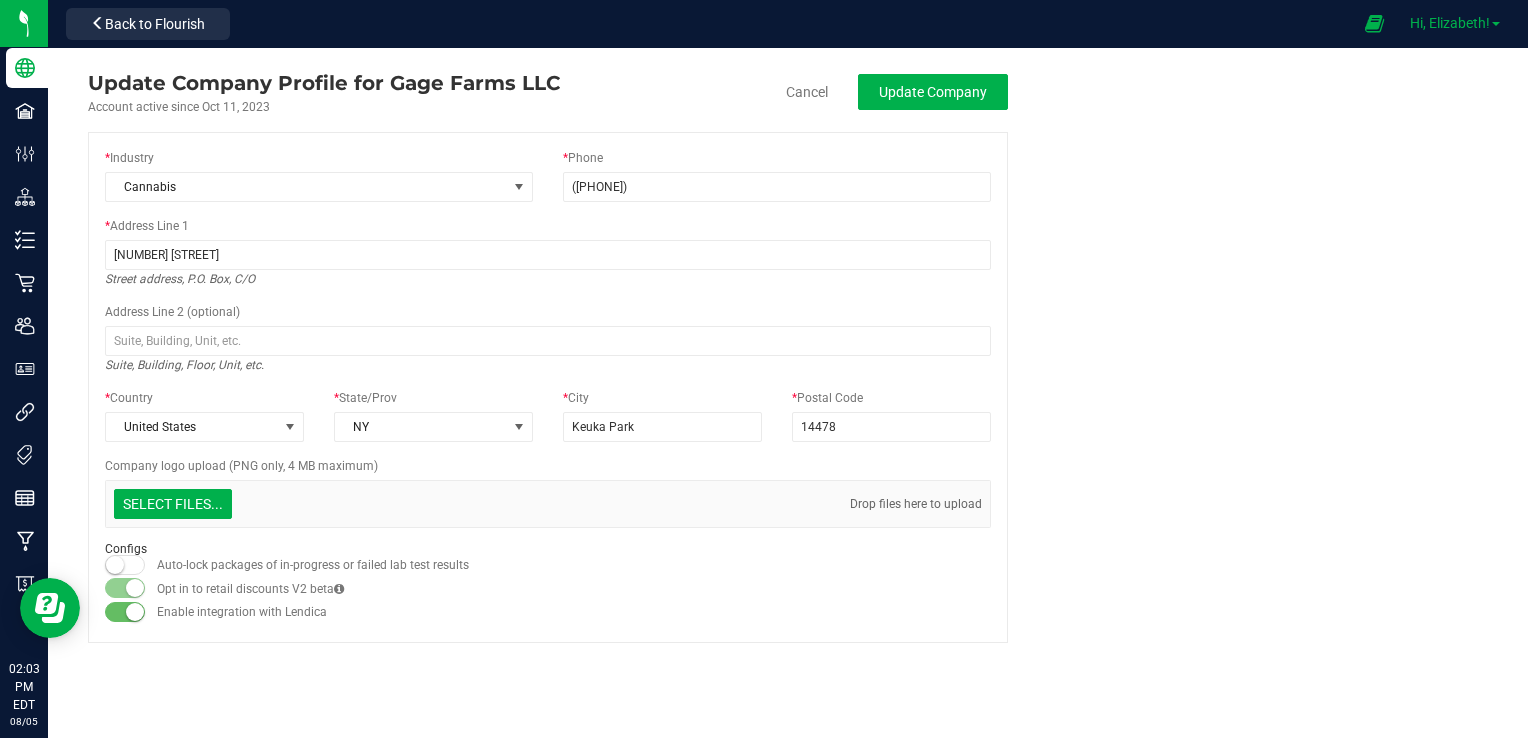 click on "Hi, Elizabeth!" at bounding box center [1450, 23] 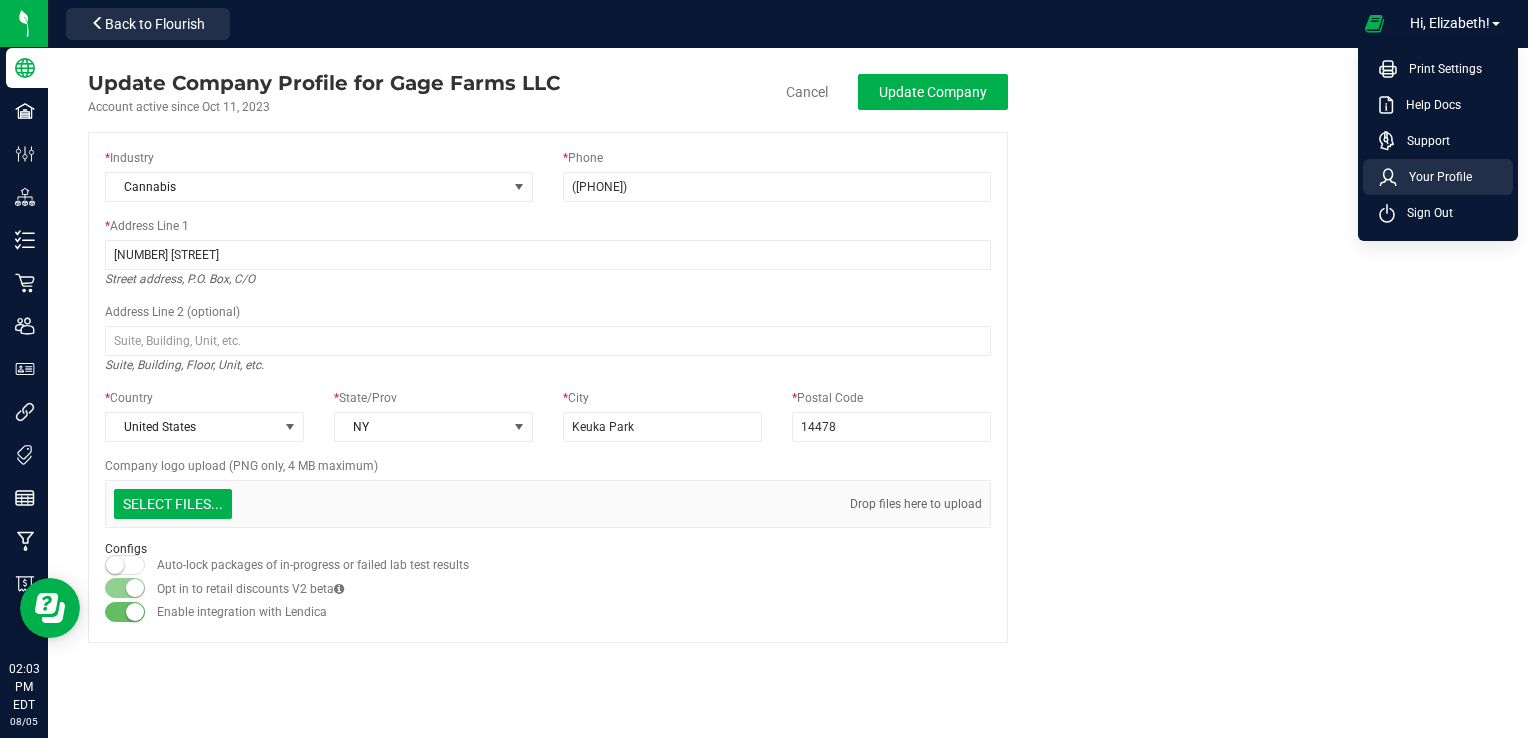 click on "Your Profile" at bounding box center (1434, 177) 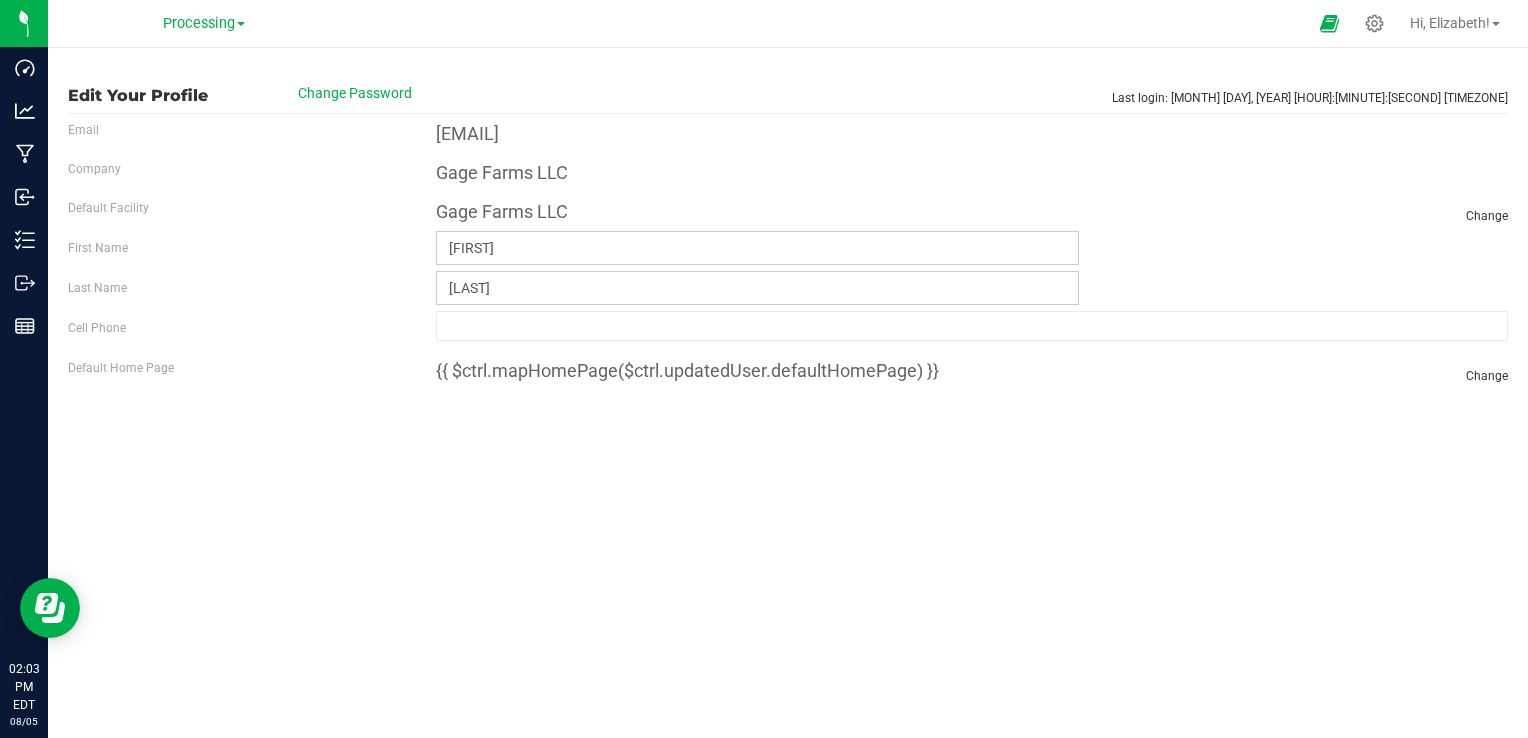 click on "Email" at bounding box center [83, 130] 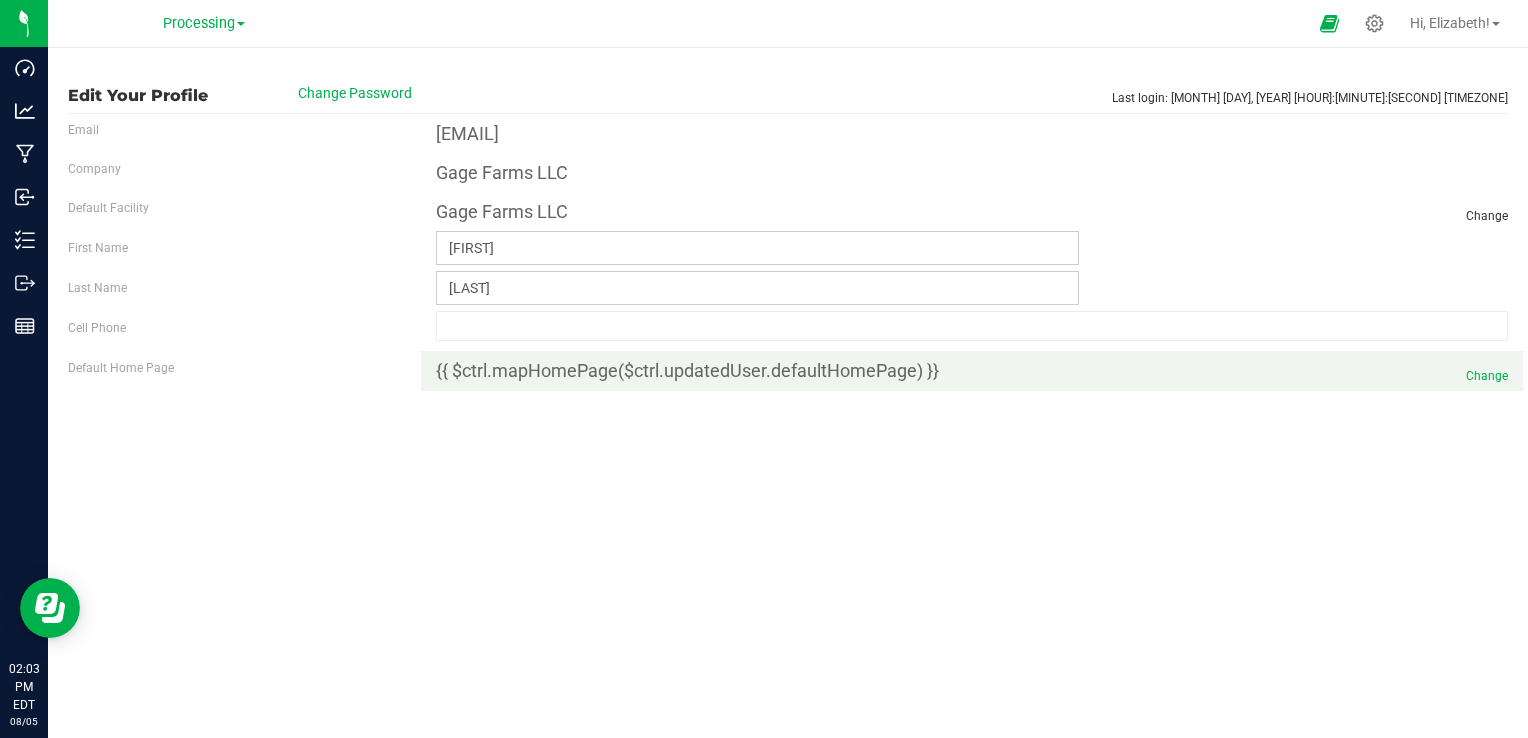 click on "Change" at bounding box center (1487, 376) 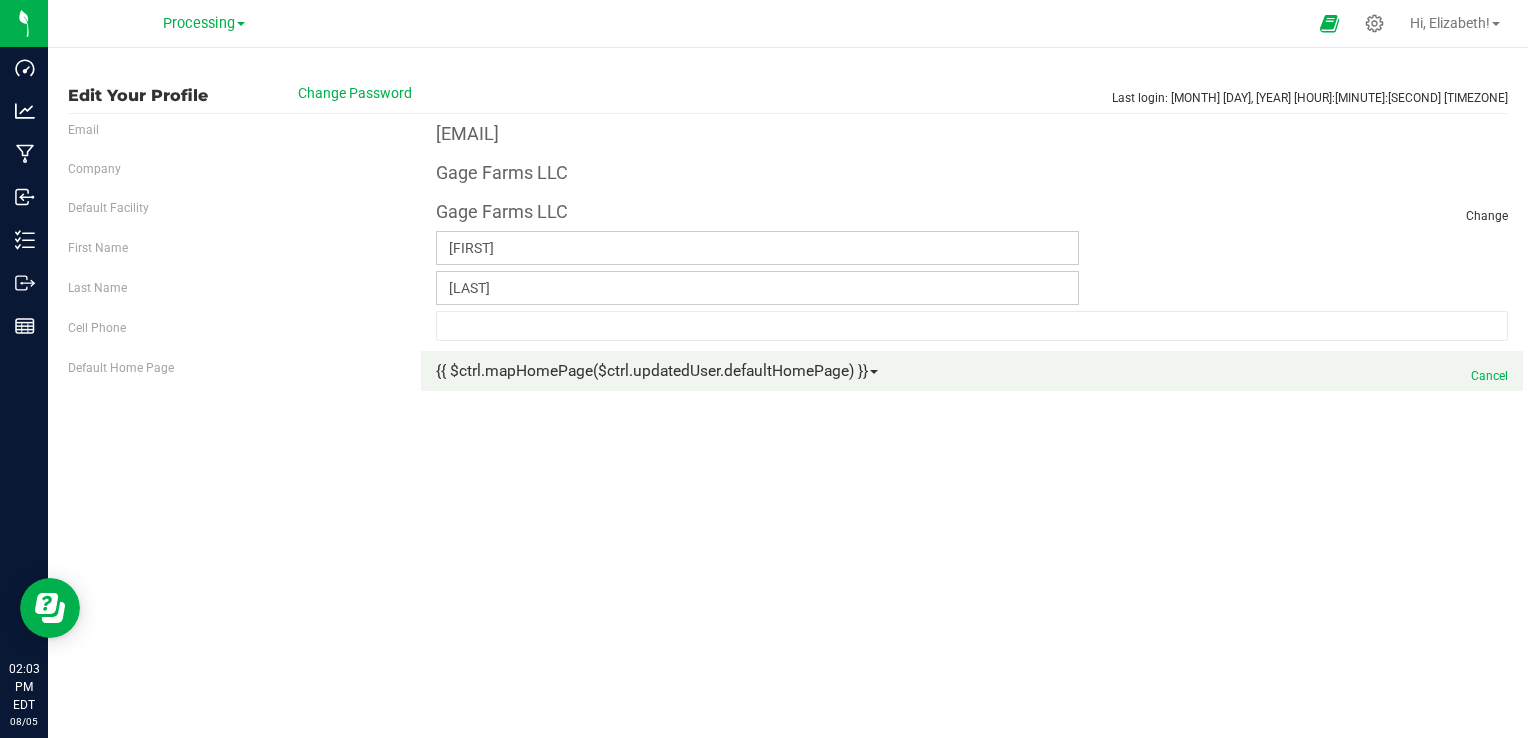 click on "Cancel" at bounding box center [1489, 376] 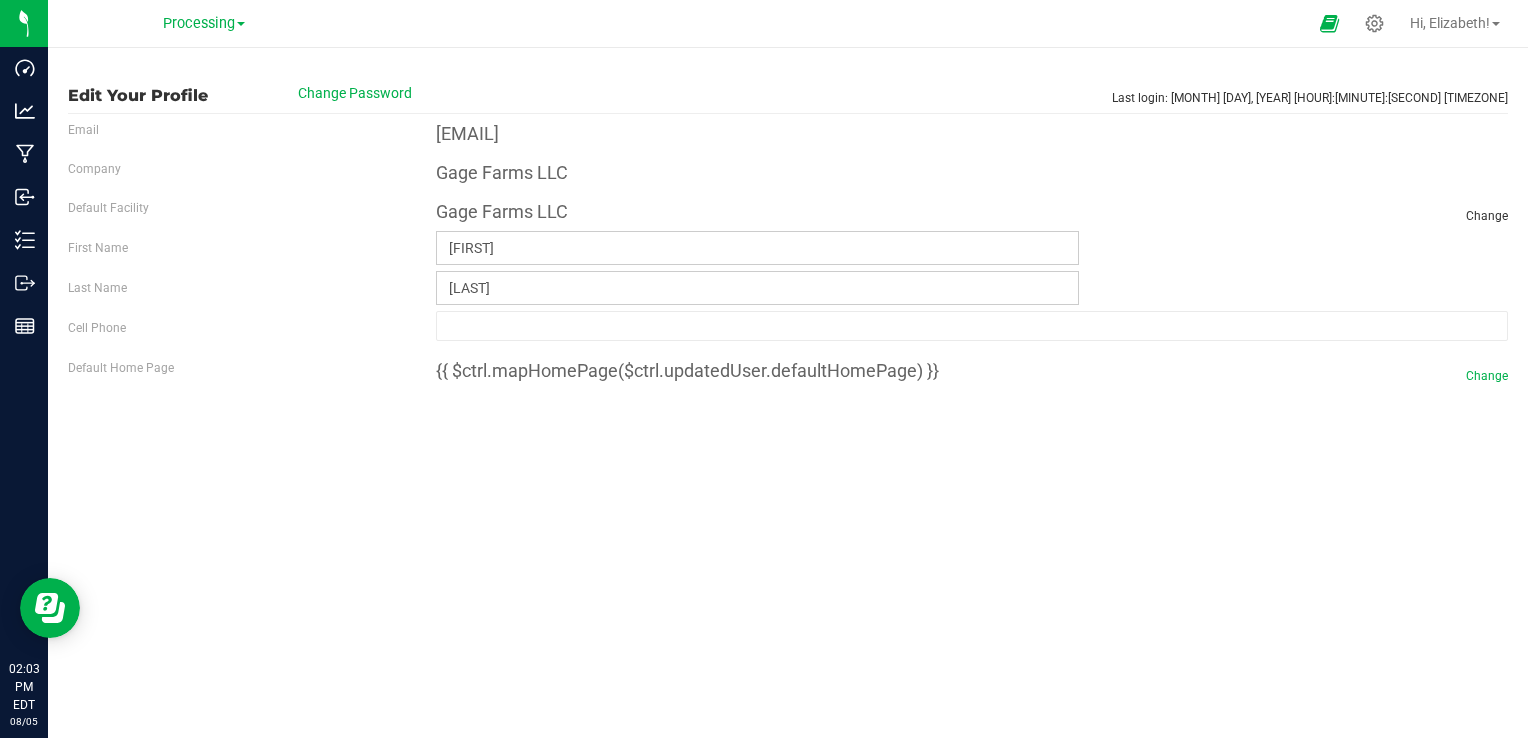 click on "Edit Your Profile
Change Password
Last login: [MONTH] [DAY], [YEAR] [HOUR]:[MINUTE]:[SECOND] [TIMEZONE]
Email
[EMAIL]
Company
Gage Farms LLC
Default Facility
Gage Farms LLC
Change" at bounding box center (788, 393) 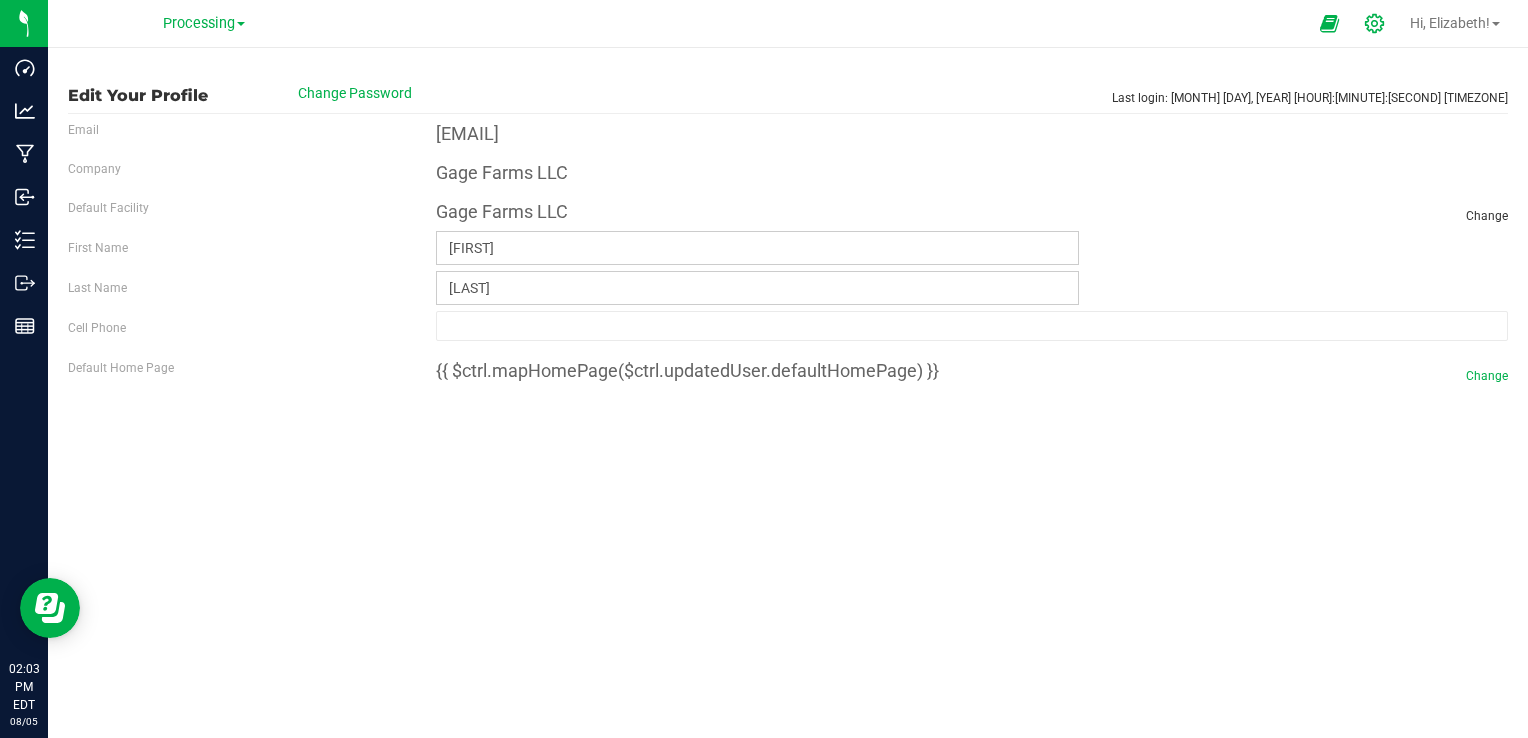 click 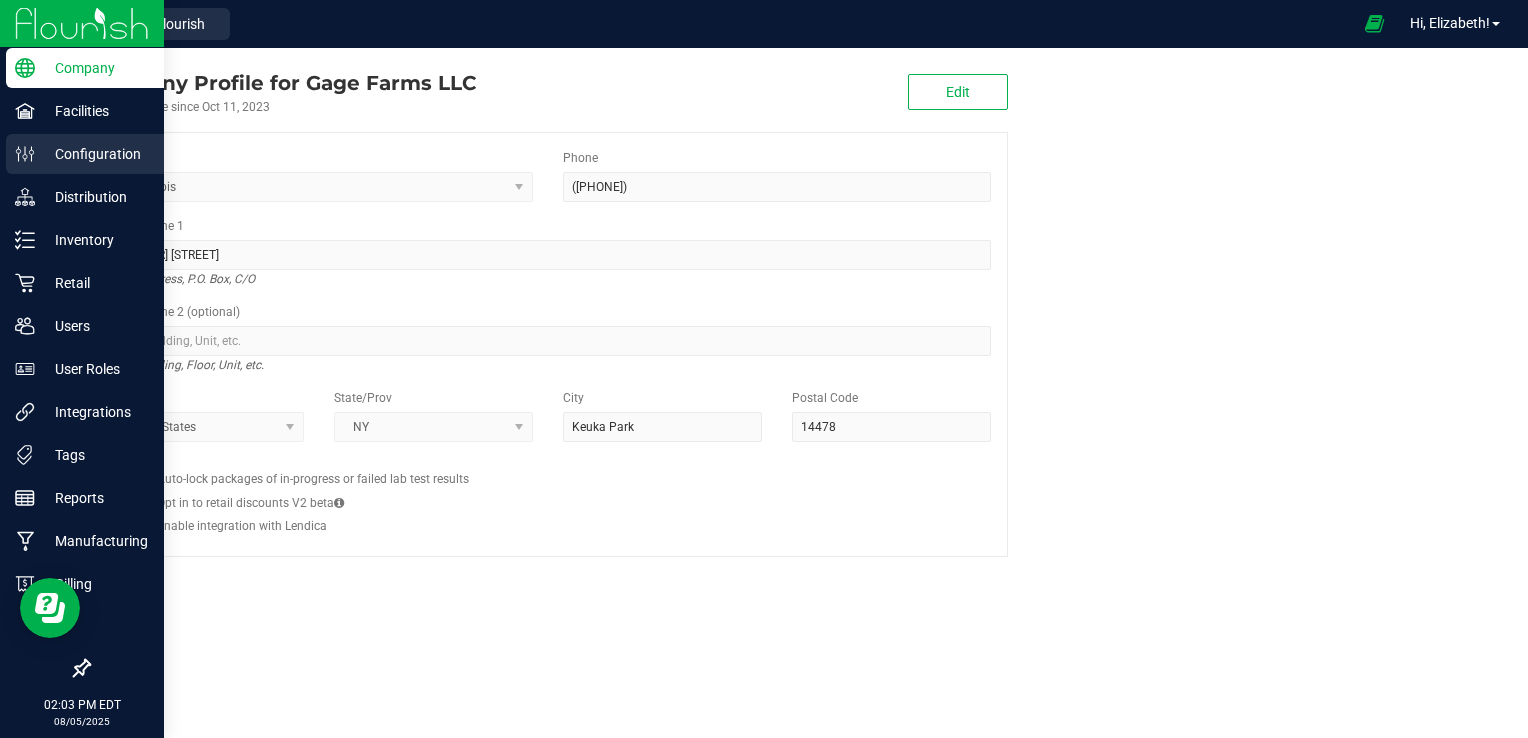click on "Configuration" at bounding box center [85, 154] 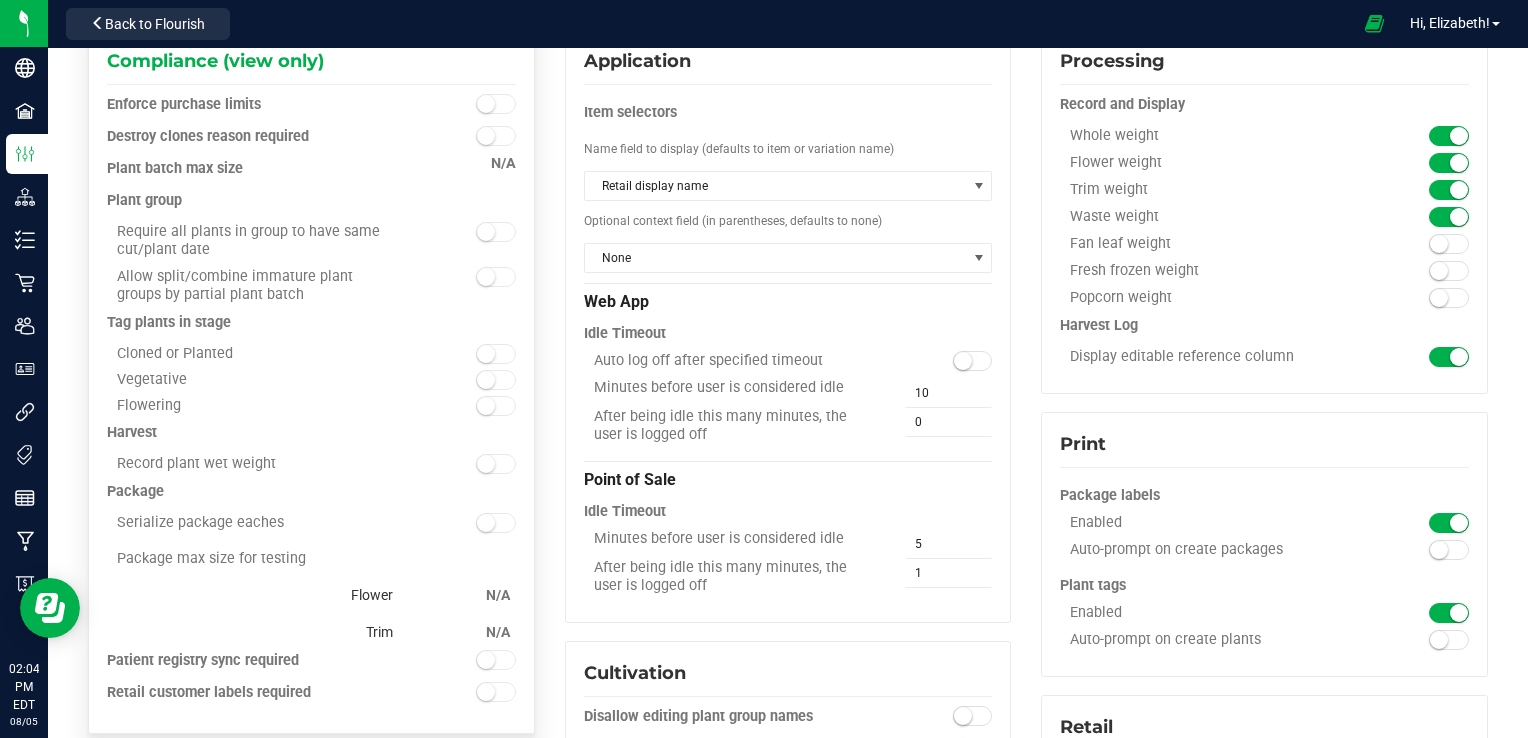 scroll, scrollTop: 139, scrollLeft: 0, axis: vertical 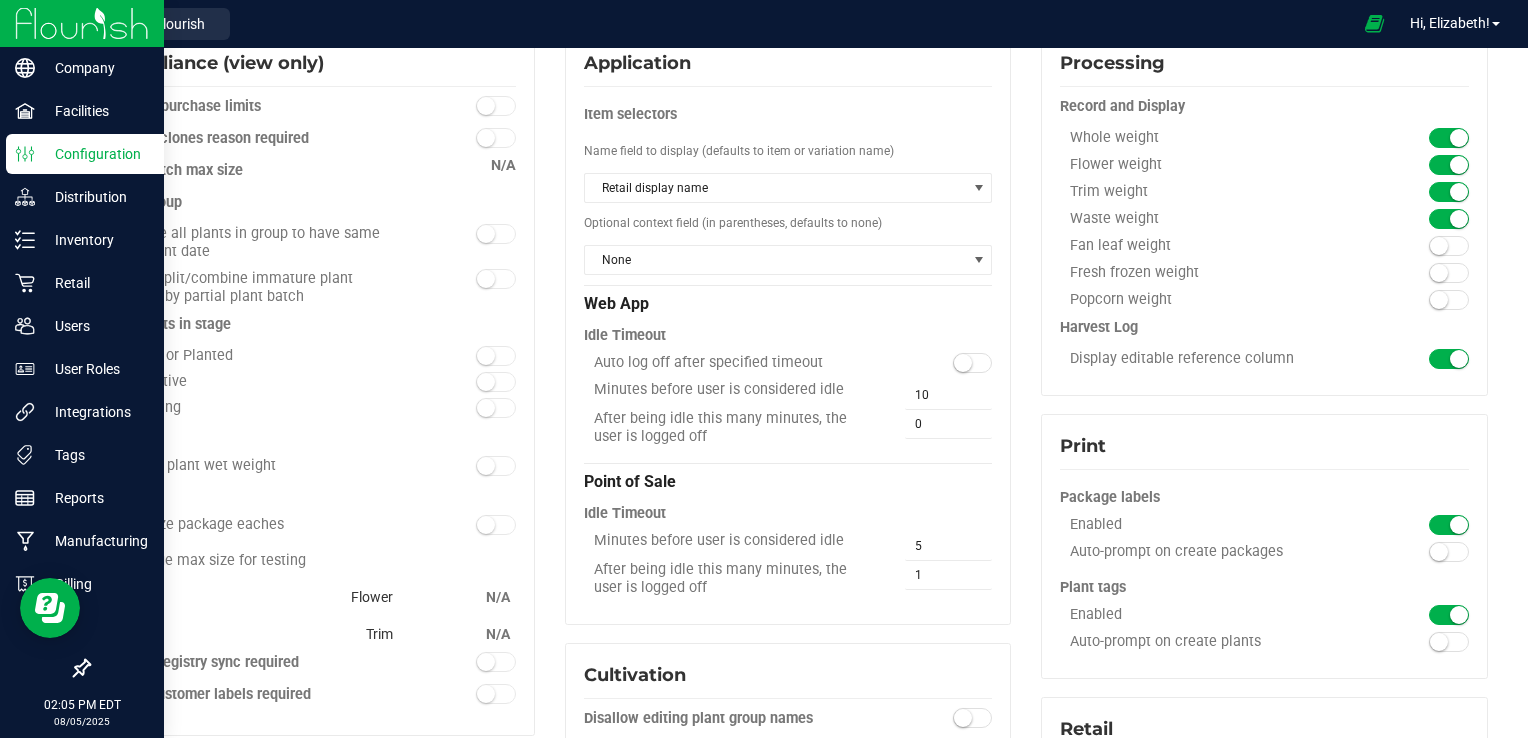 click at bounding box center (82, 23) 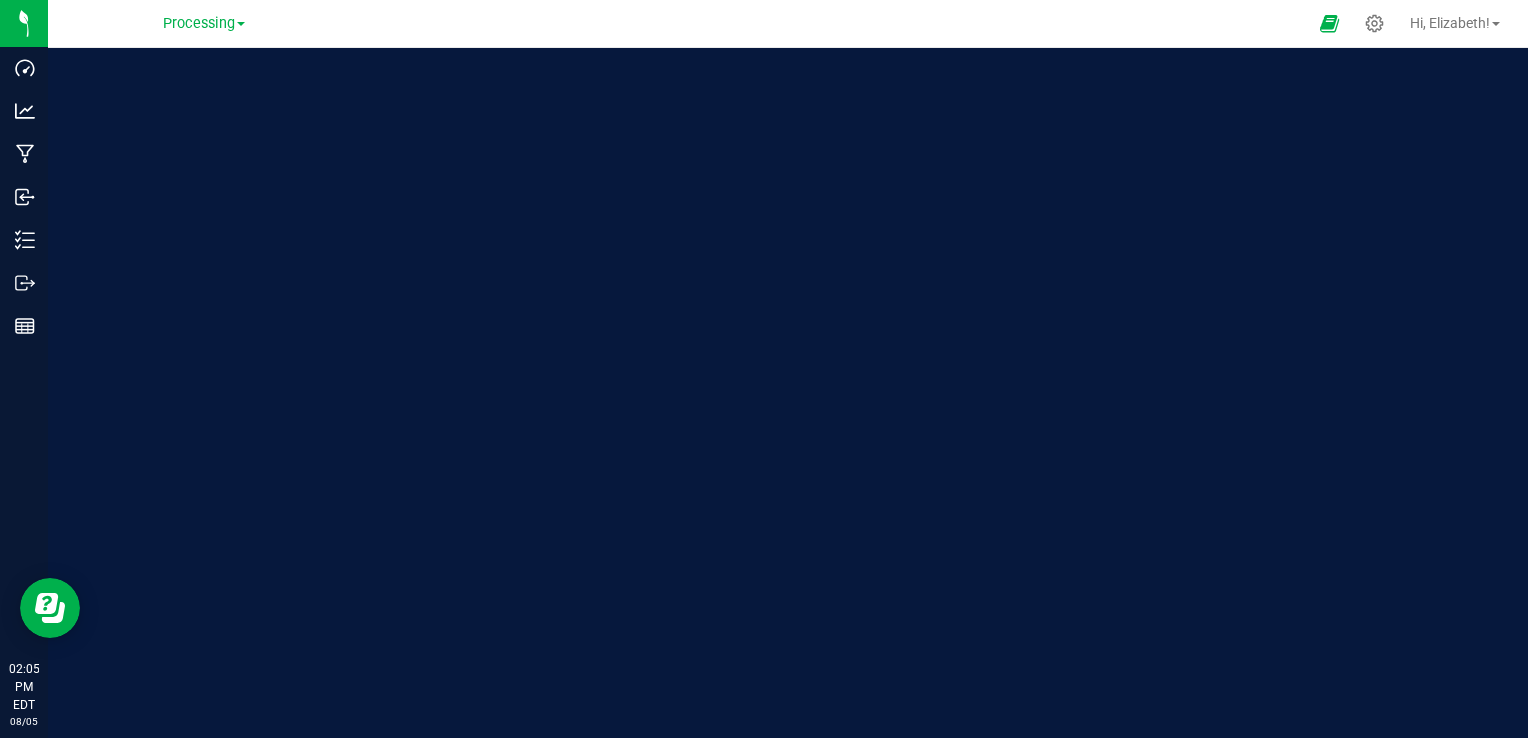 scroll, scrollTop: 0, scrollLeft: 0, axis: both 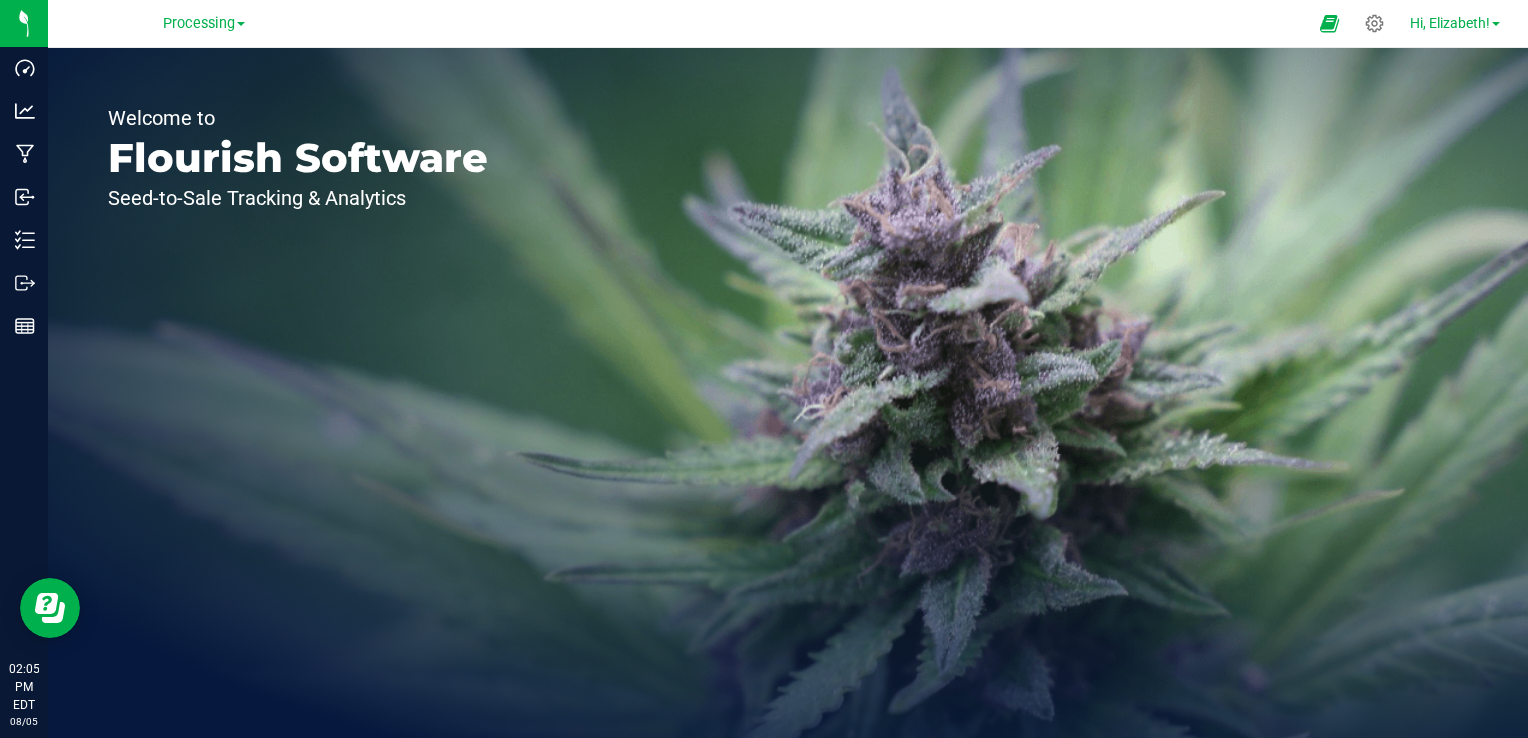 click on "Hi, Elizabeth!" at bounding box center [1450, 23] 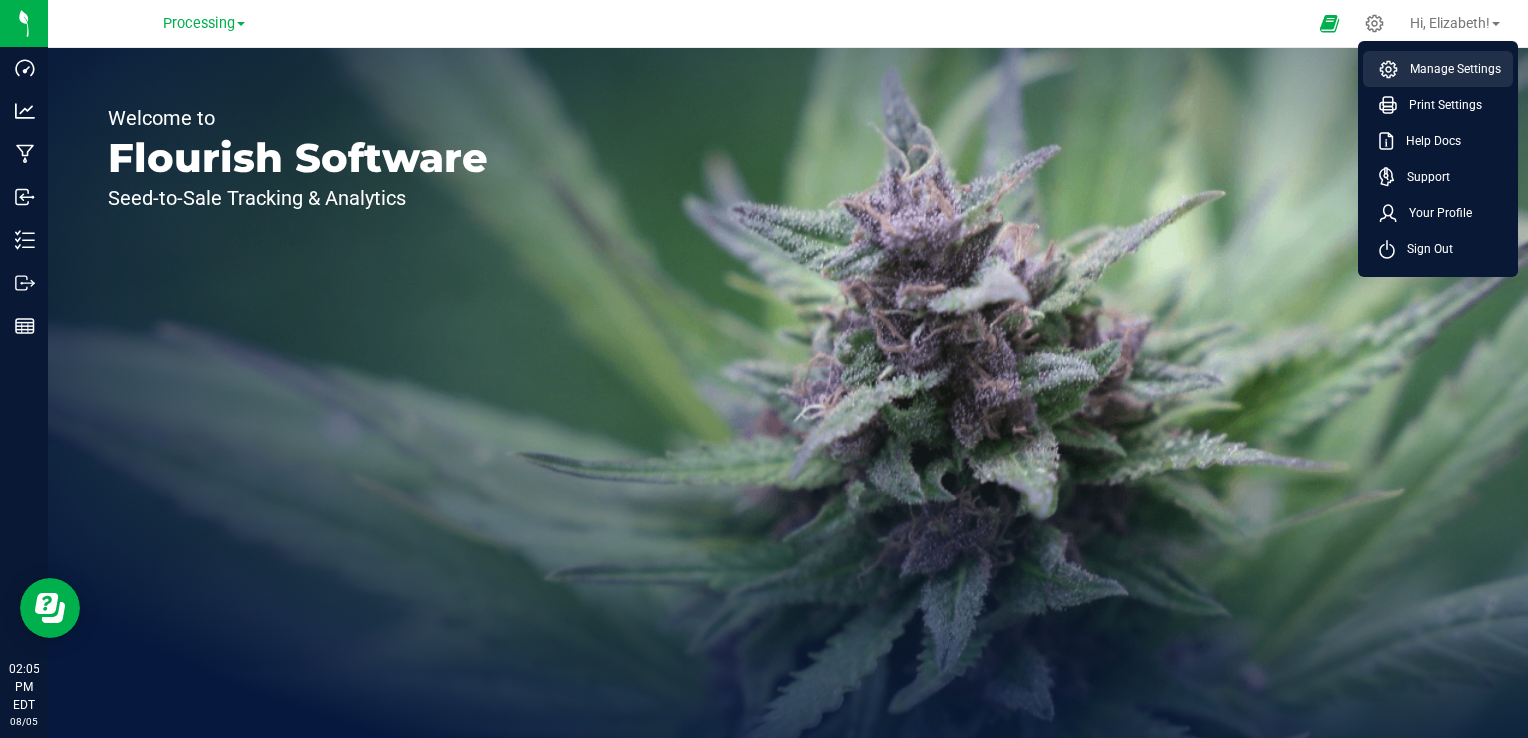 click on "Manage Settings" at bounding box center [1449, 69] 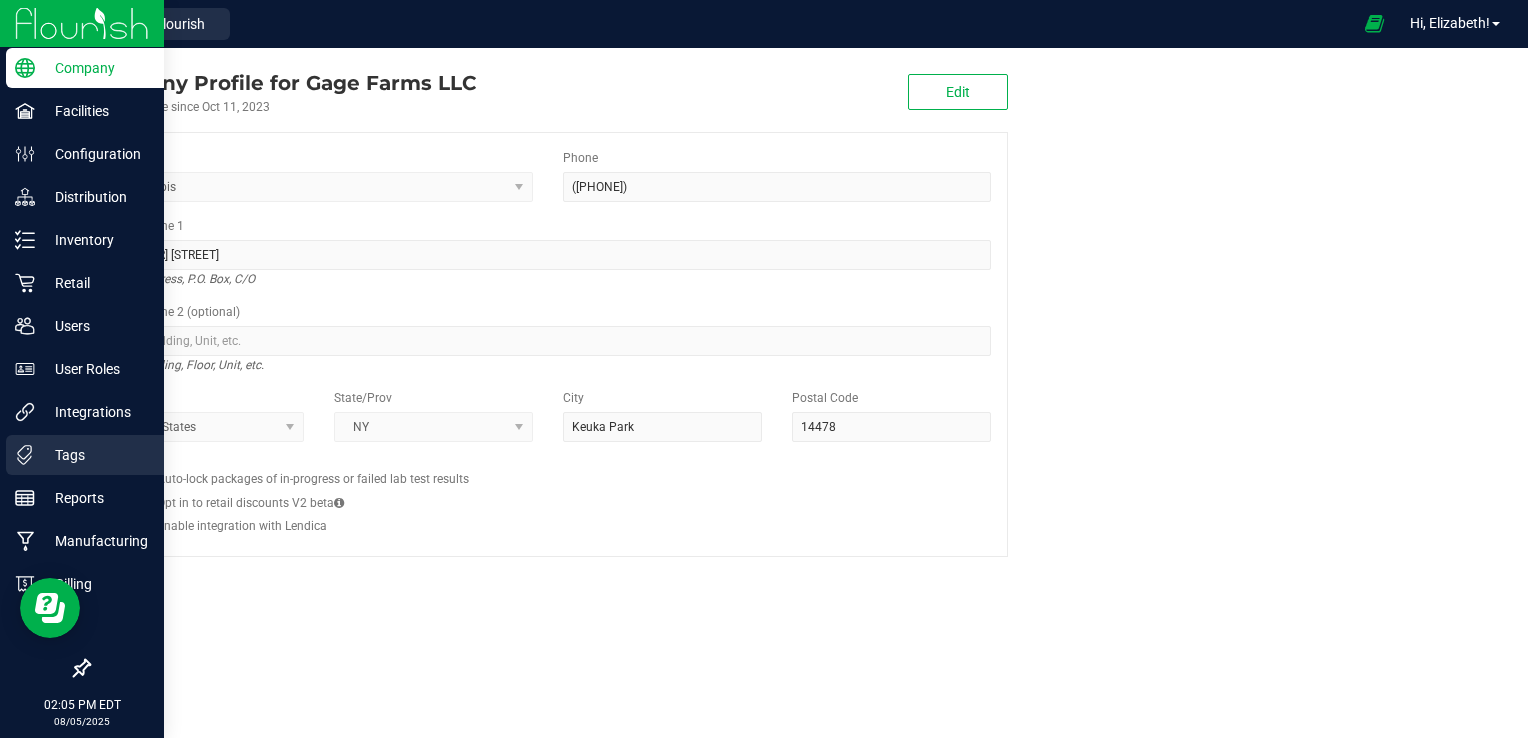 click on "Tags" at bounding box center [95, 455] 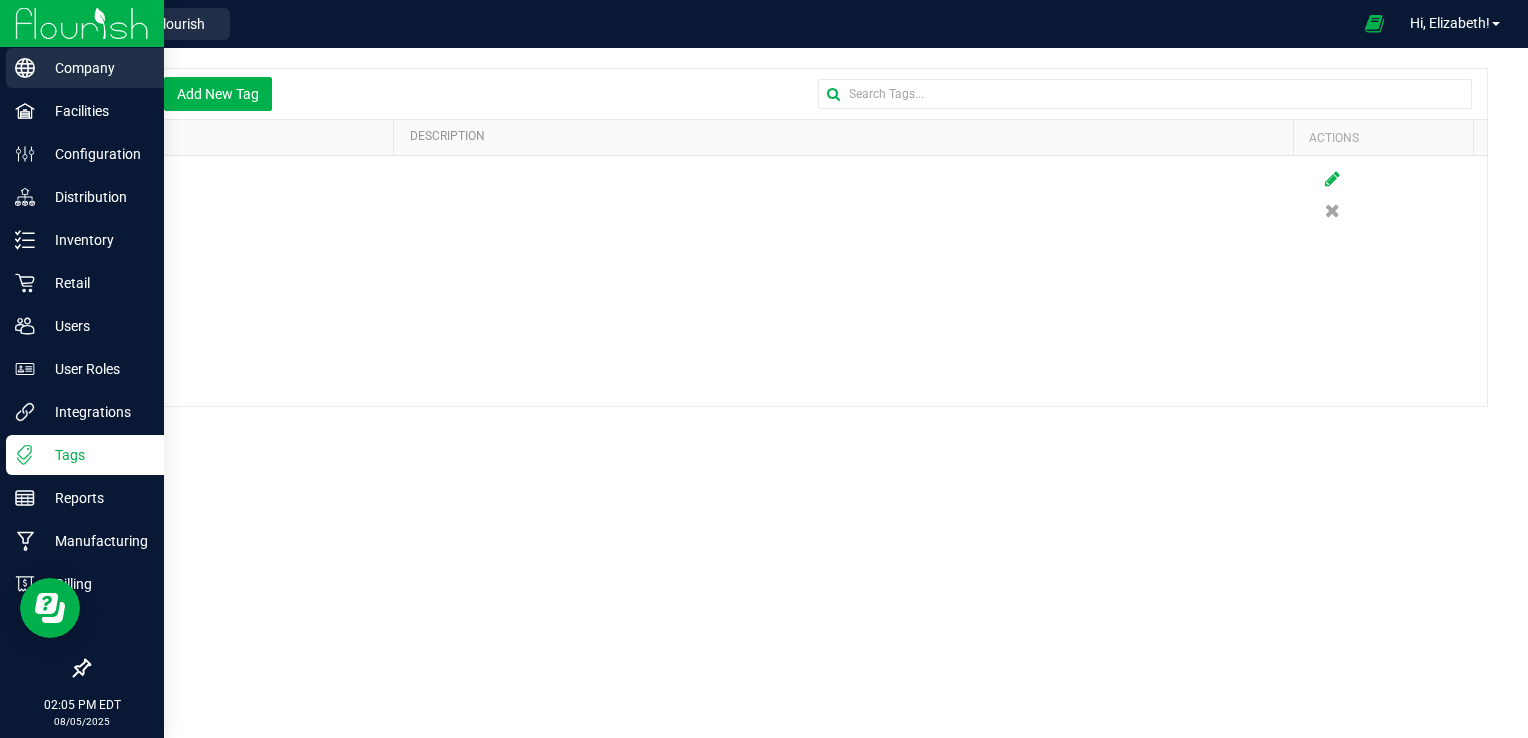 click on "Company" at bounding box center (95, 68) 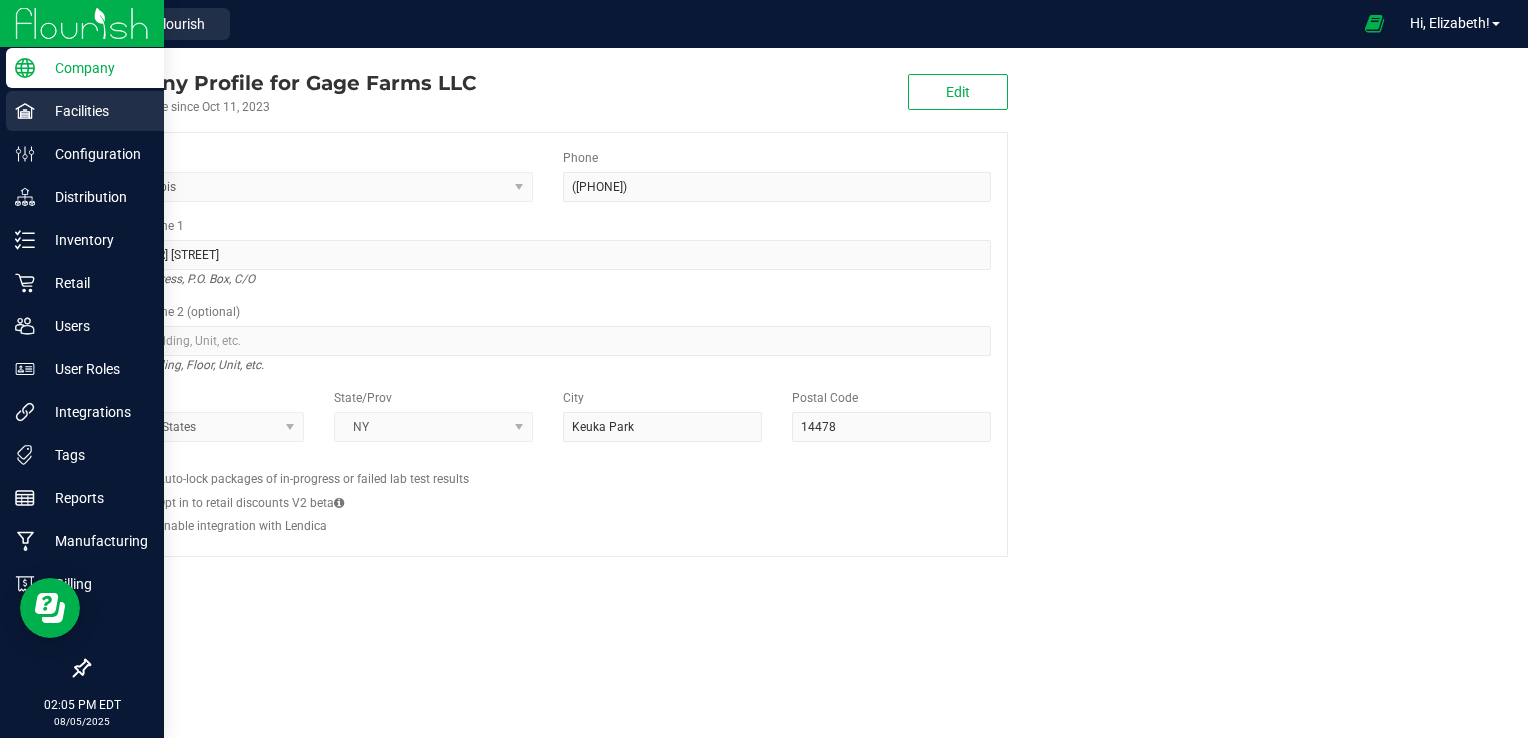 click on "Facilities" at bounding box center (95, 111) 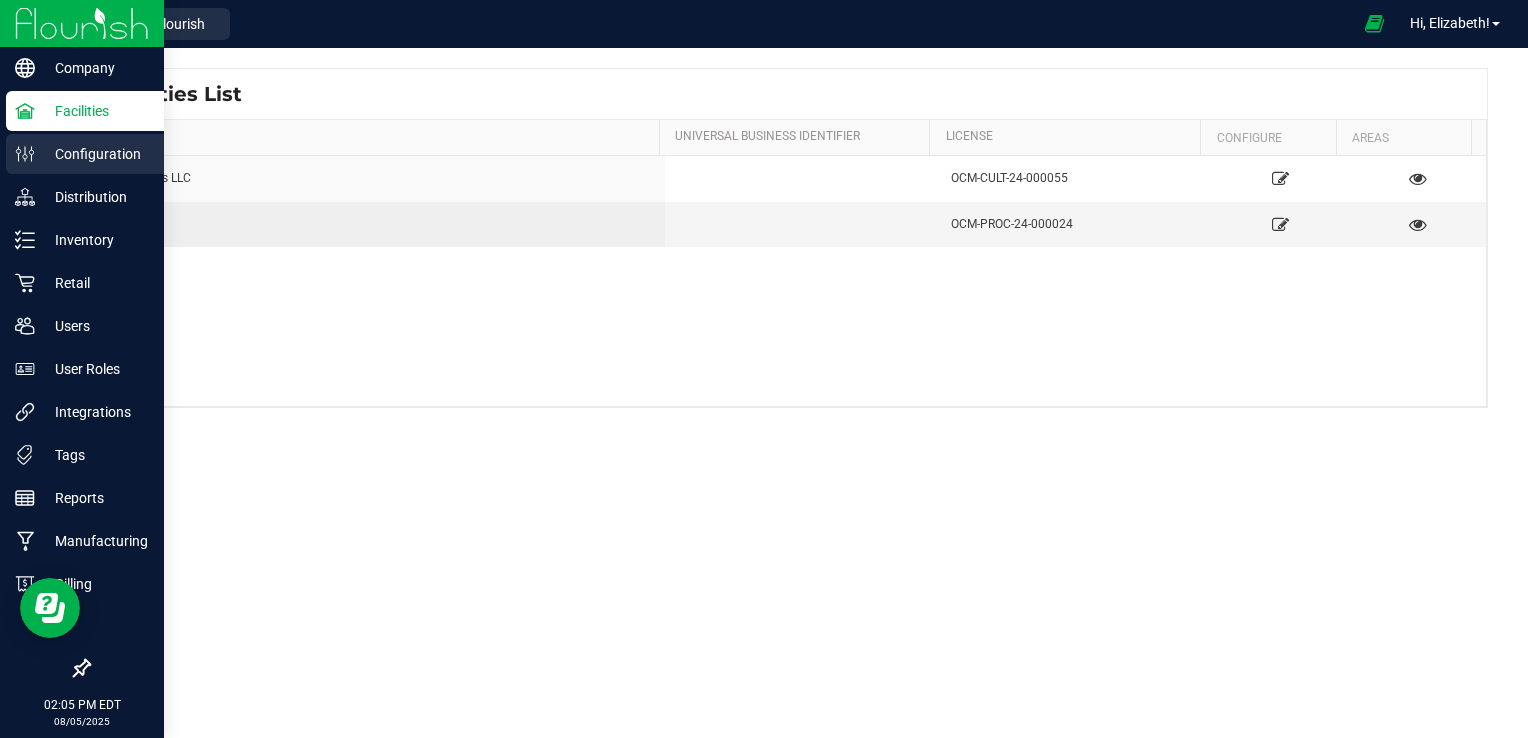 click on "Configuration" at bounding box center (95, 154) 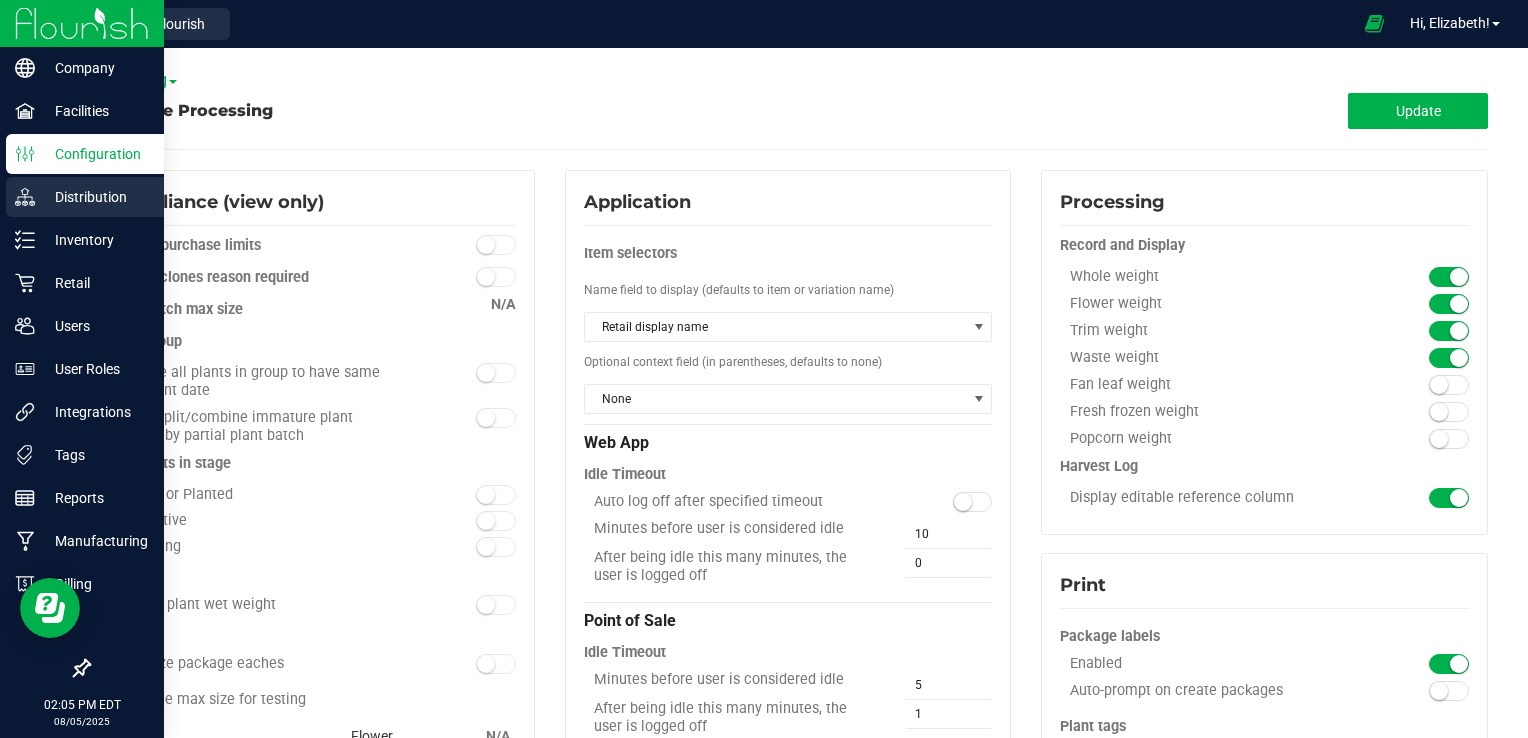 click on "Distribution" at bounding box center (95, 197) 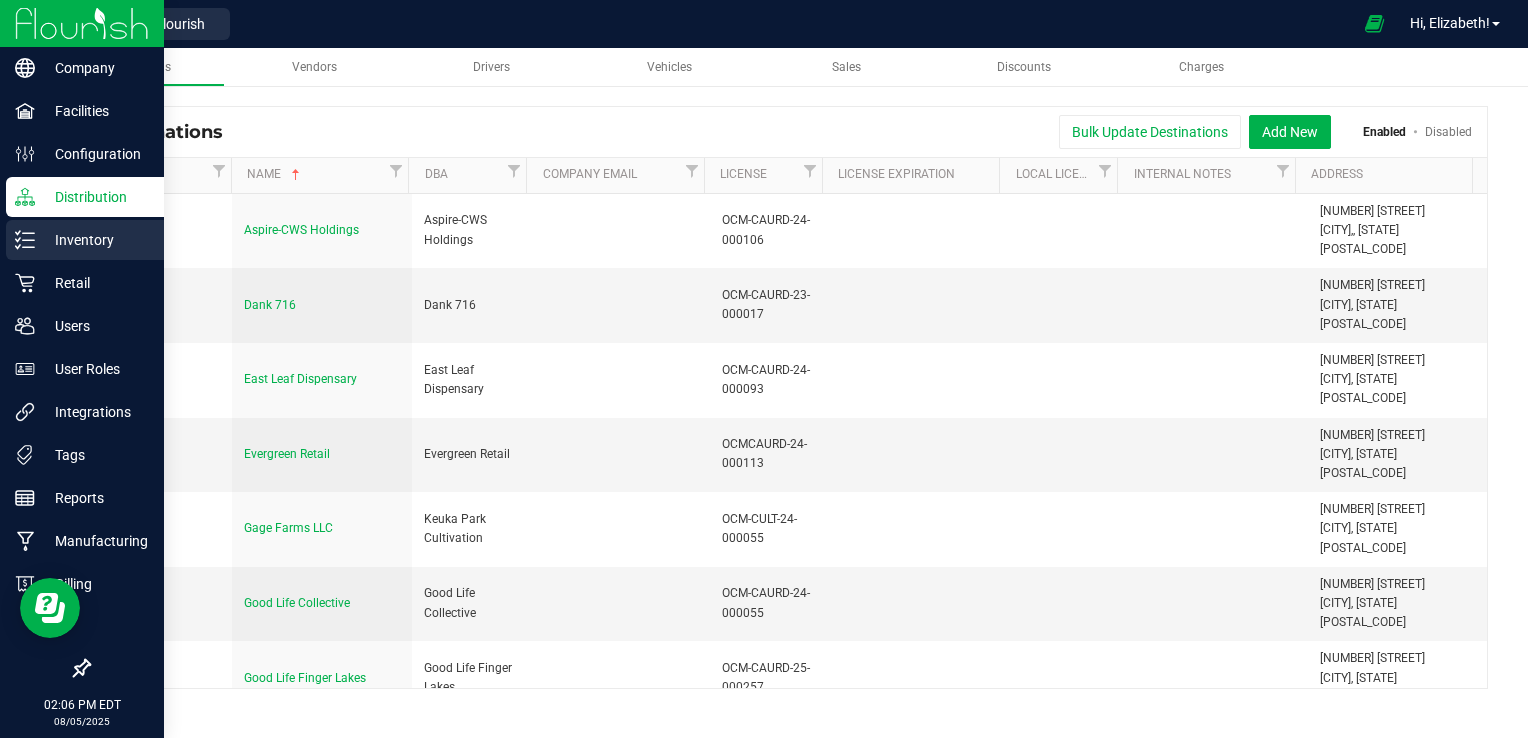 click on "Inventory" at bounding box center [95, 240] 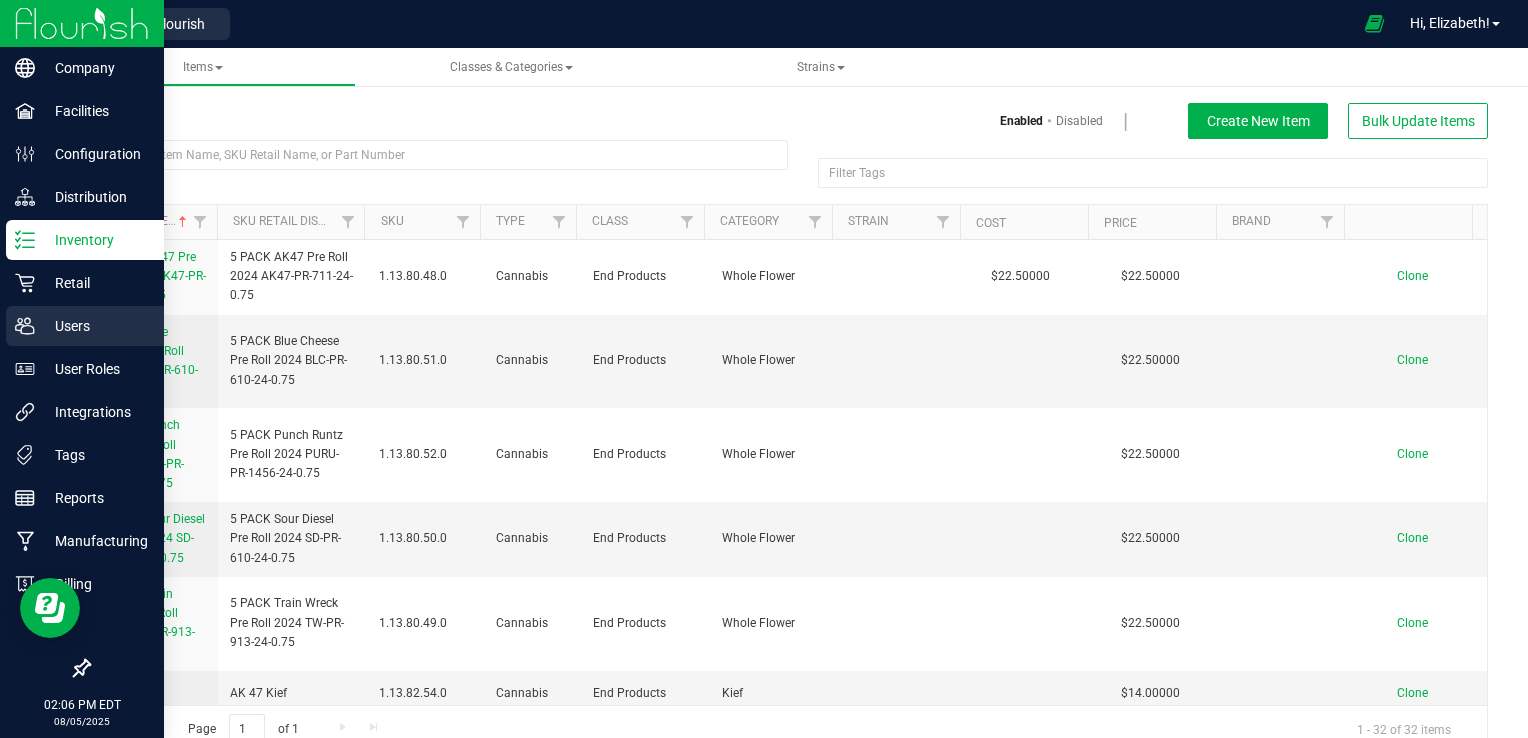click 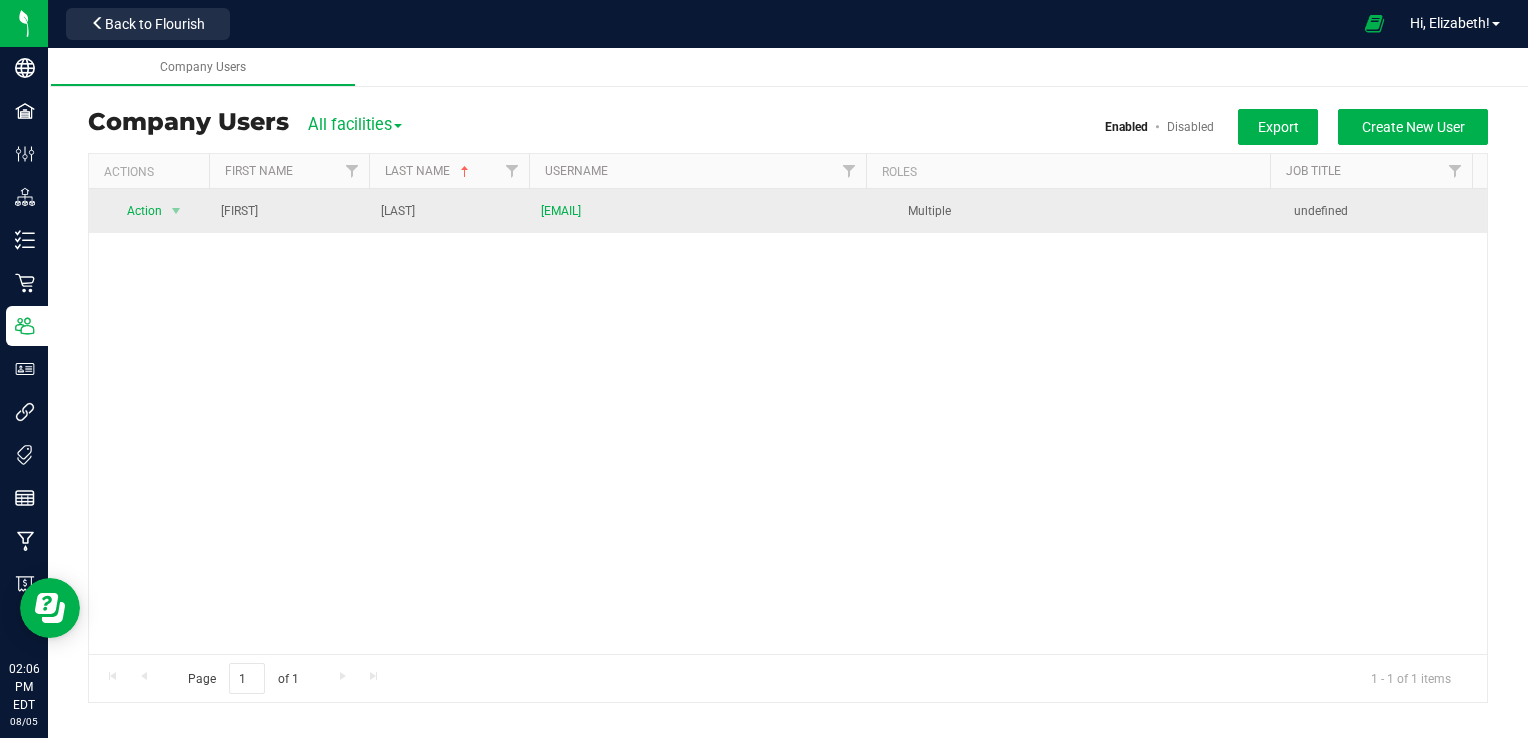 click on "undefined" at bounding box center (1321, 211) 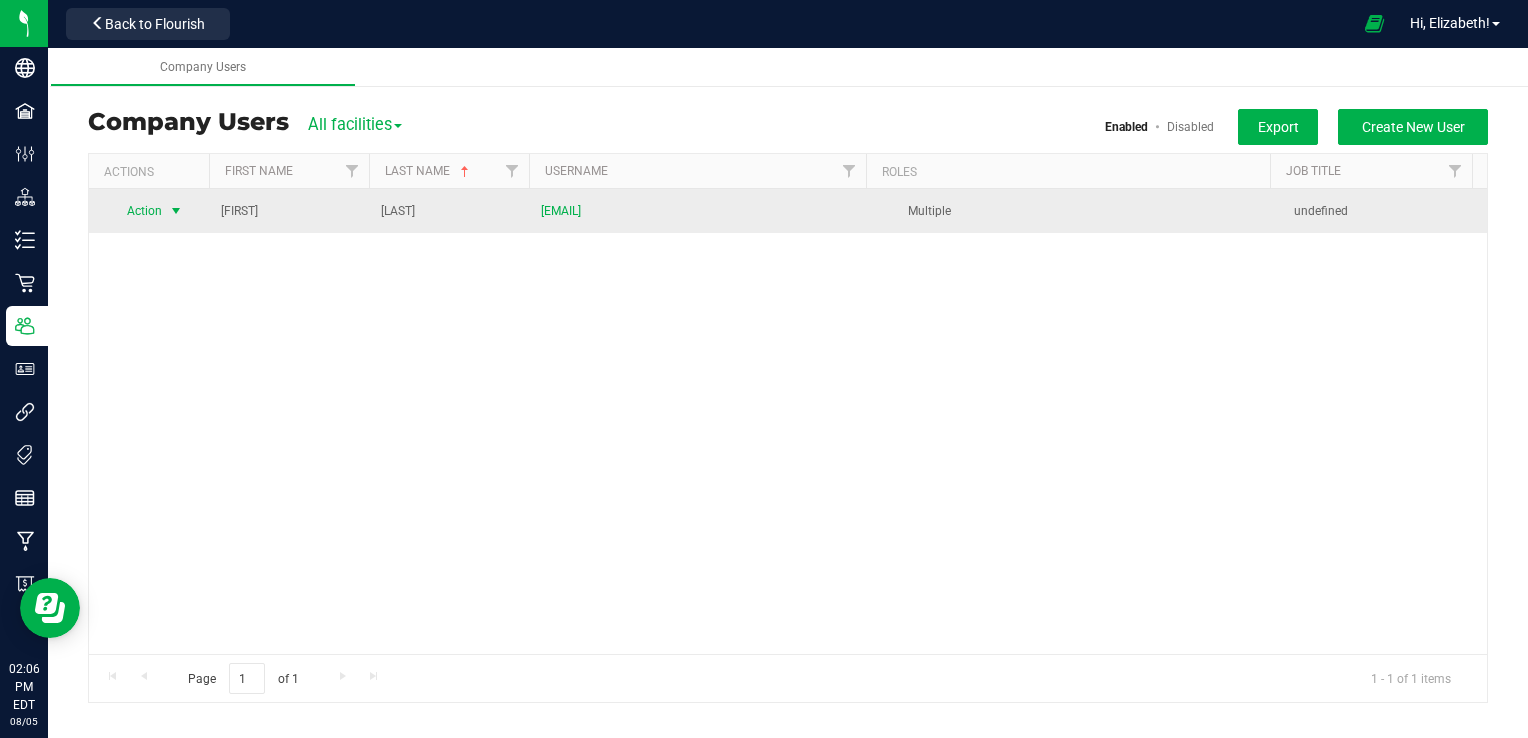 click on "Action" at bounding box center (136, 211) 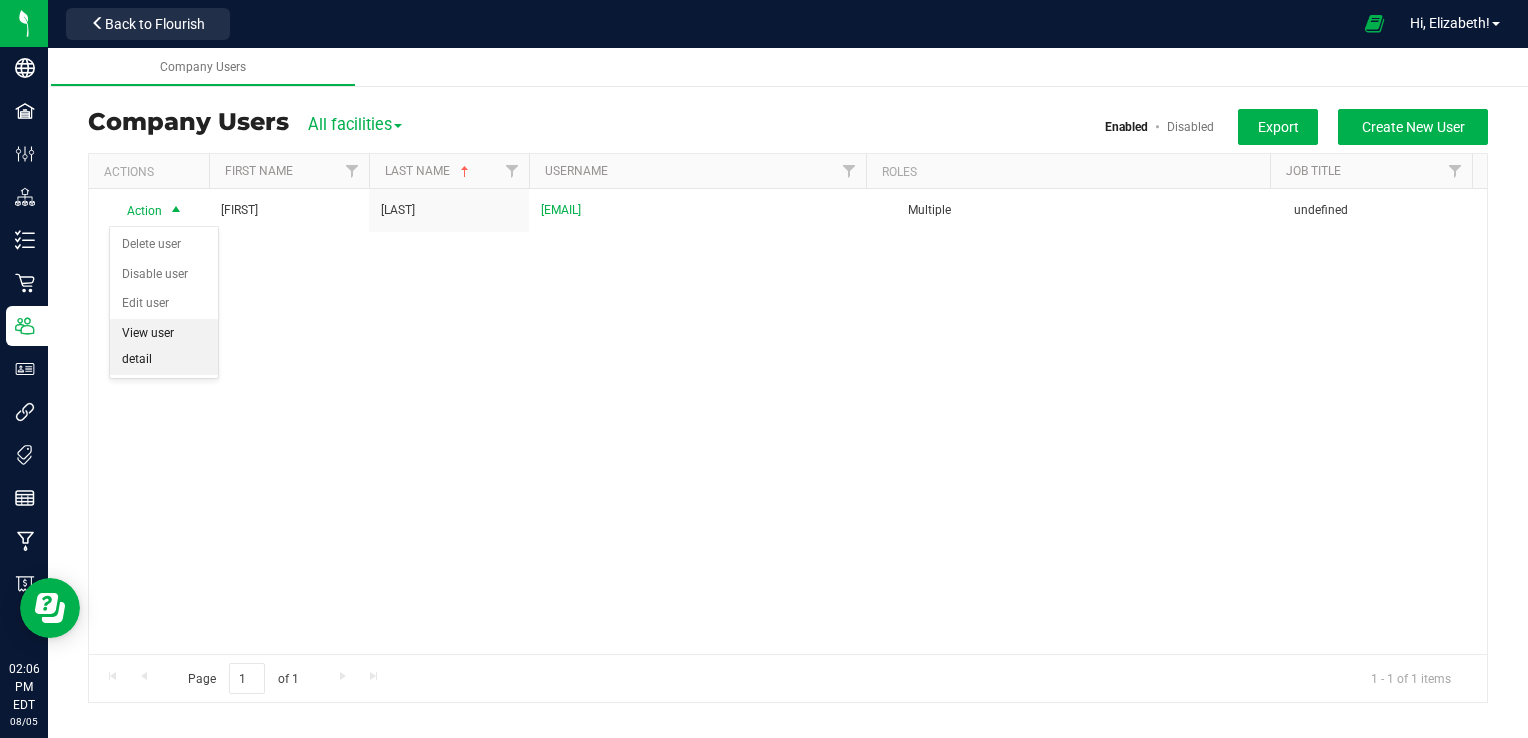 click on "View user detail" at bounding box center [164, 346] 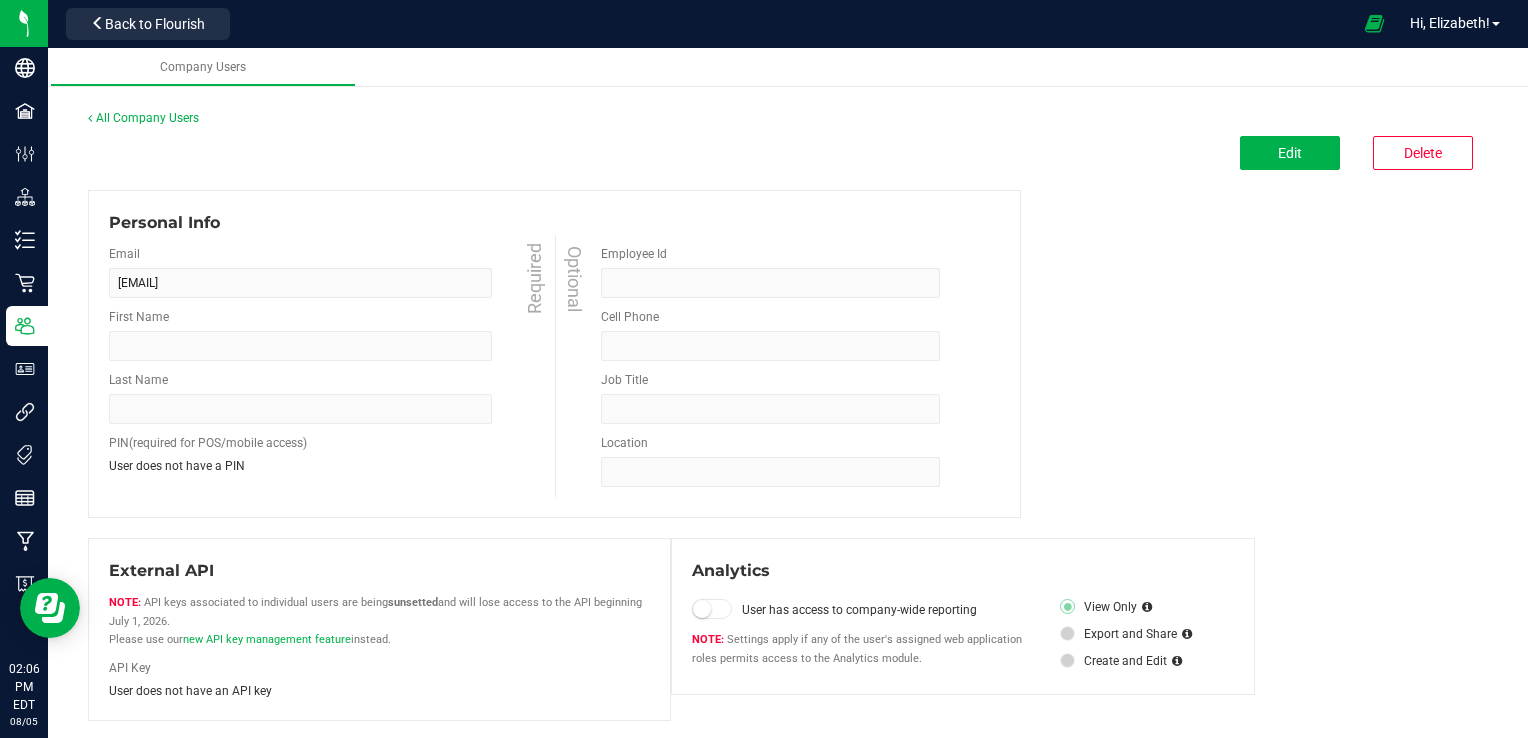 type on "[FIRST]" 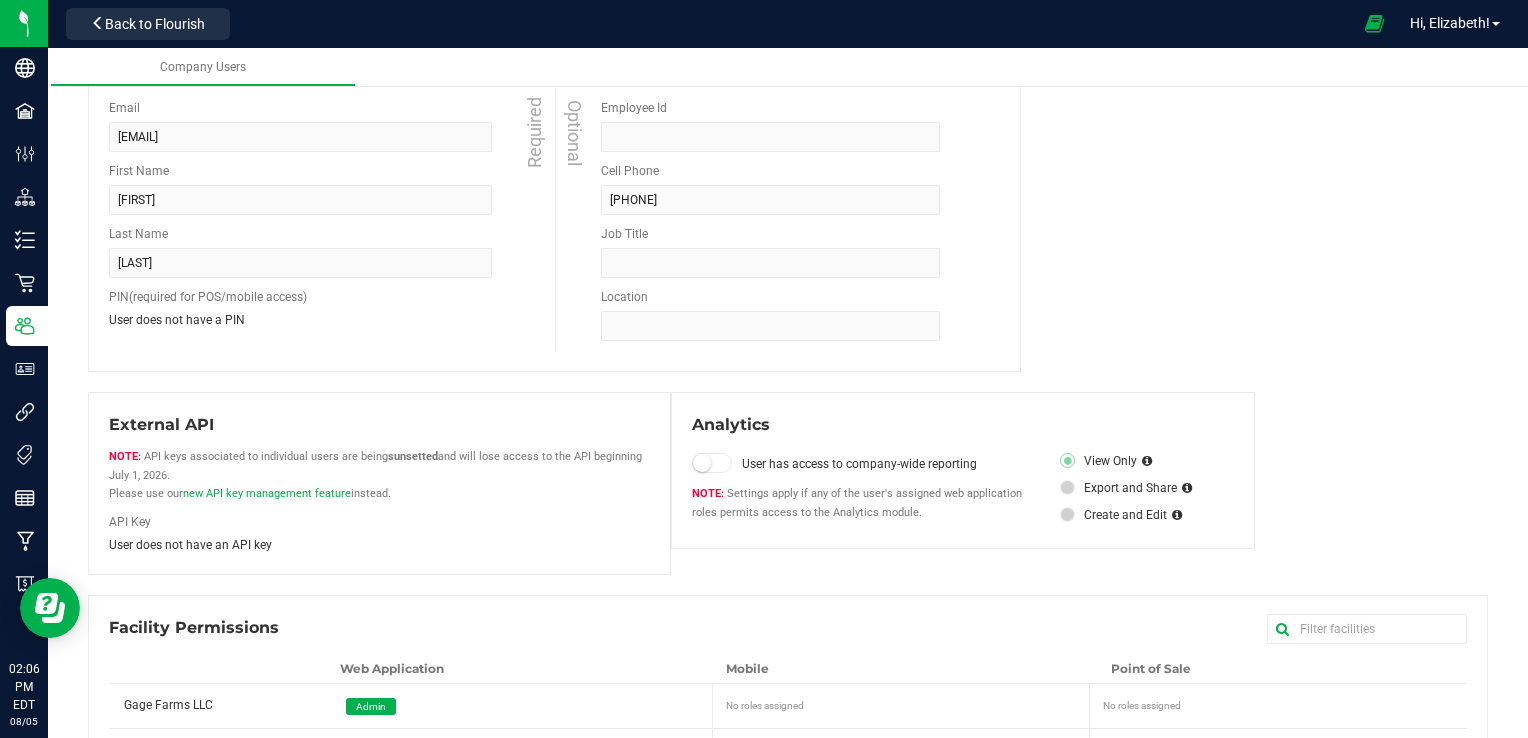 scroll, scrollTop: 256, scrollLeft: 0, axis: vertical 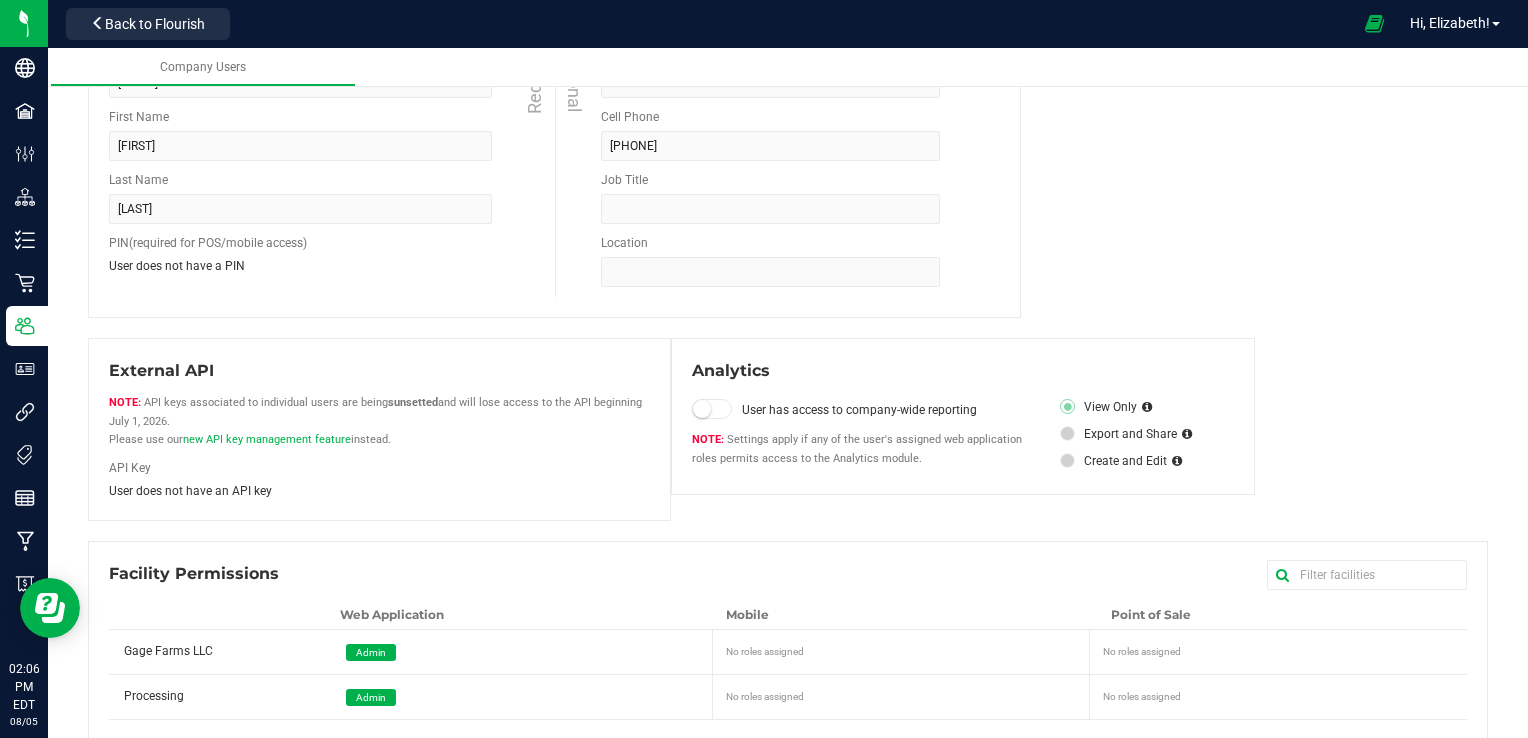 click on "No roles assigned" at bounding box center (906, 648) 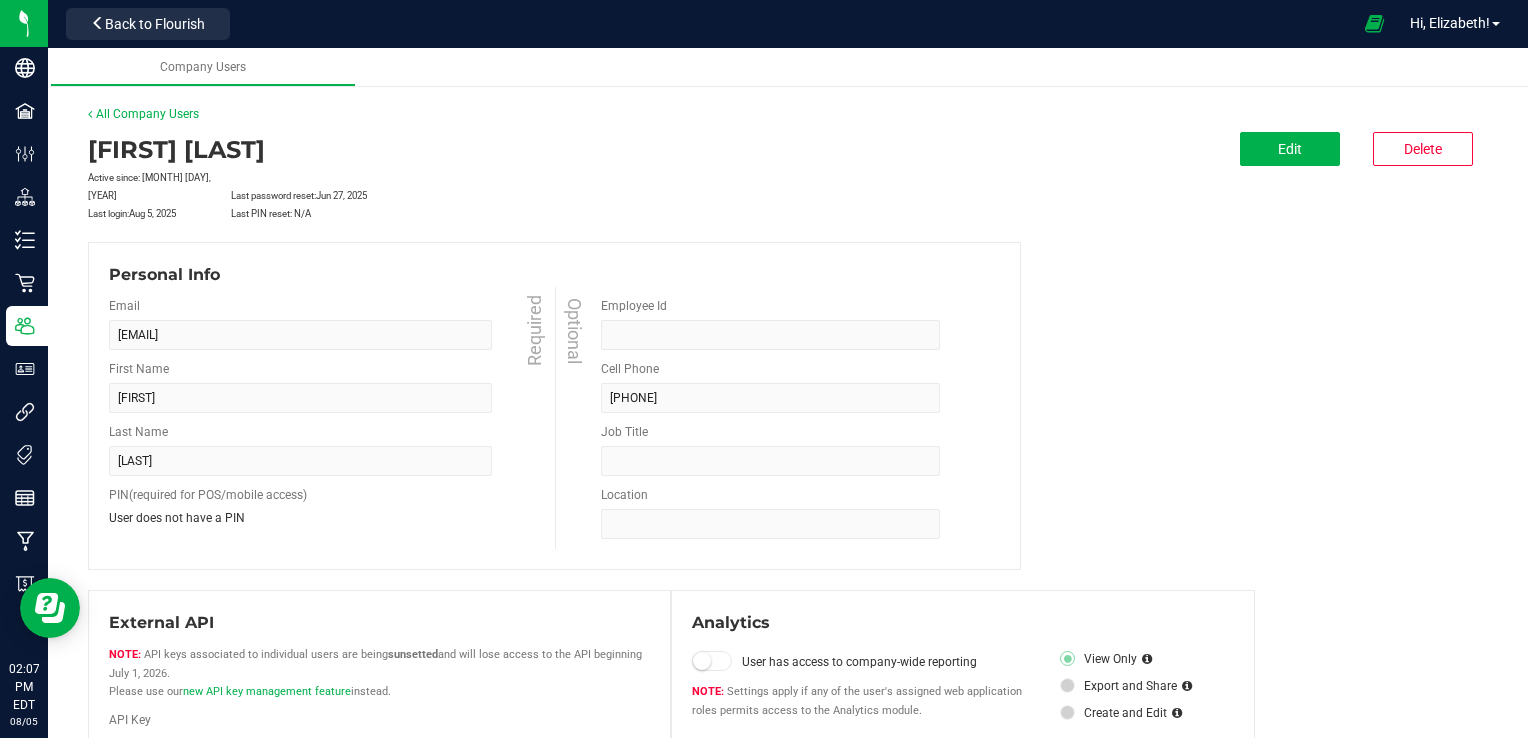 scroll, scrollTop: 0, scrollLeft: 0, axis: both 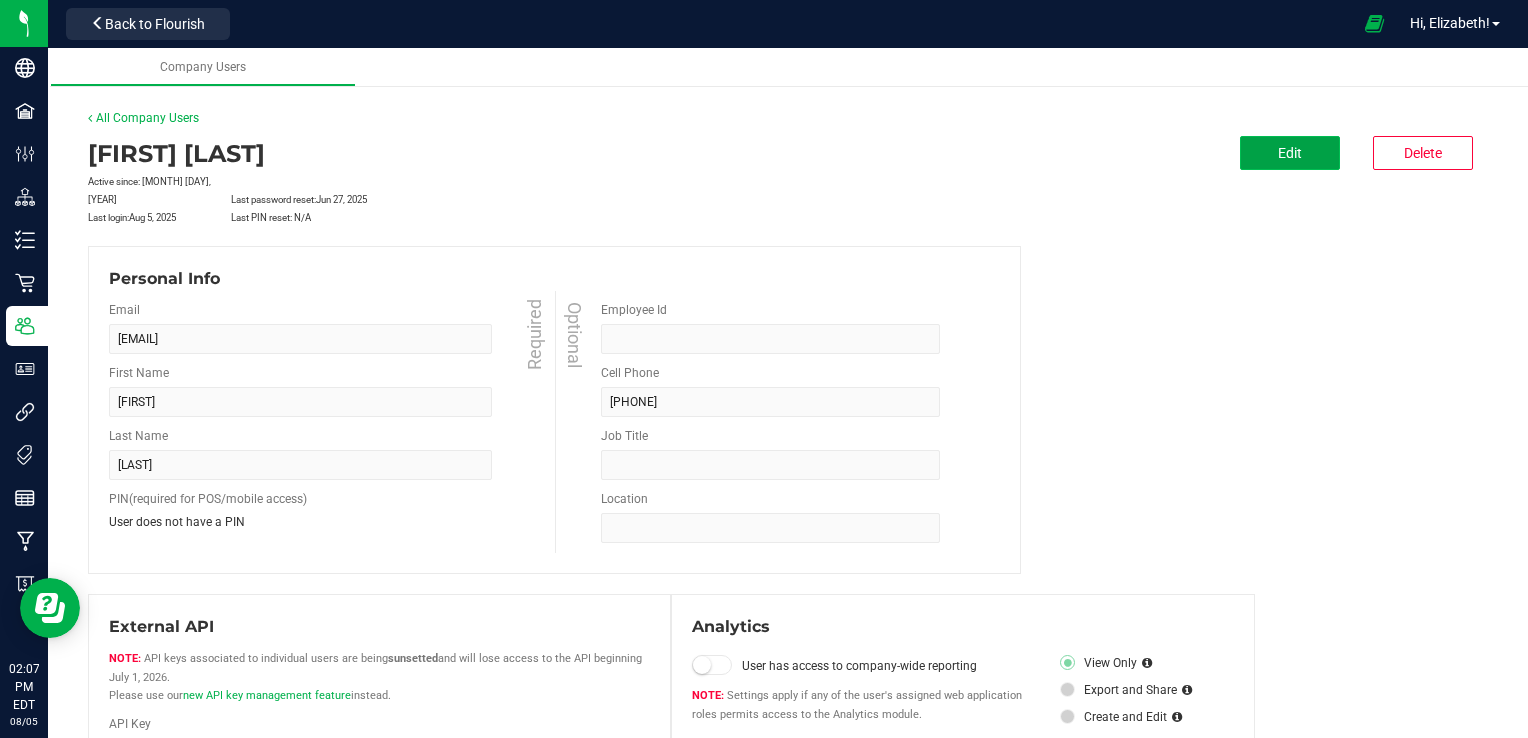click on "Edit" at bounding box center [1290, 153] 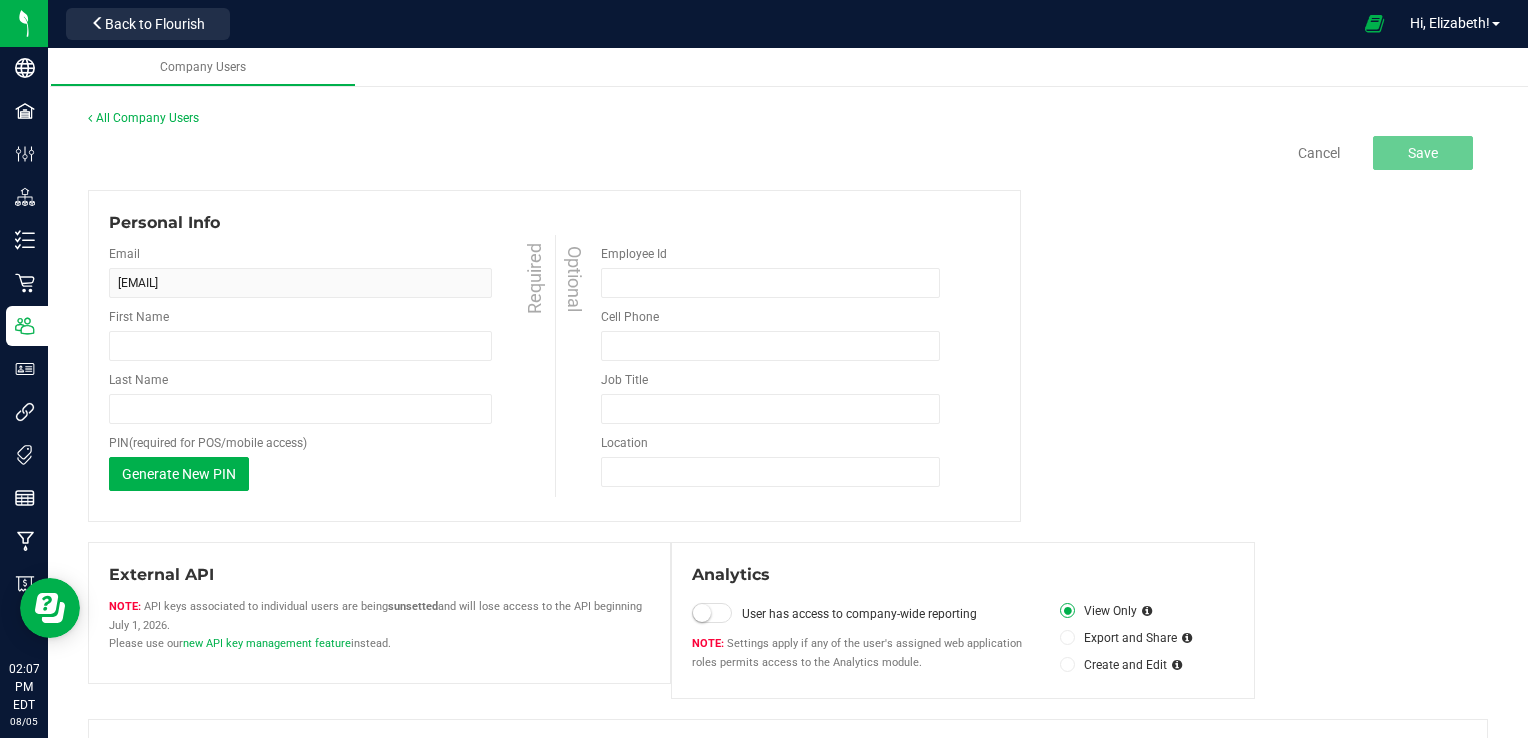 type on "[FIRST]" 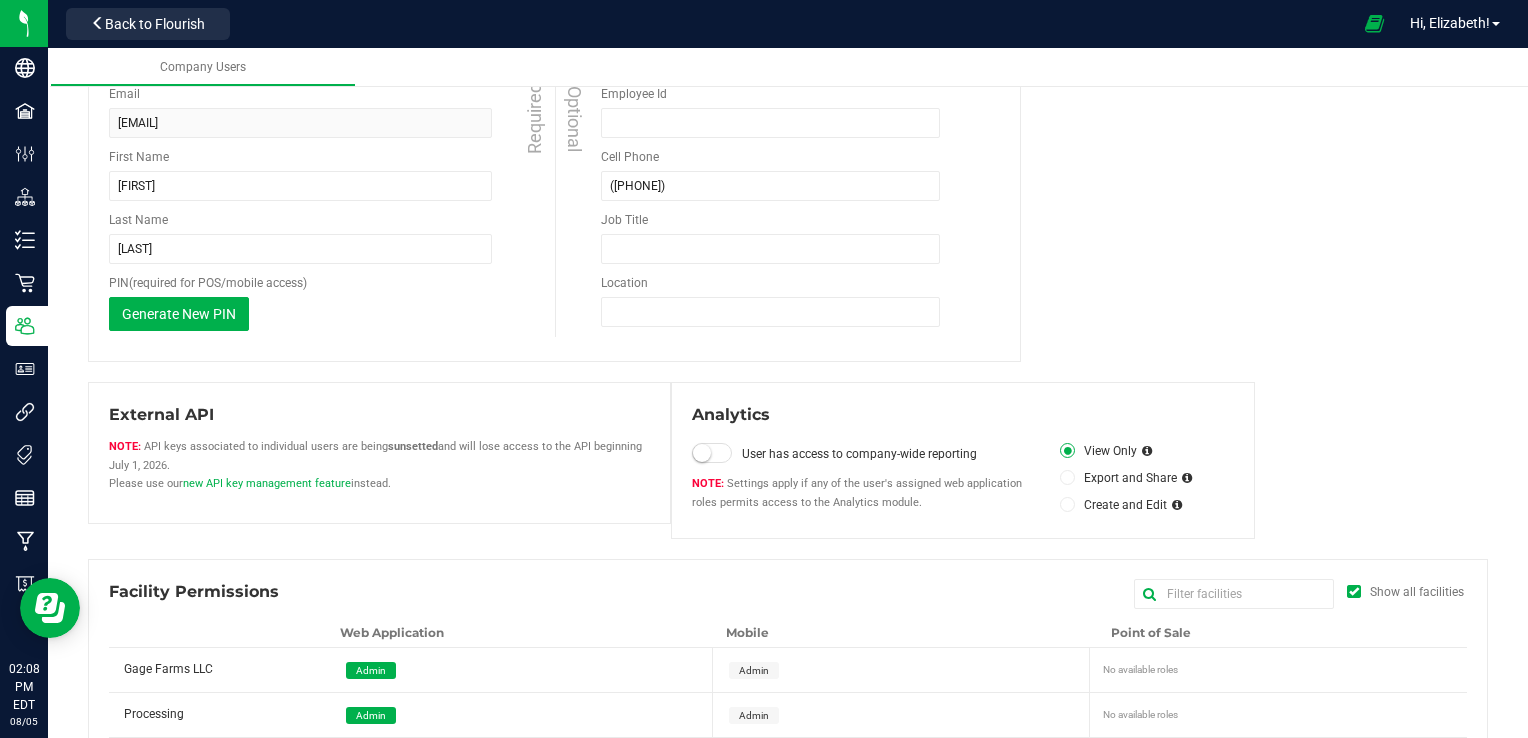 scroll, scrollTop: 215, scrollLeft: 0, axis: vertical 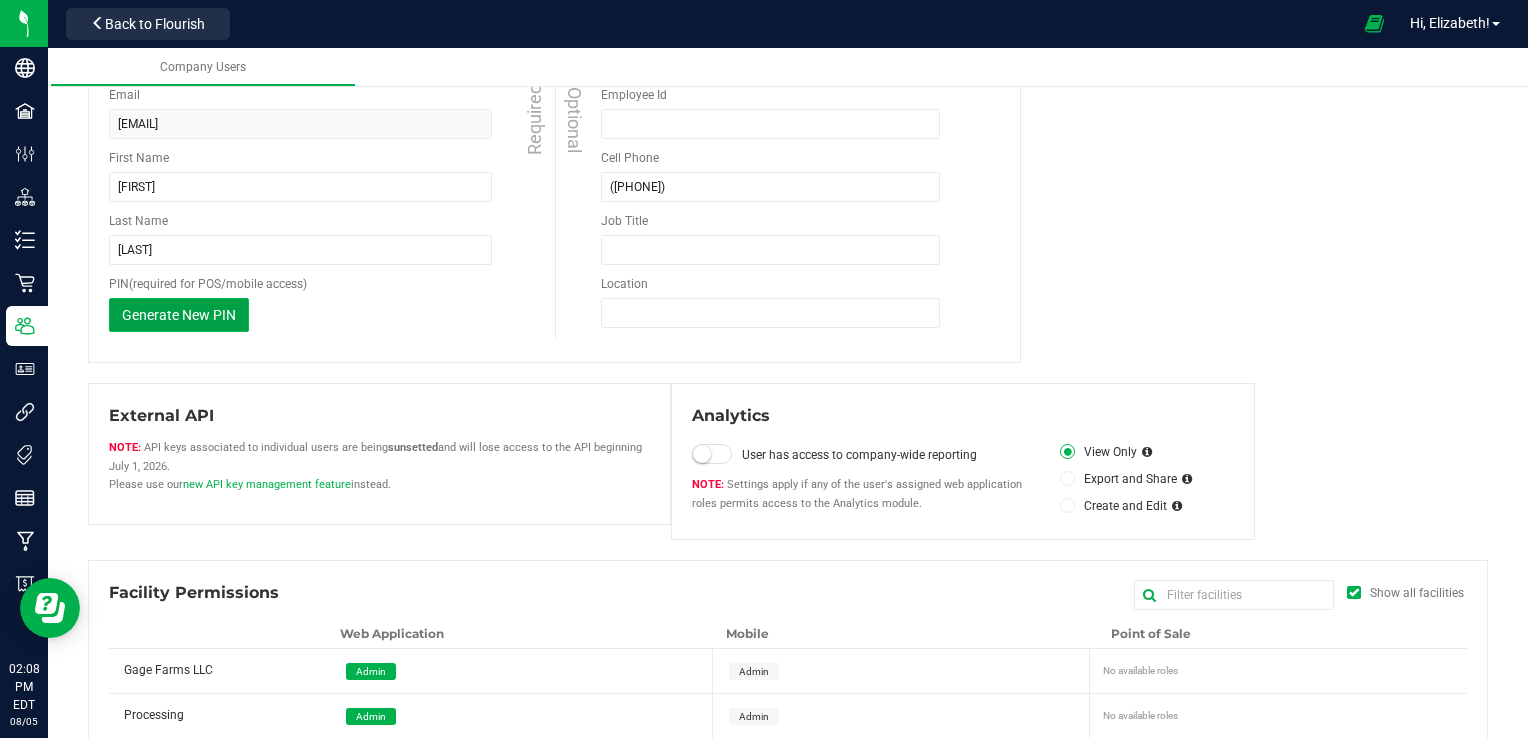 click on "Generate New PIN" at bounding box center [179, 315] 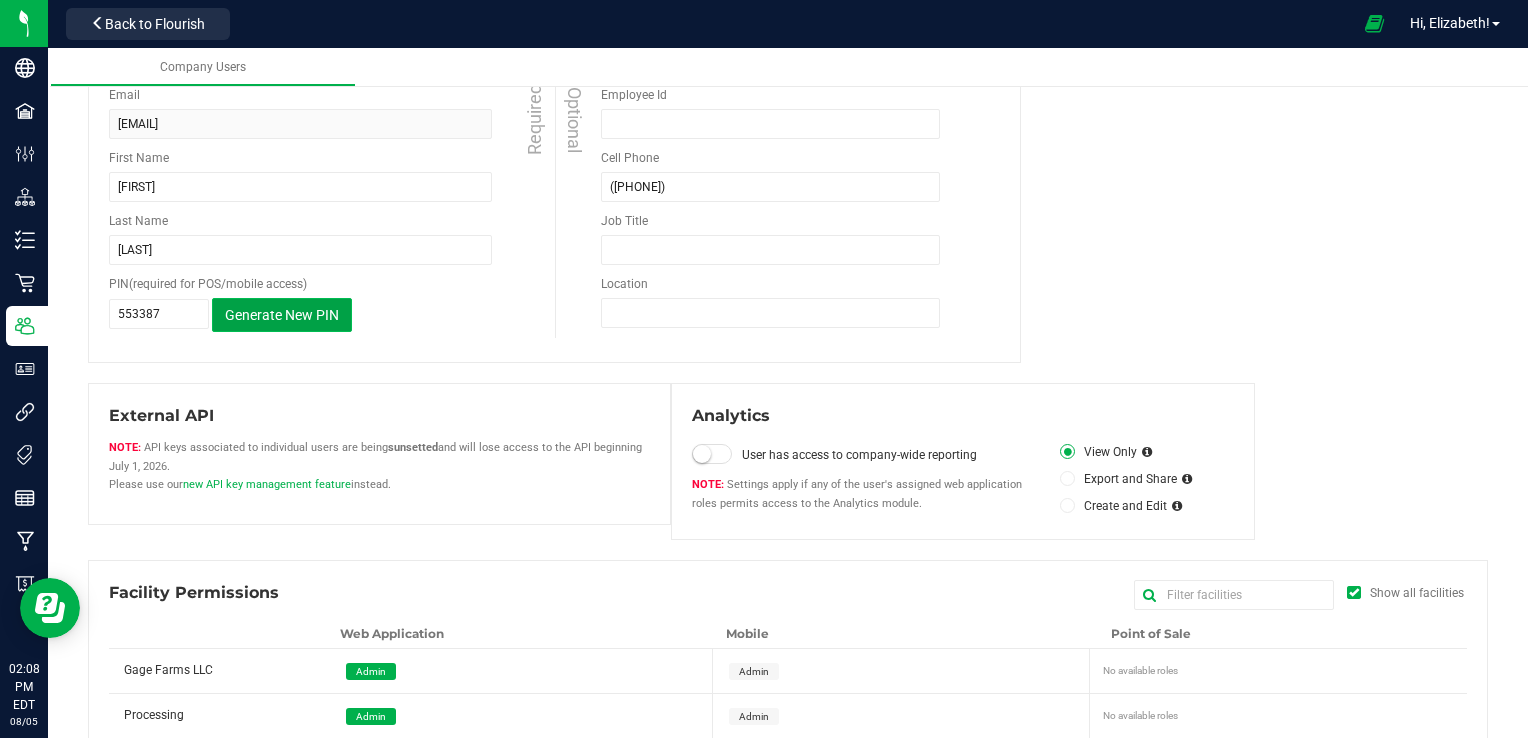 click on "Generate New PIN" at bounding box center [282, 315] 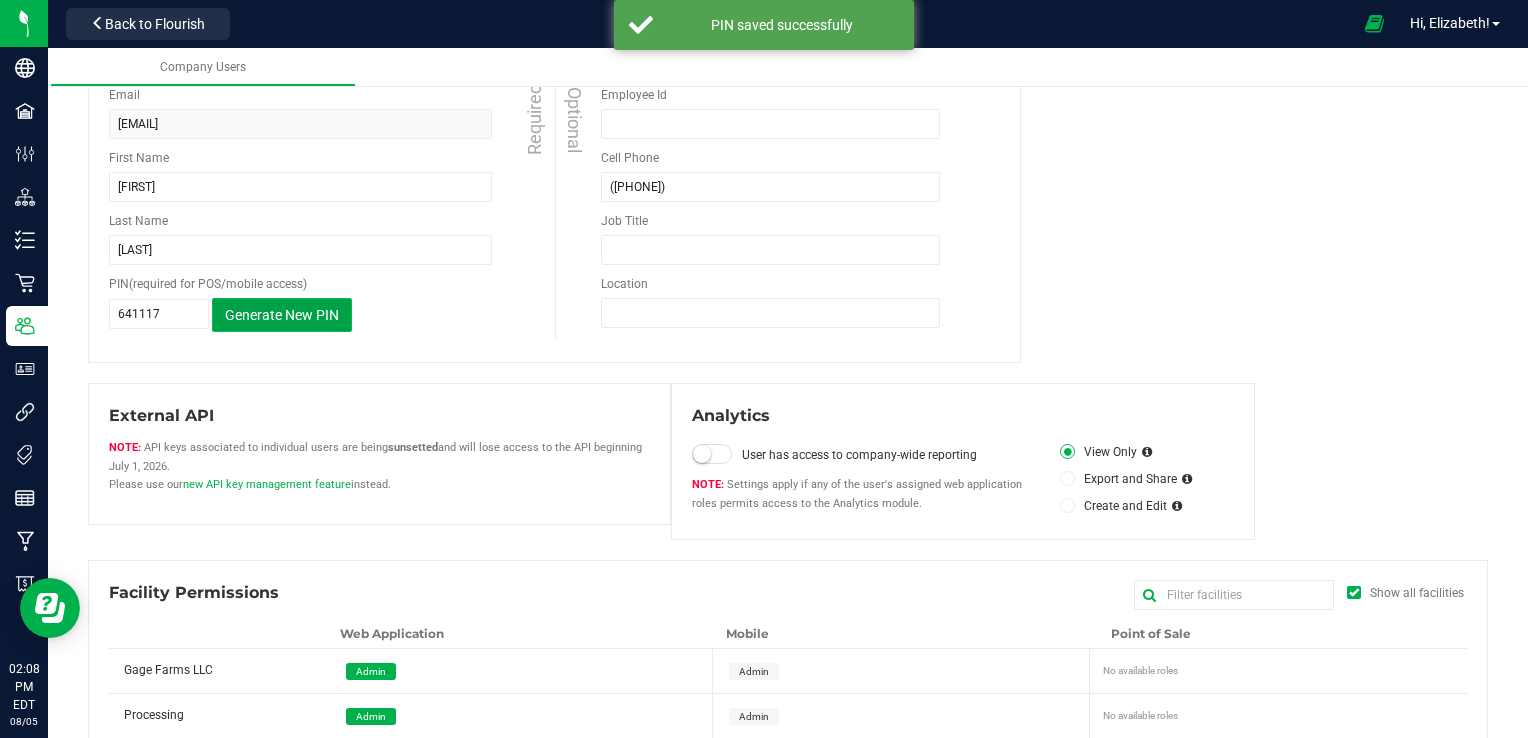 click on "Generate New PIN" at bounding box center (282, 315) 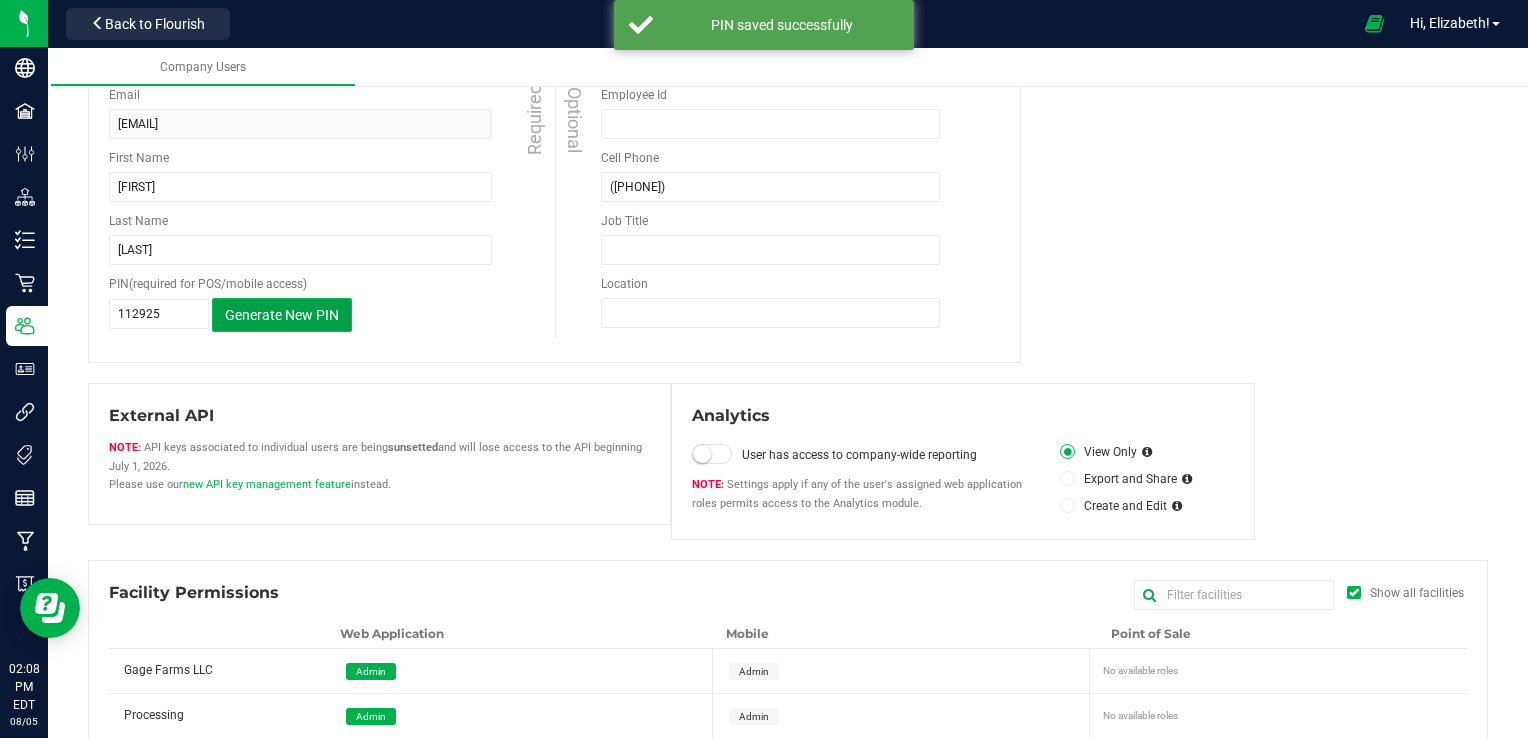 click on "Generate New PIN" at bounding box center (282, 315) 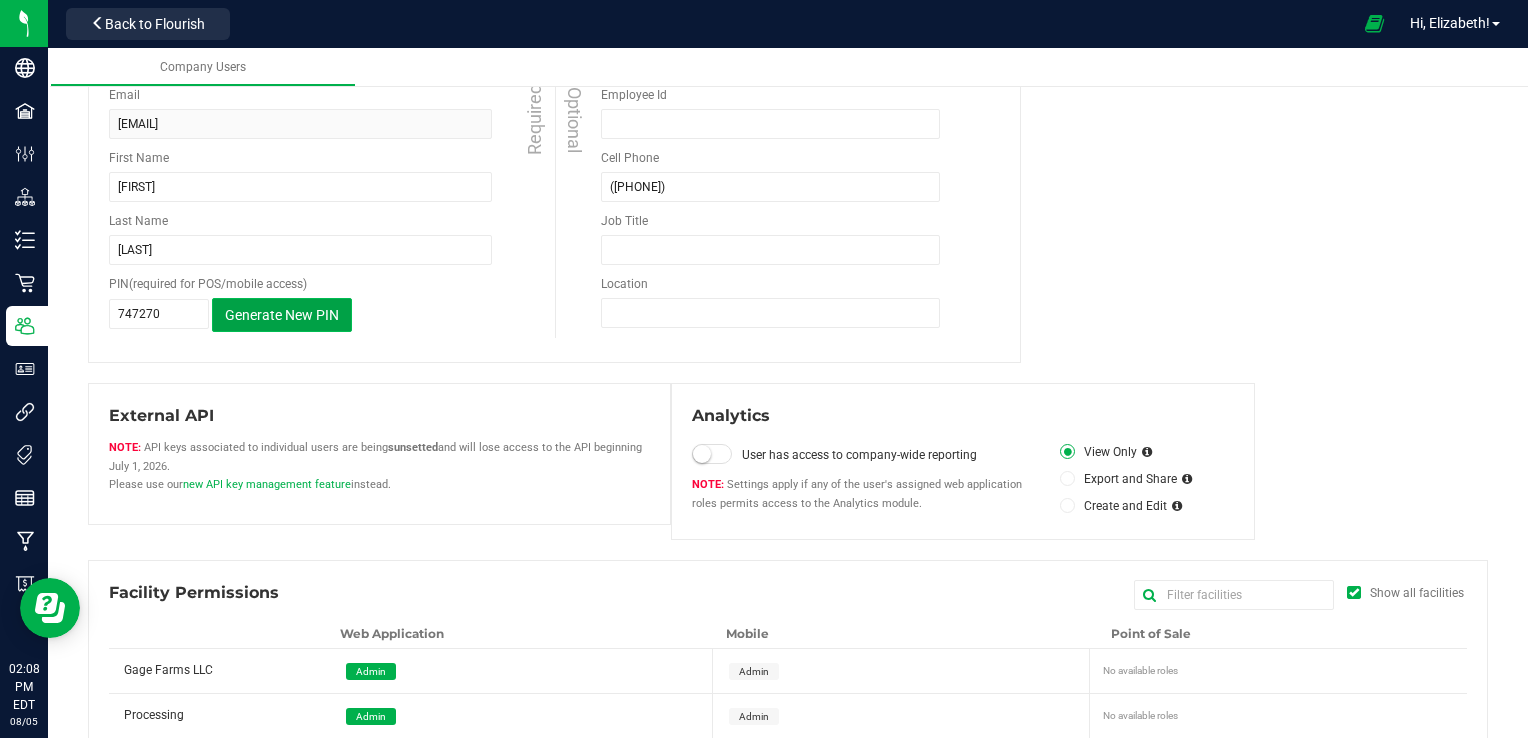 click on "Generate New PIN" at bounding box center (282, 315) 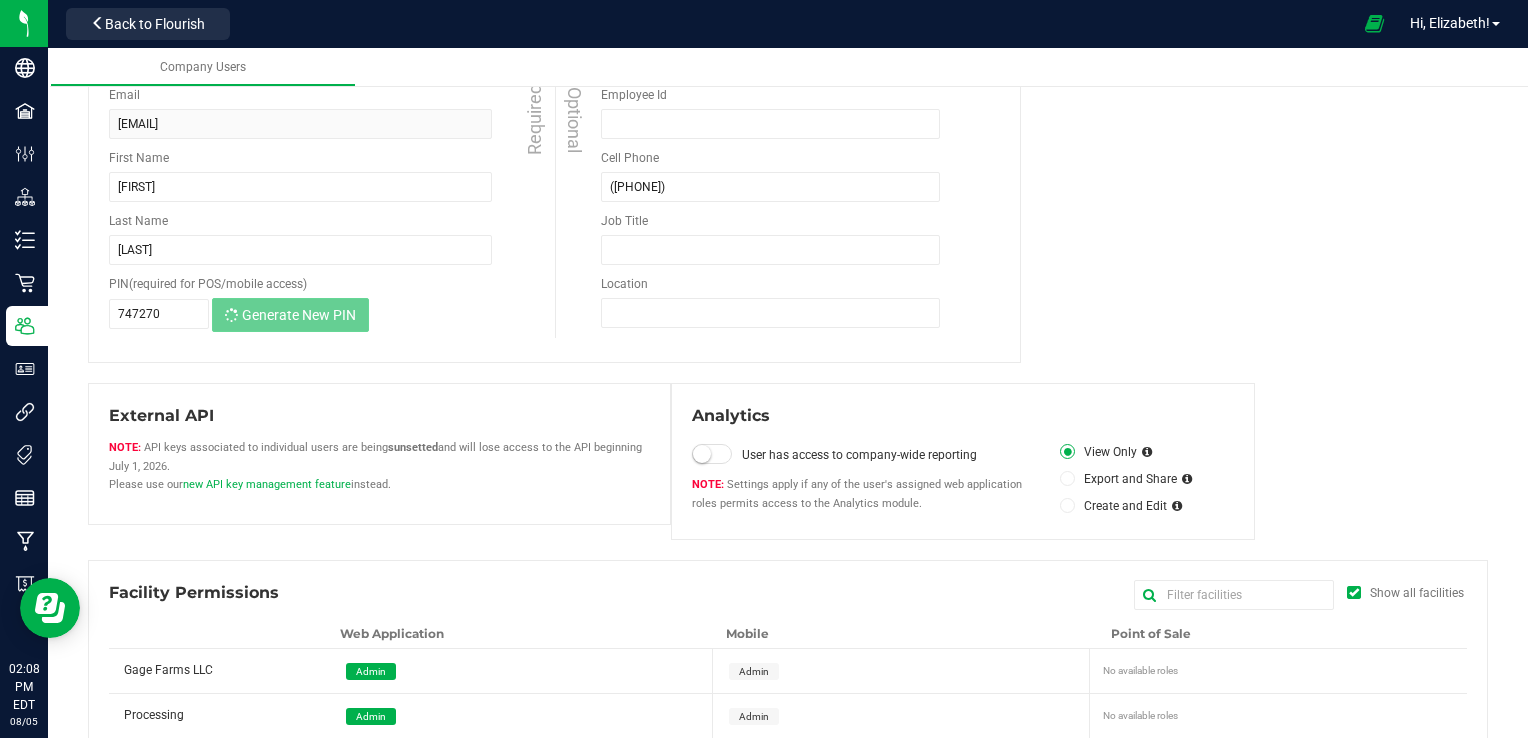 type on "315709" 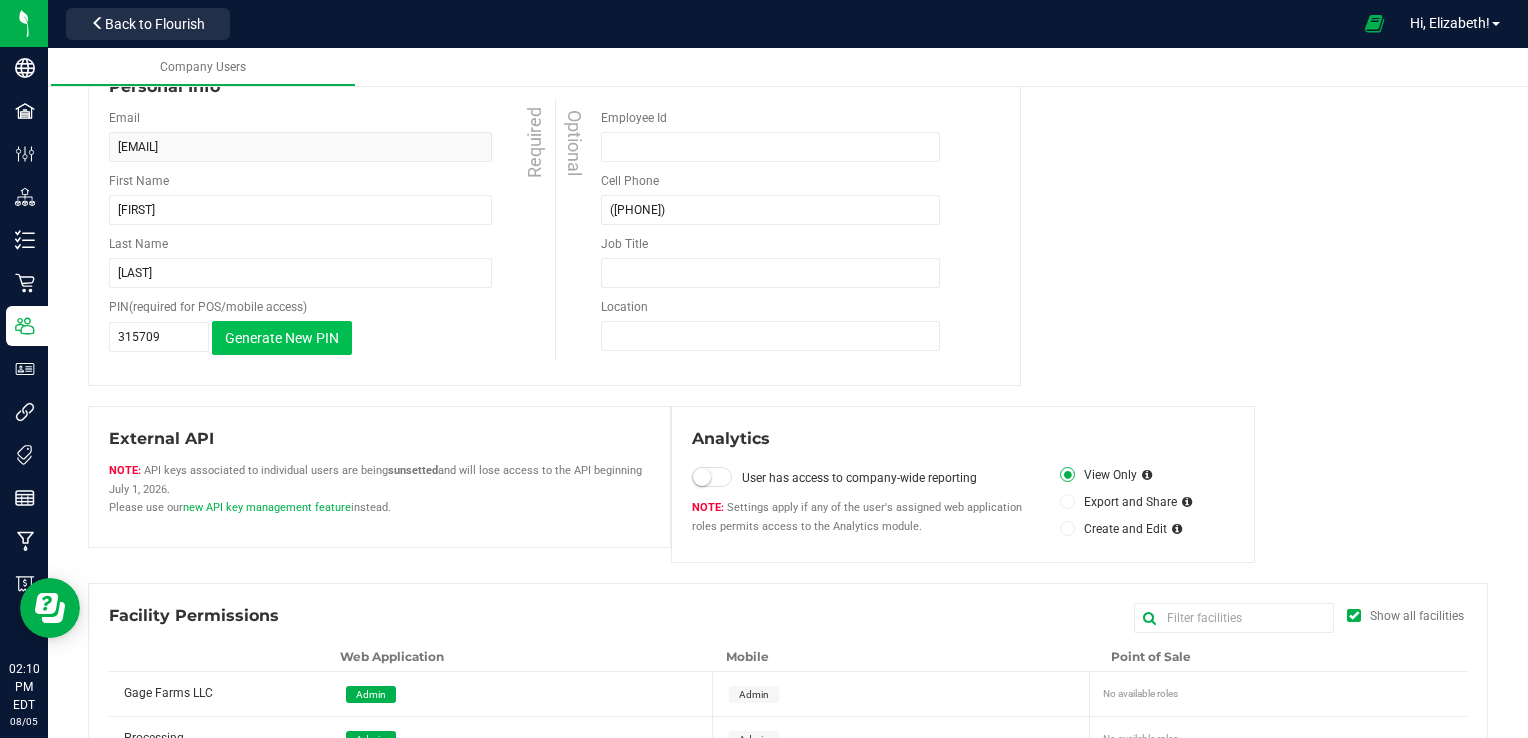 scroll, scrollTop: 216, scrollLeft: 0, axis: vertical 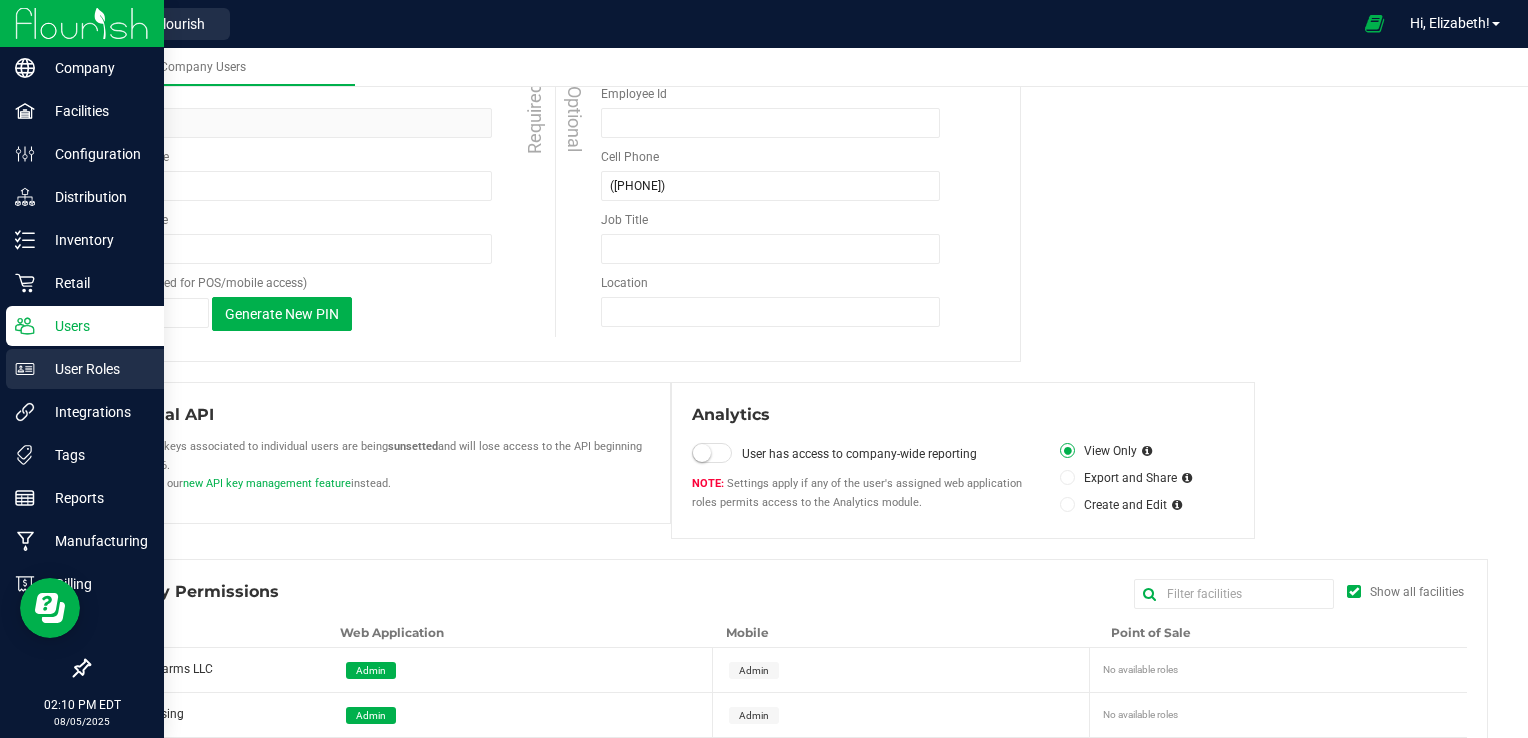 click on "User Roles" at bounding box center [95, 369] 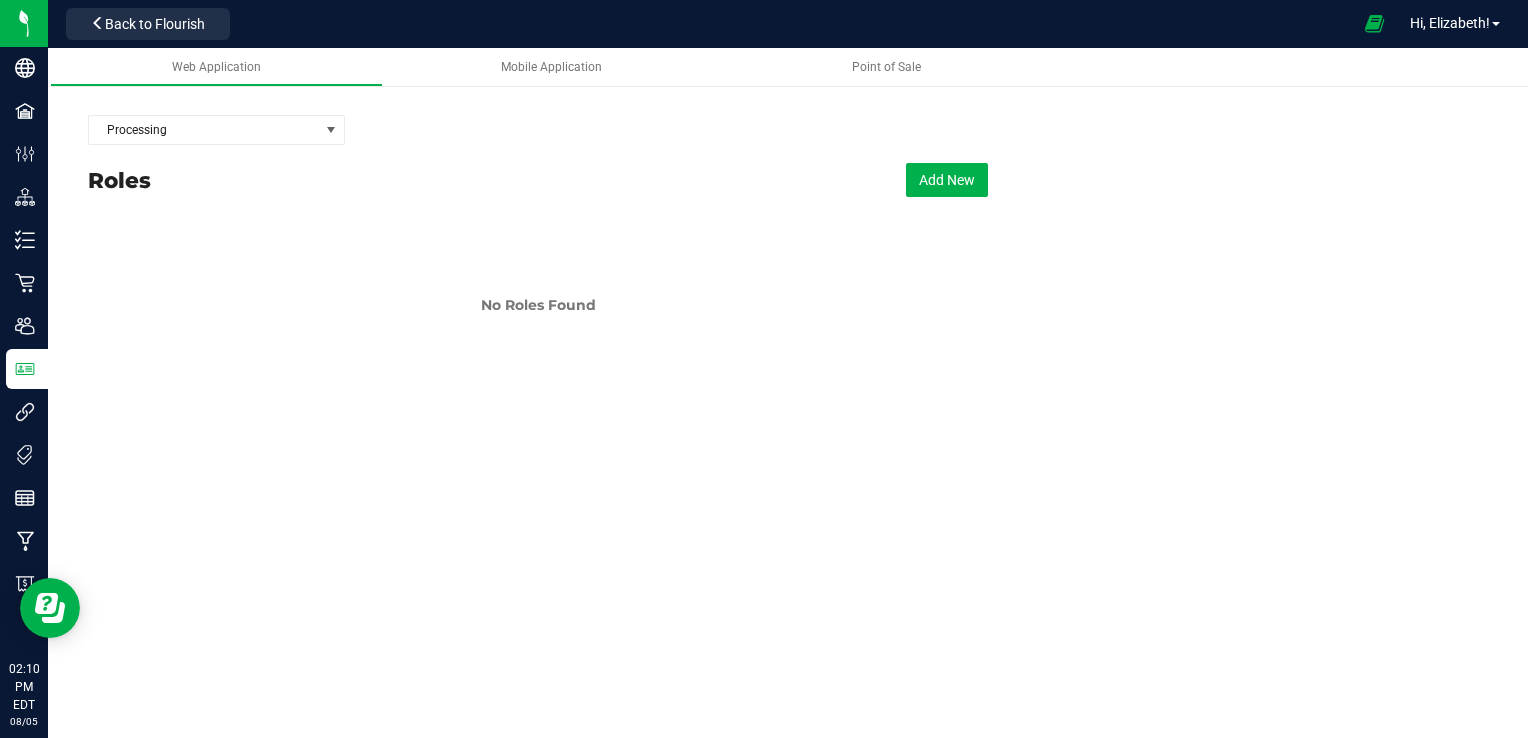 scroll, scrollTop: 0, scrollLeft: 0, axis: both 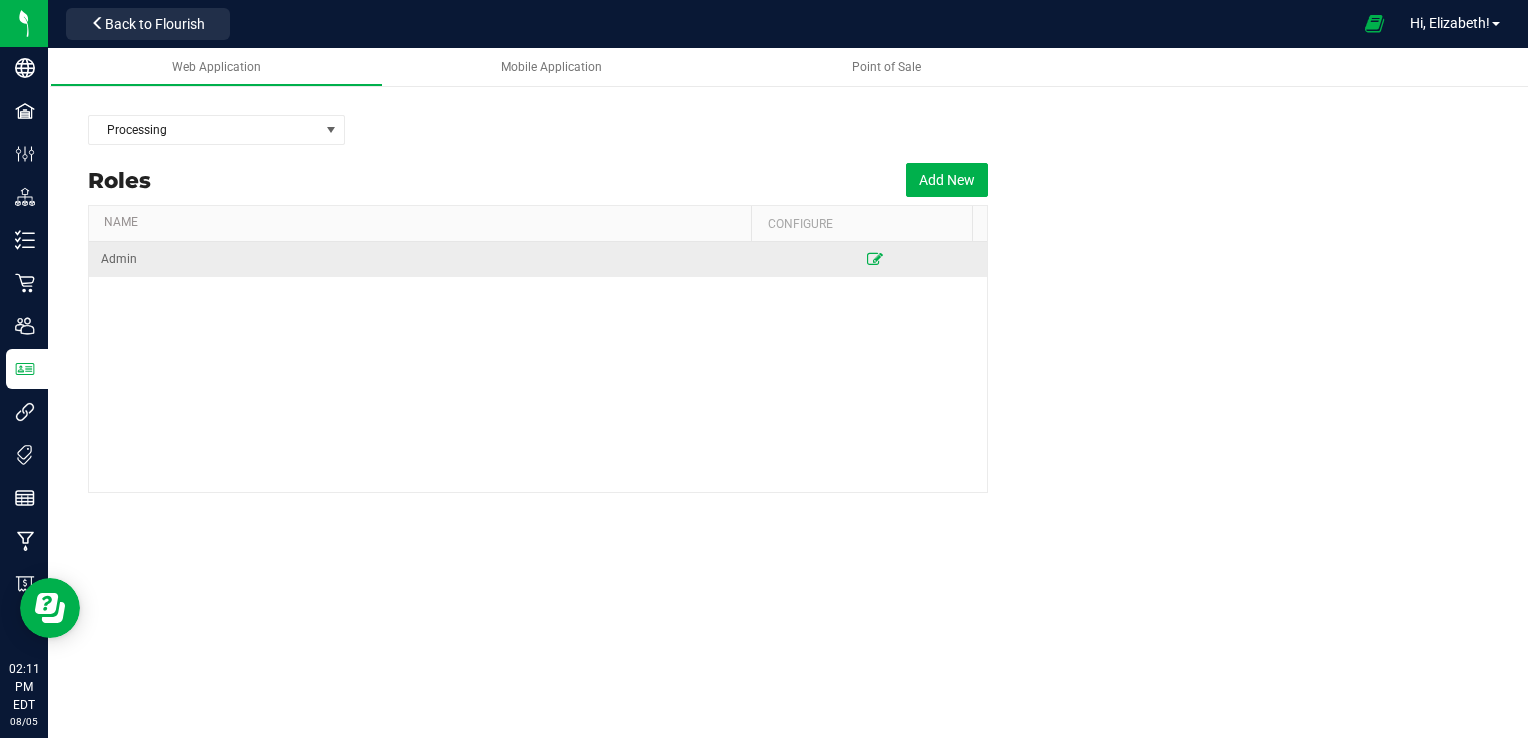 click at bounding box center (875, 259) 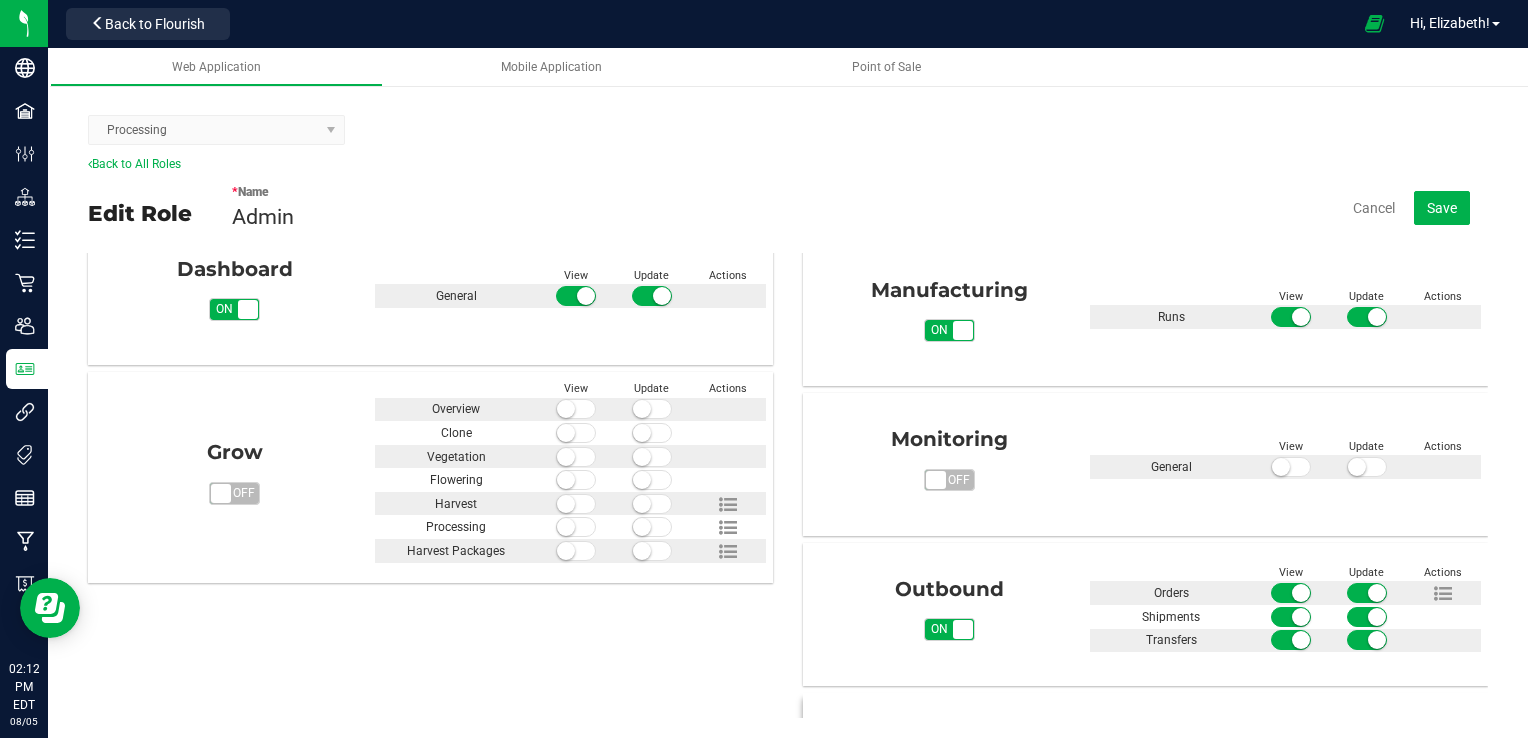 scroll, scrollTop: 495, scrollLeft: 0, axis: vertical 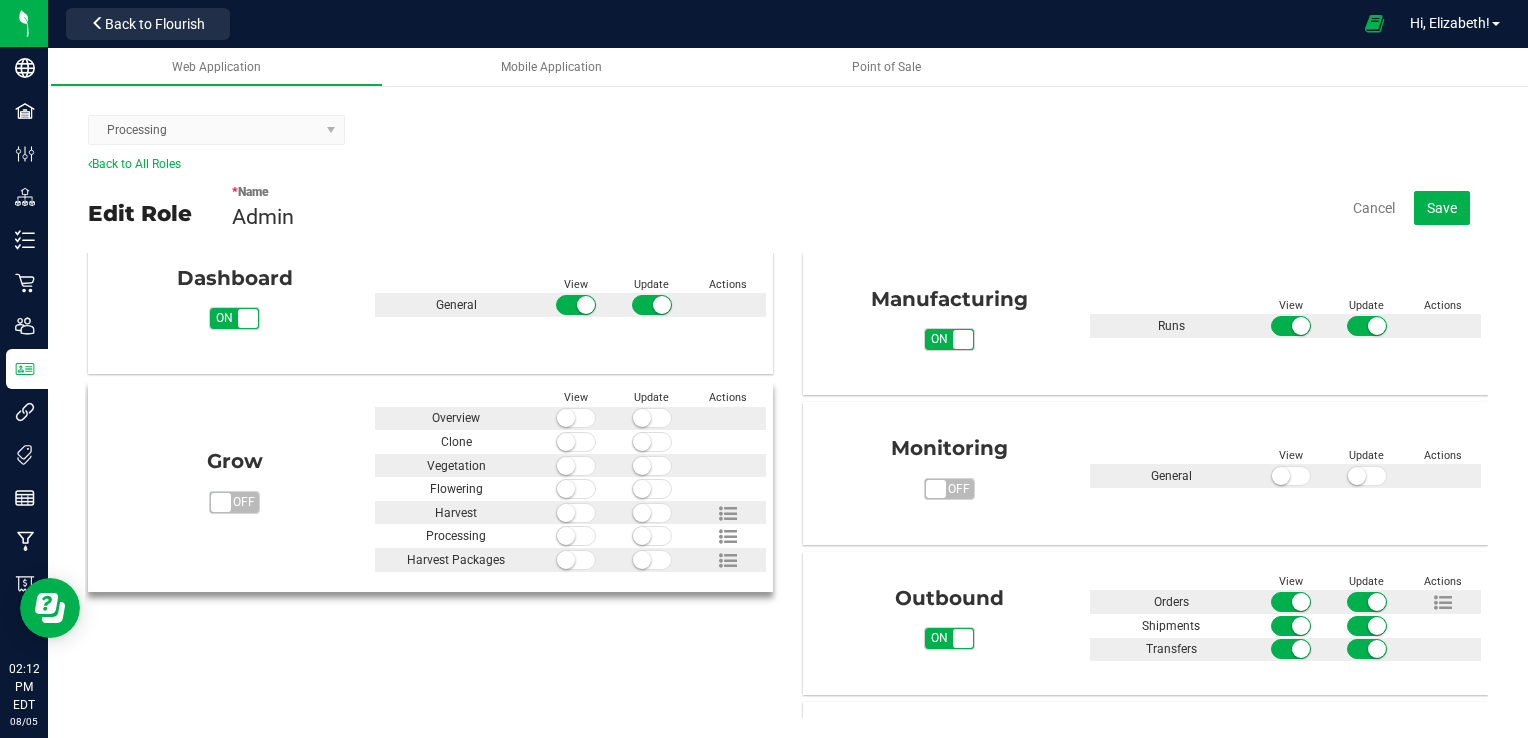 click on "on  	                 off" at bounding box center [220, 502] 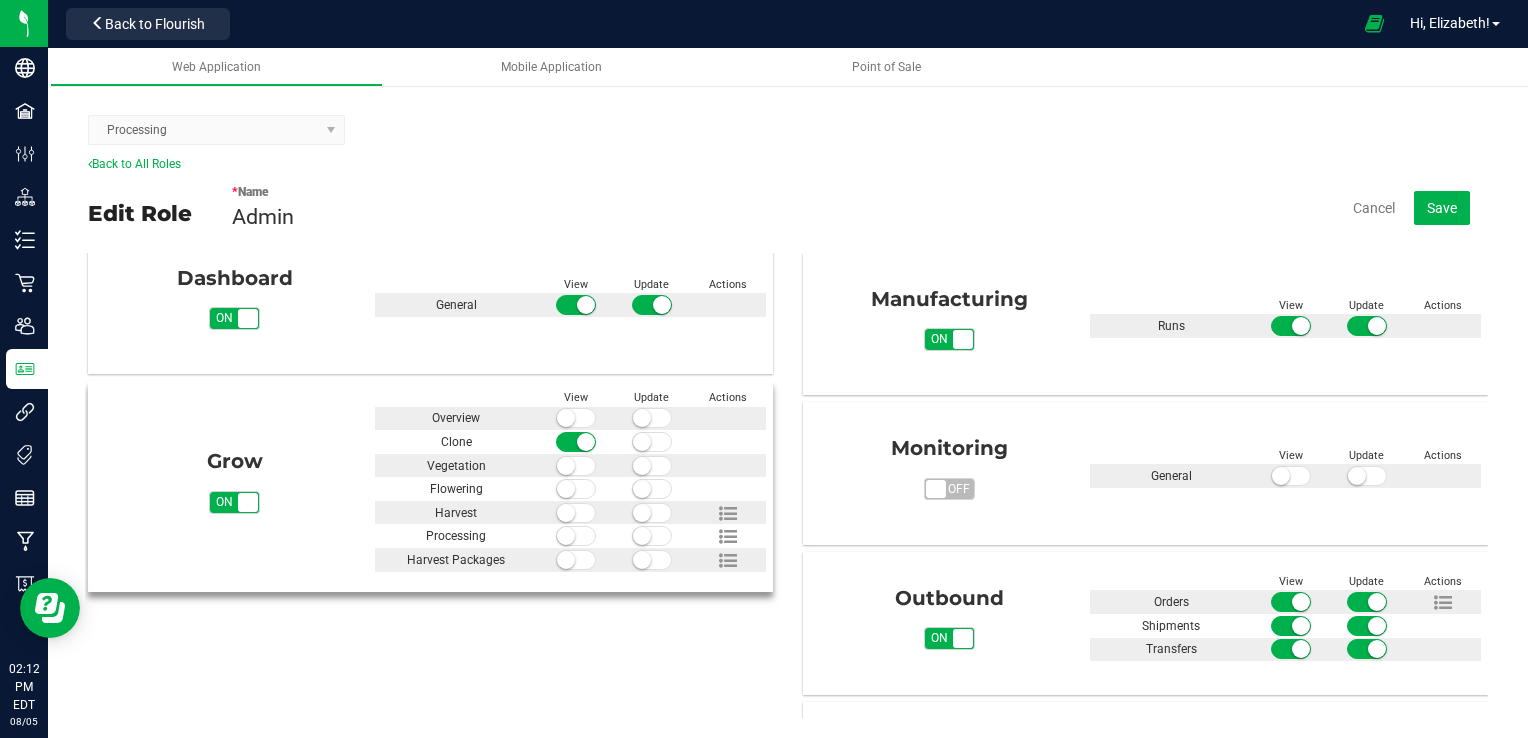 click at bounding box center [566, 418] 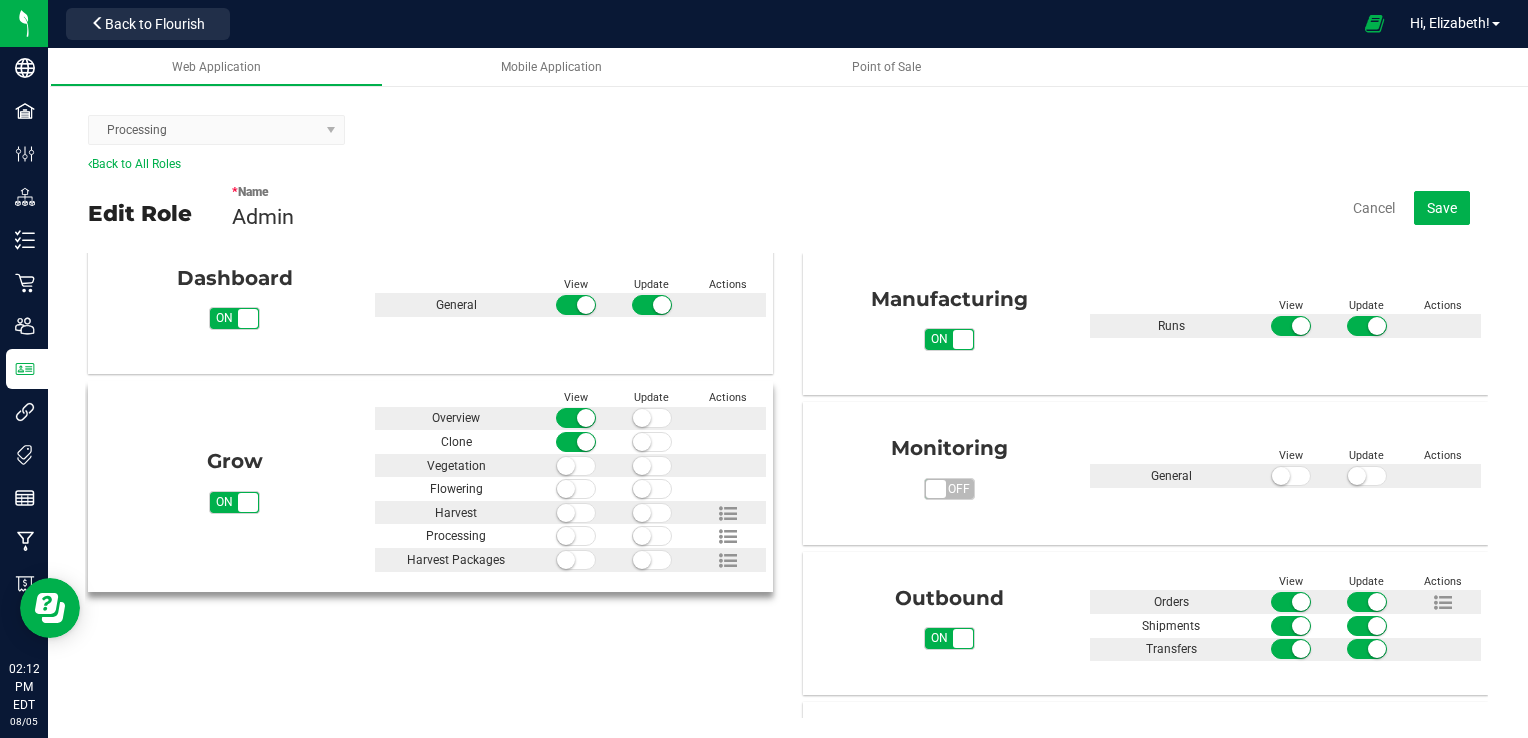 click at bounding box center (566, 466) 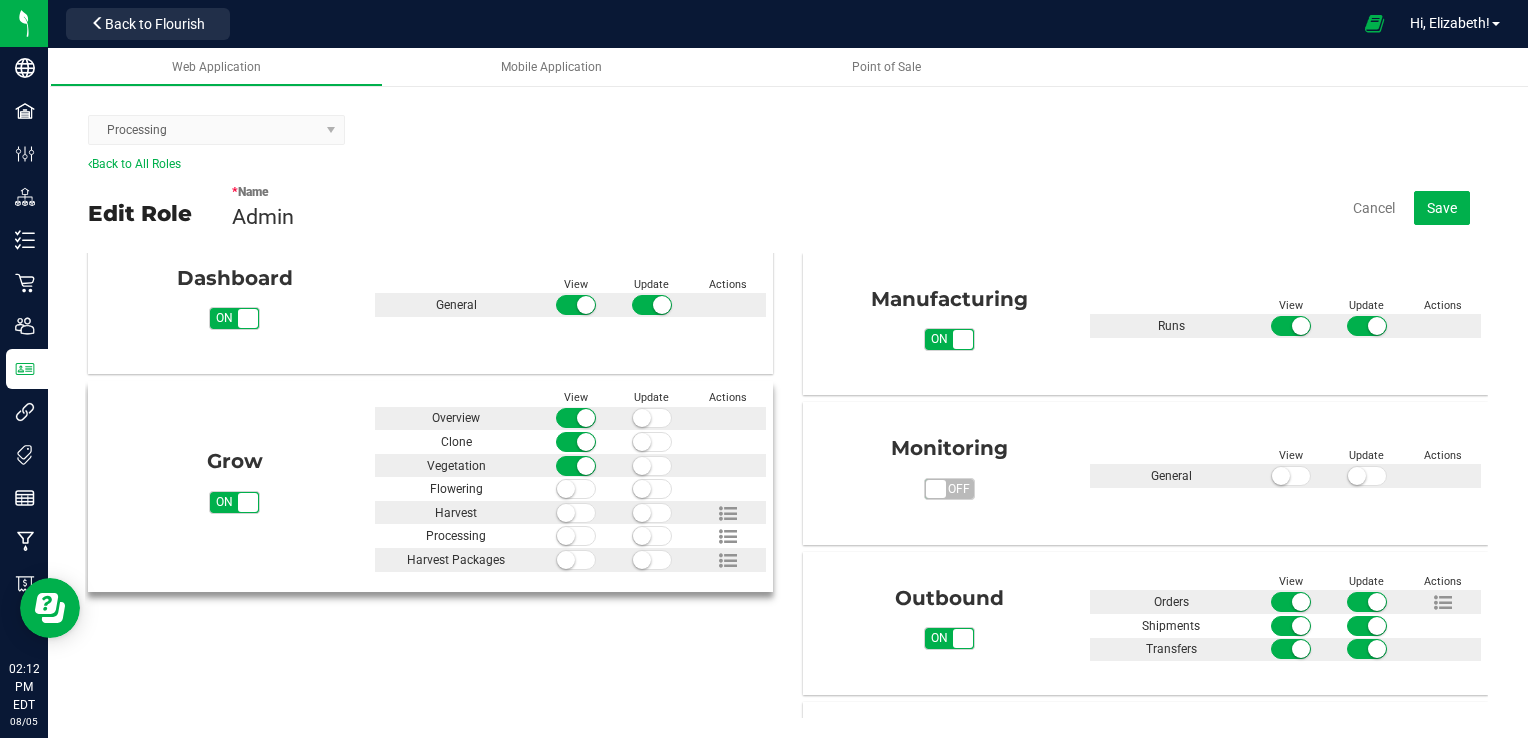 click at bounding box center [566, 489] 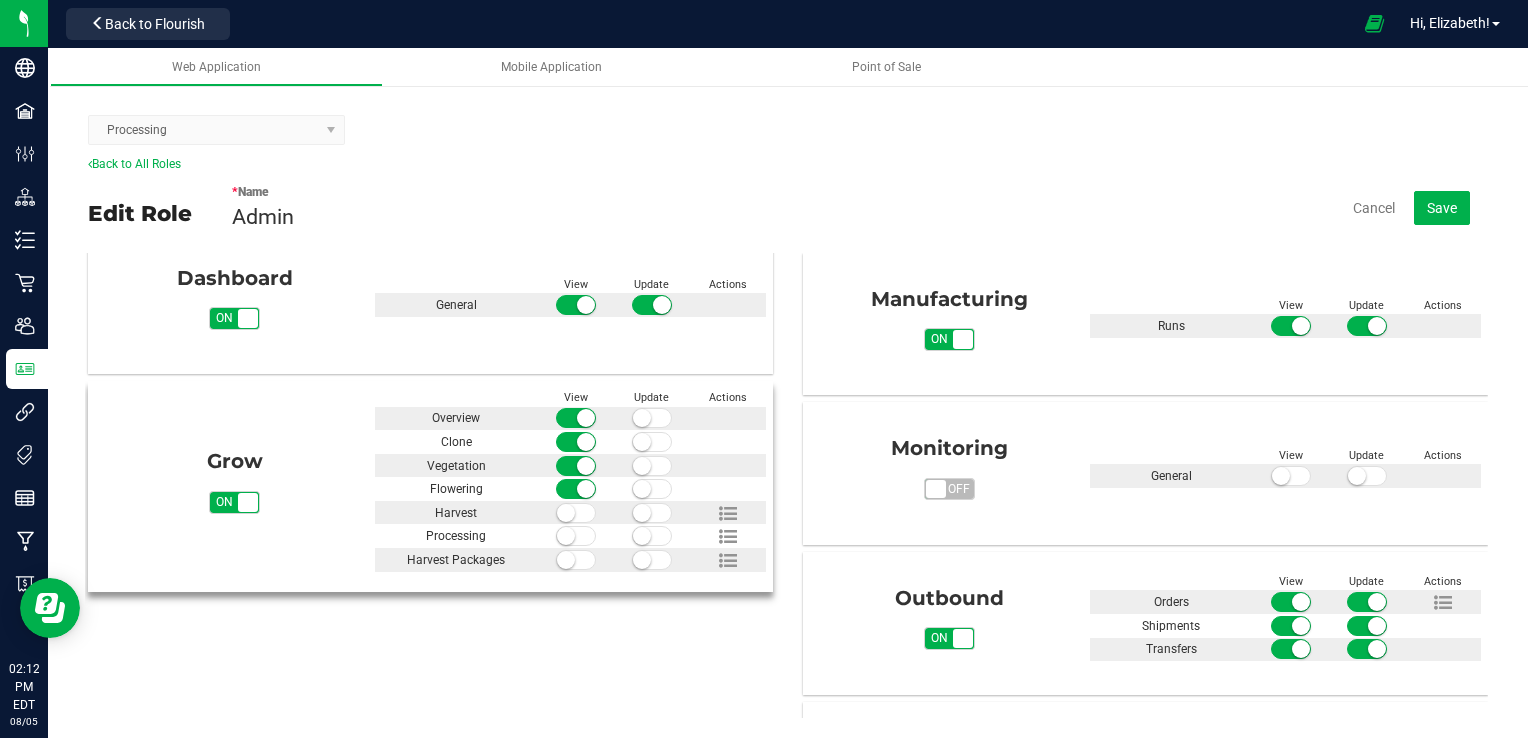 click at bounding box center [566, 513] 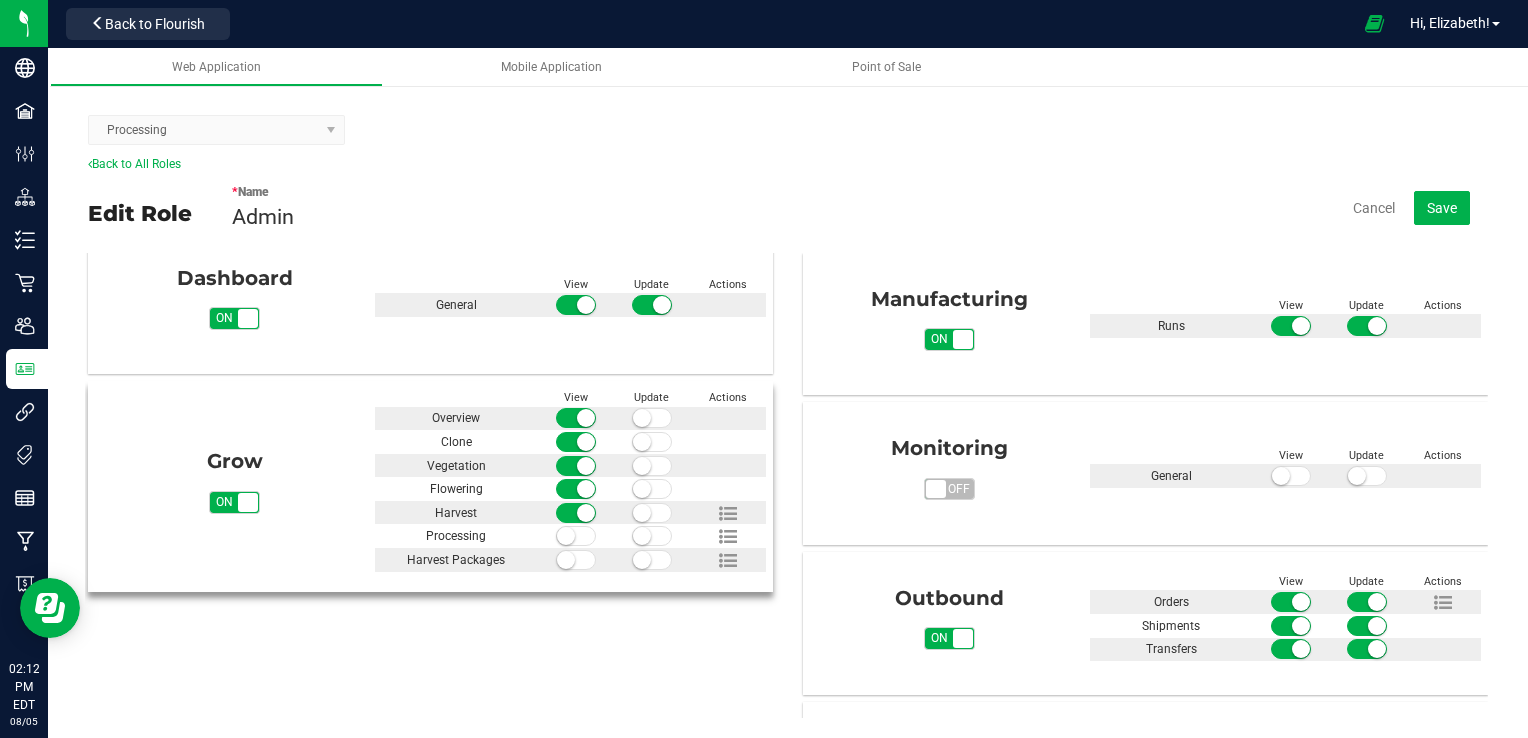 click at bounding box center (566, 536) 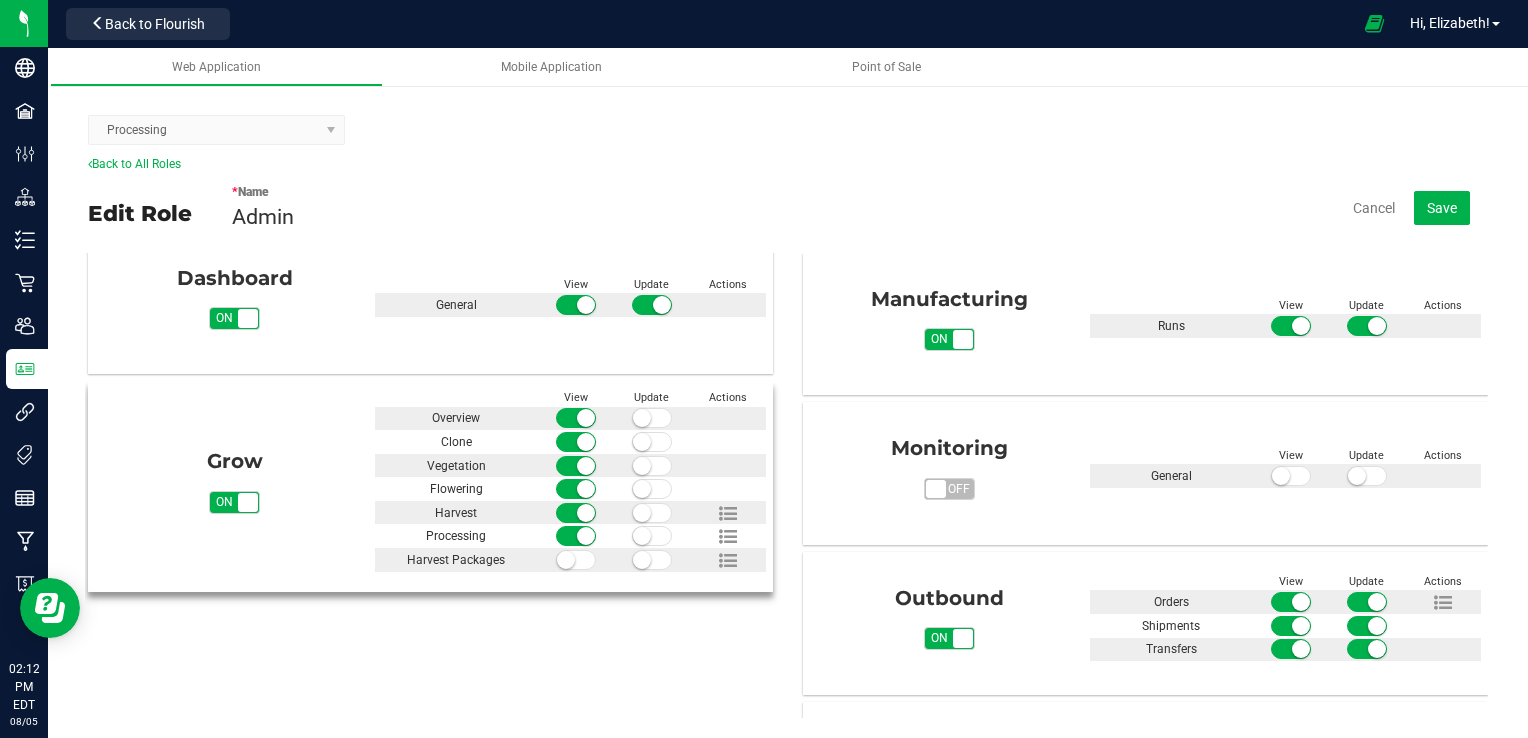 click at bounding box center (566, 560) 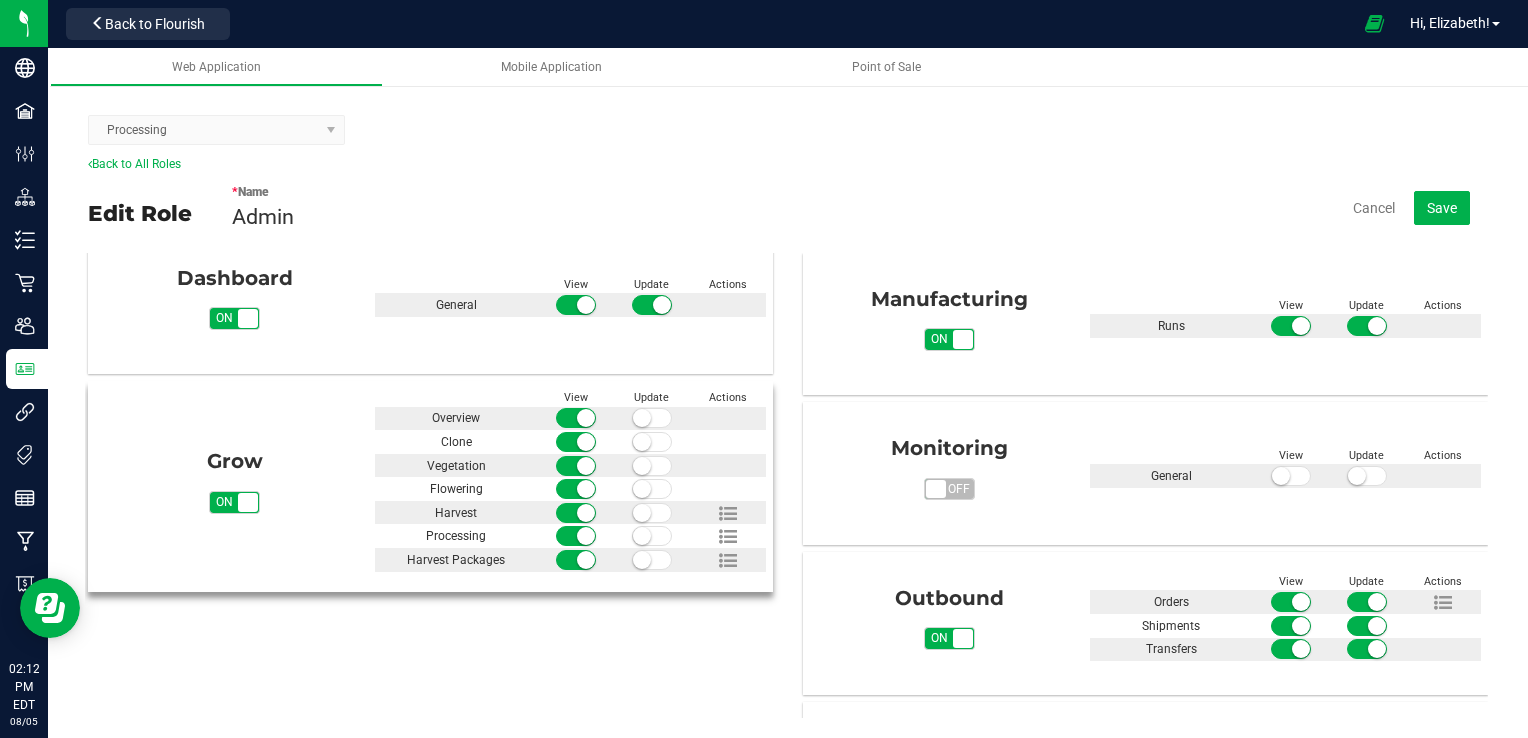 click at bounding box center (642, 418) 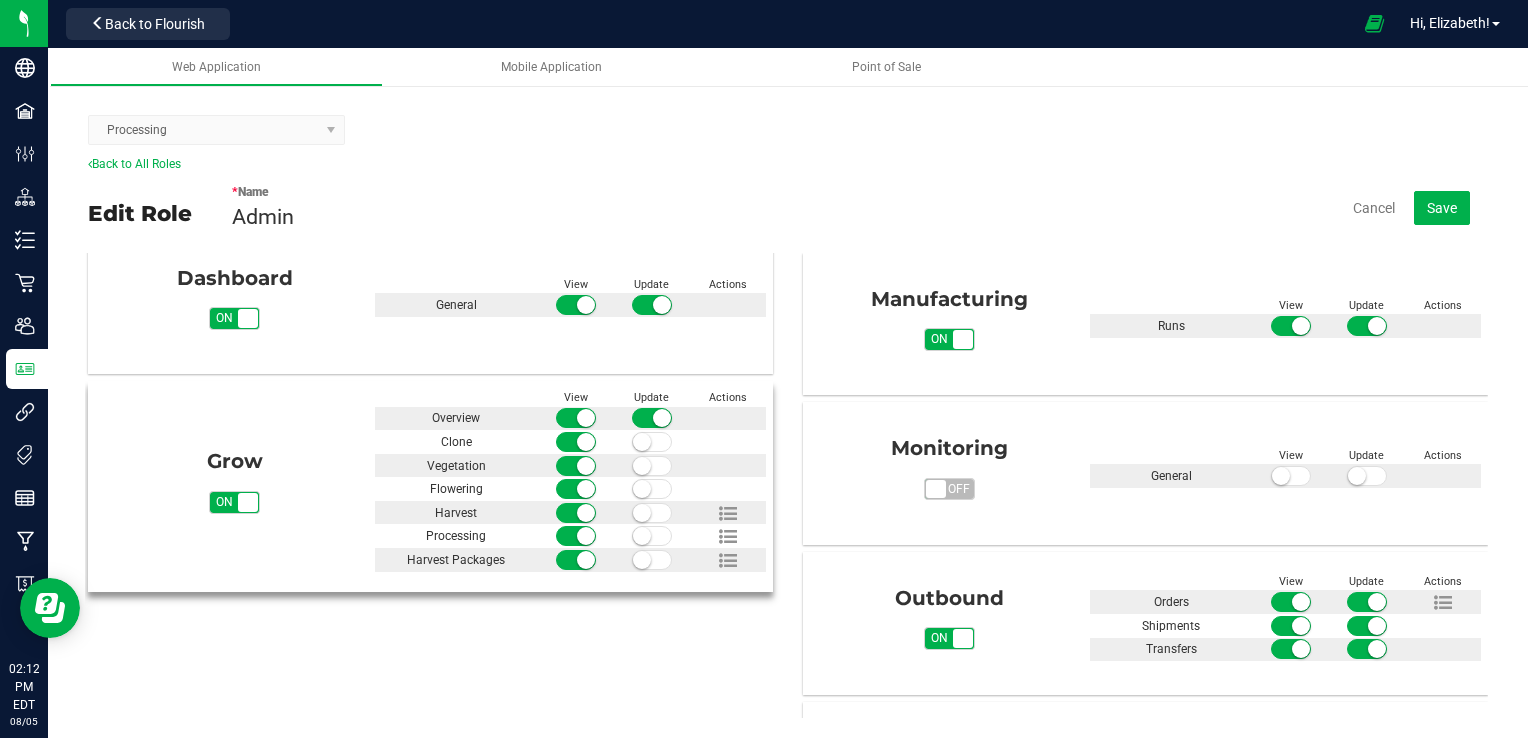 click at bounding box center [642, 442] 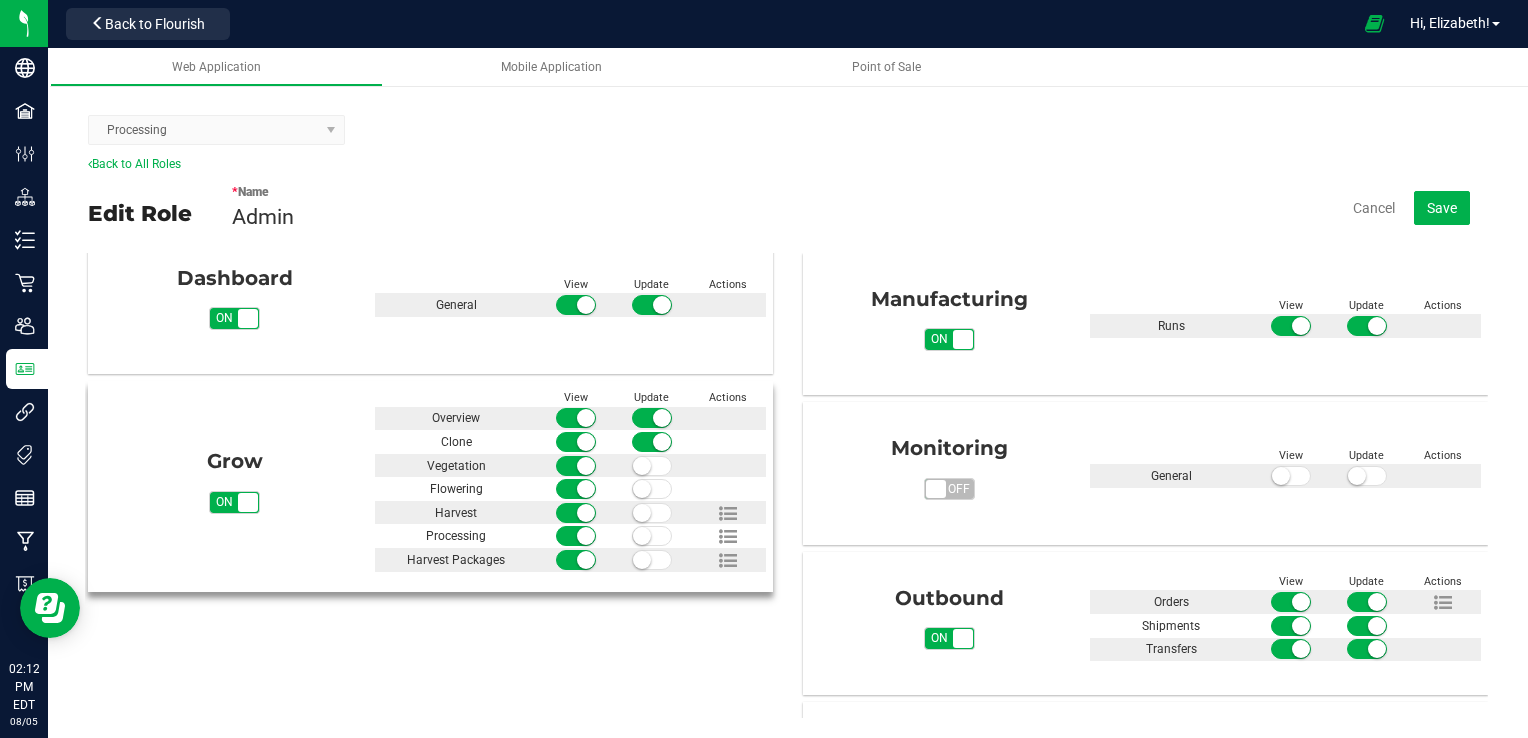 click at bounding box center [642, 466] 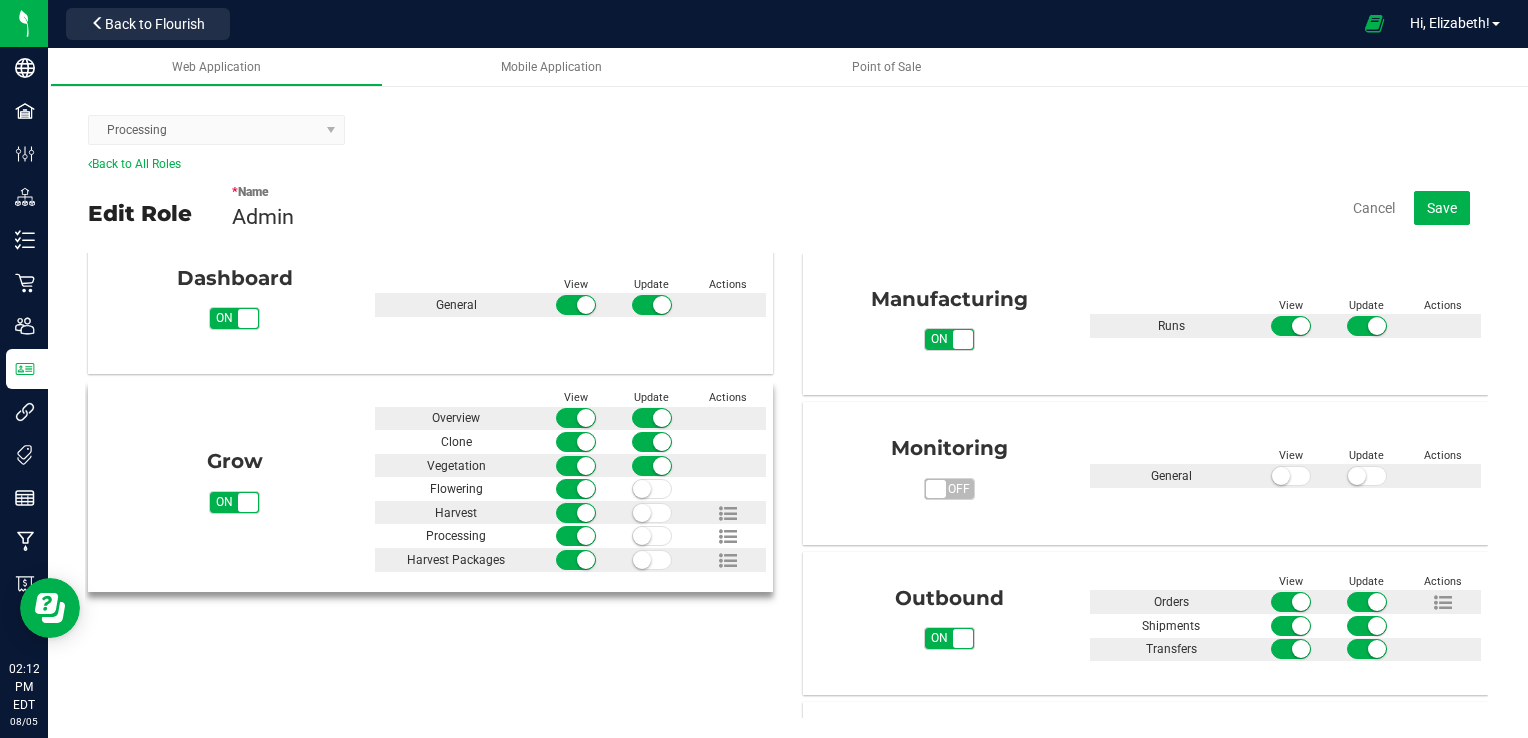 click at bounding box center (642, 489) 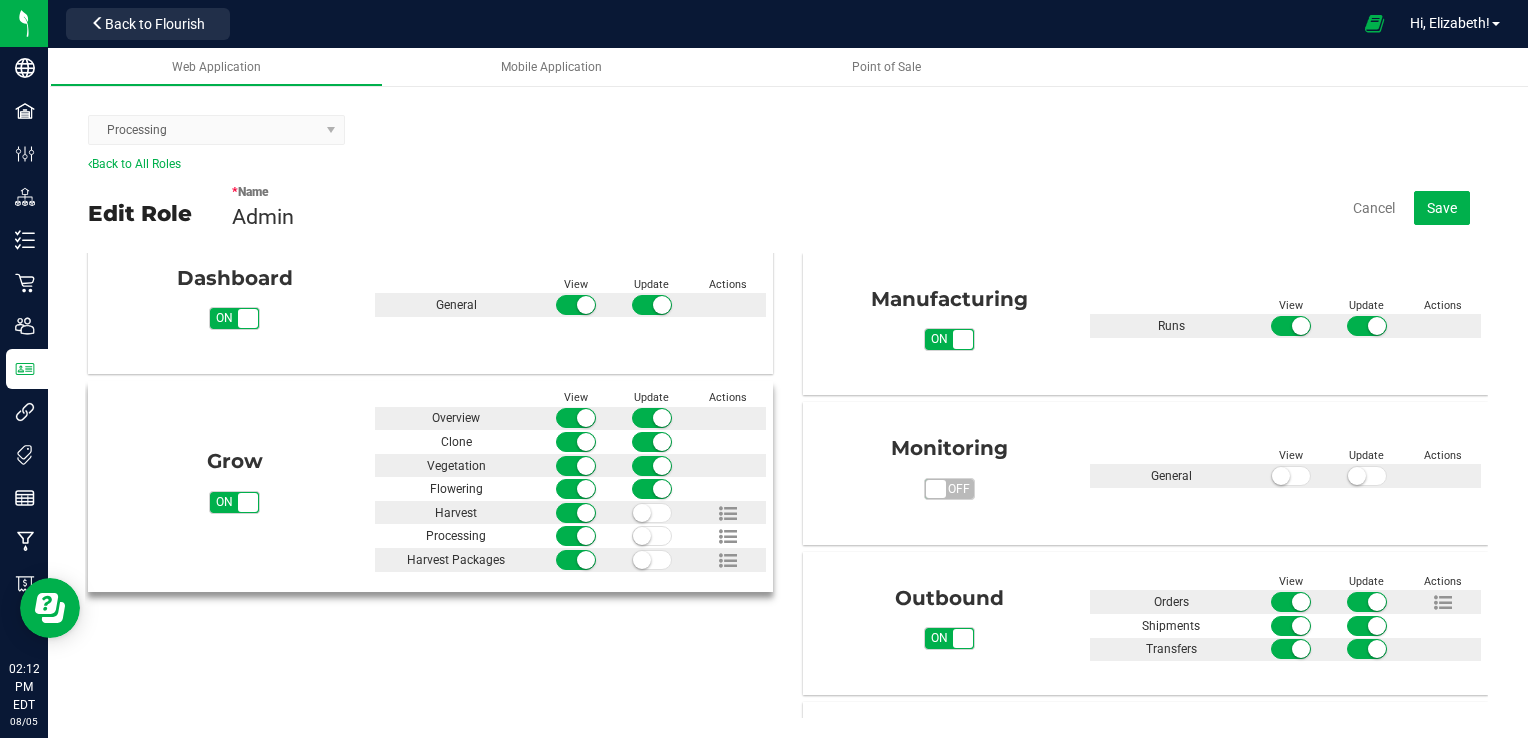 click at bounding box center (642, 513) 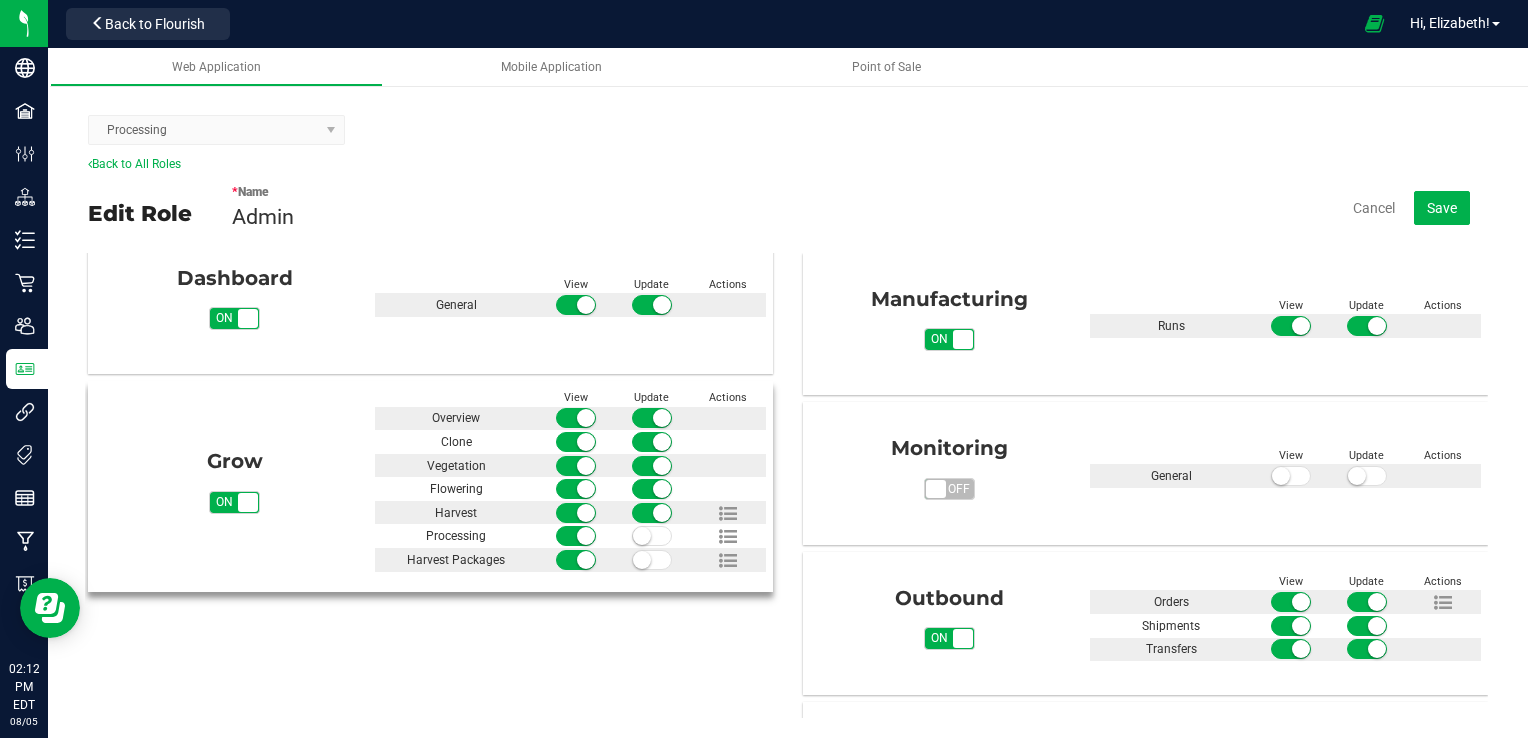 click at bounding box center (642, 536) 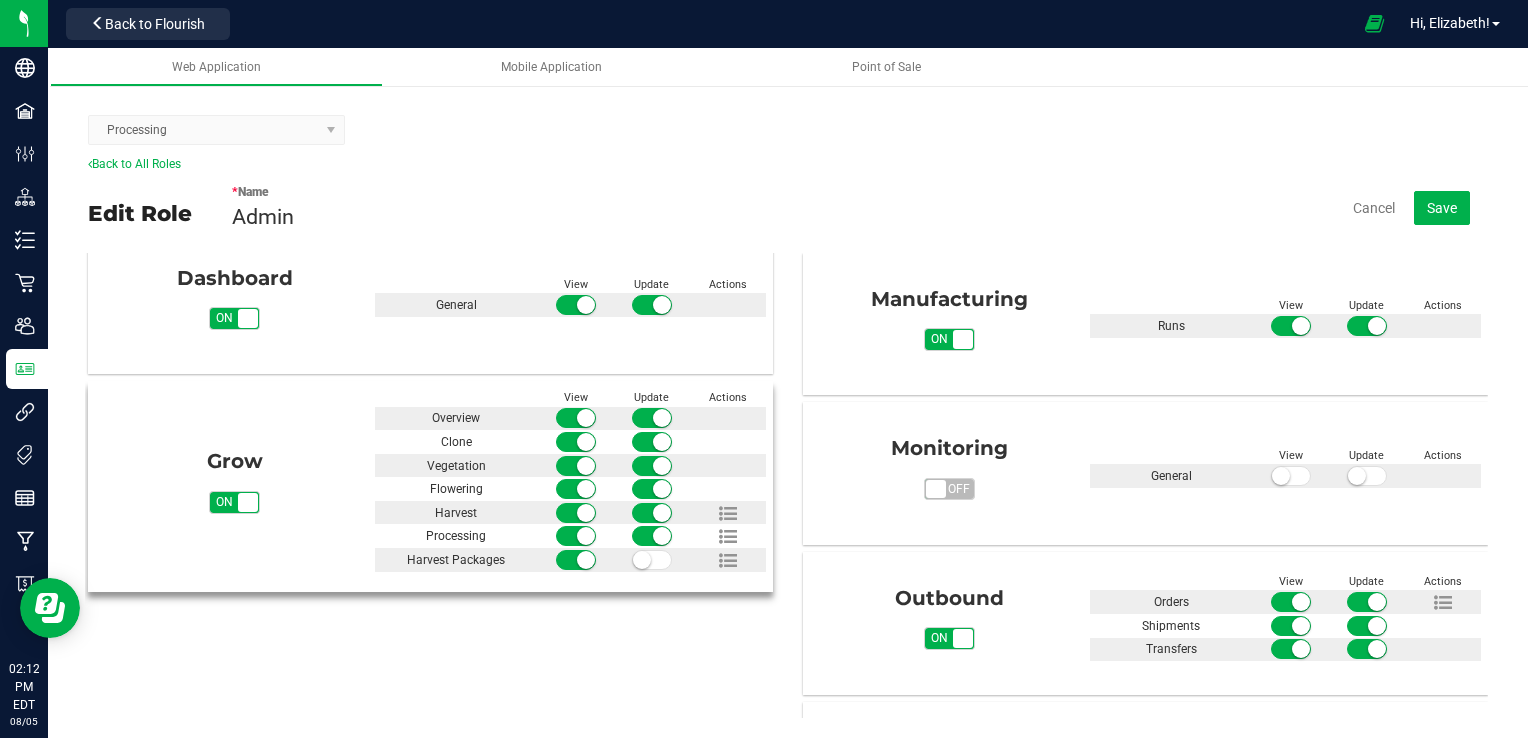 click at bounding box center (642, 560) 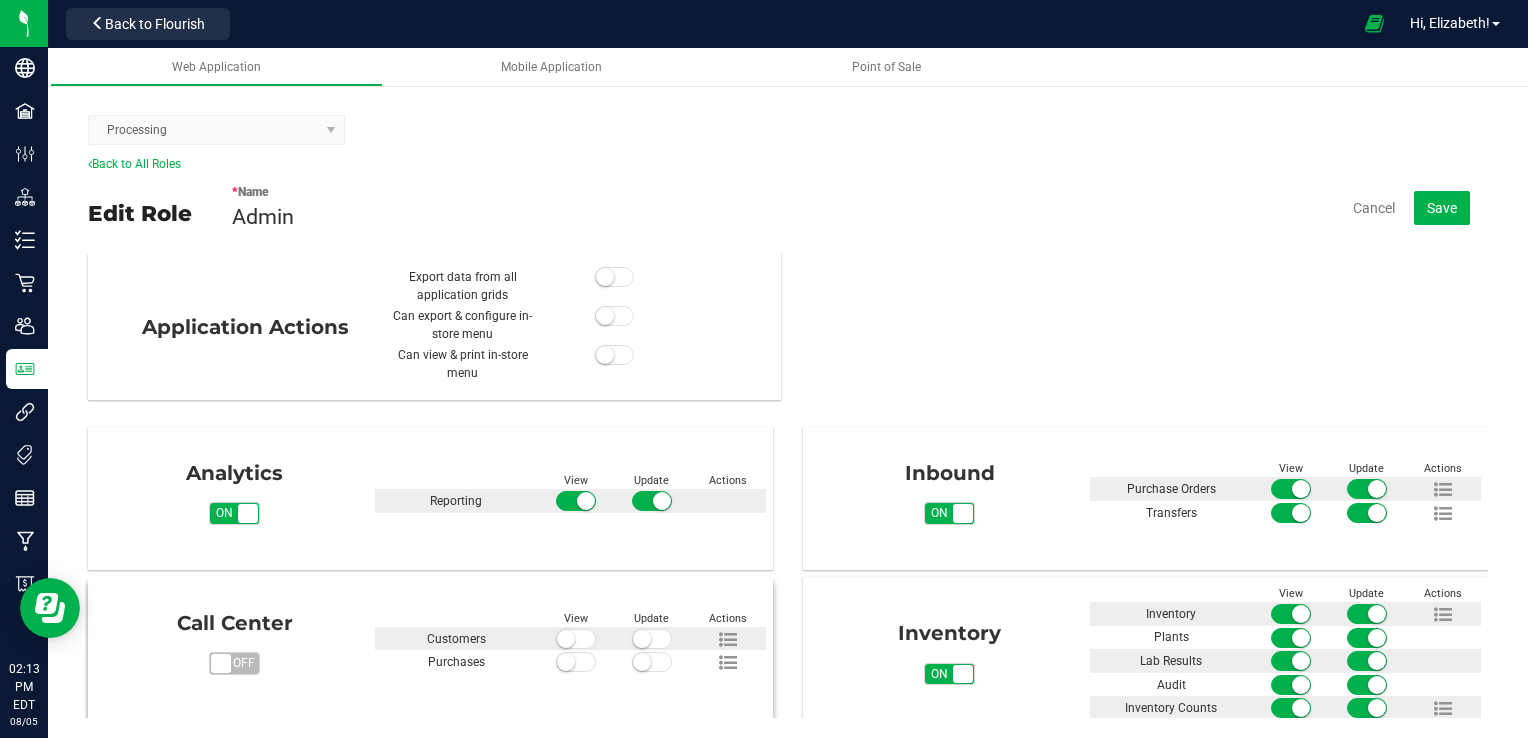 scroll, scrollTop: 0, scrollLeft: 0, axis: both 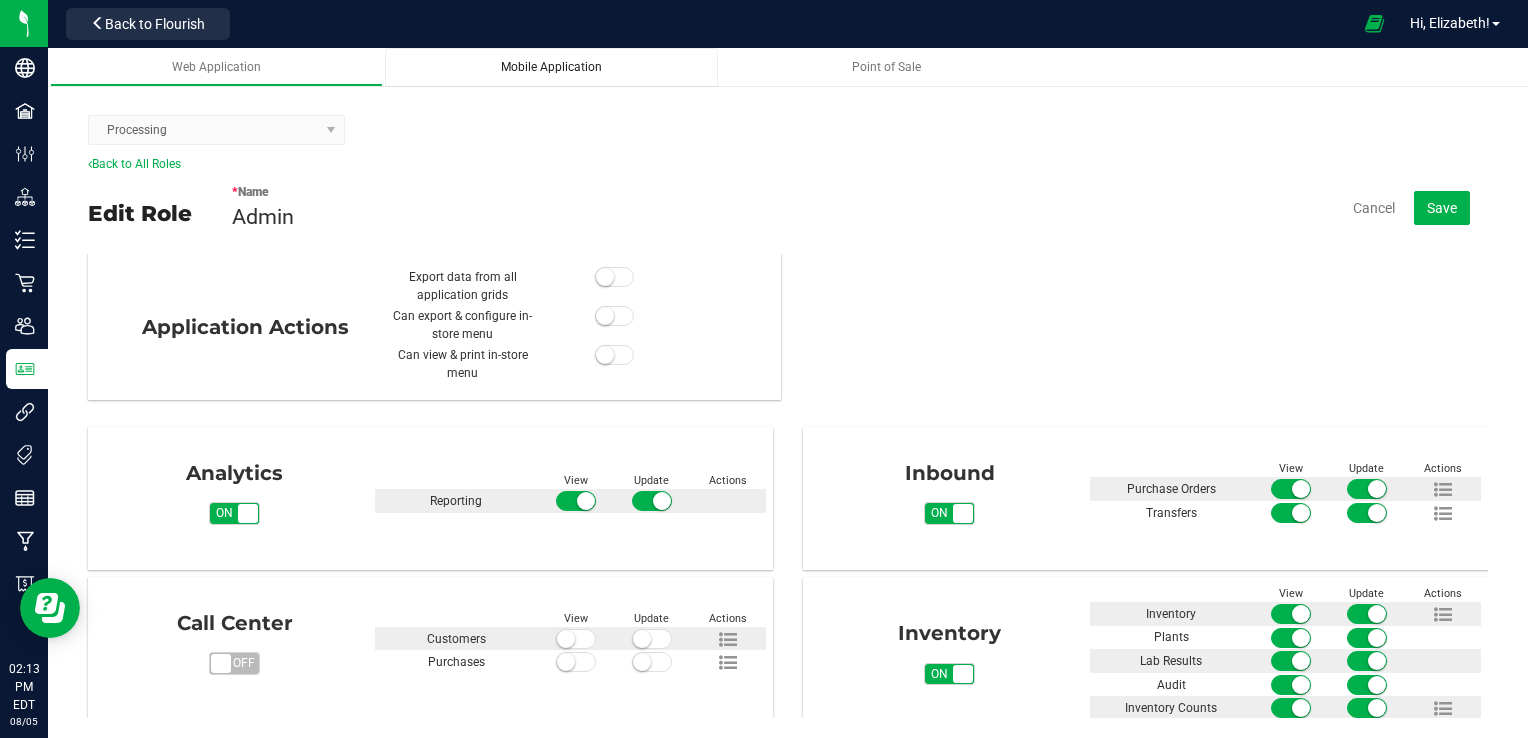 click on "Mobile Application" at bounding box center [551, 67] 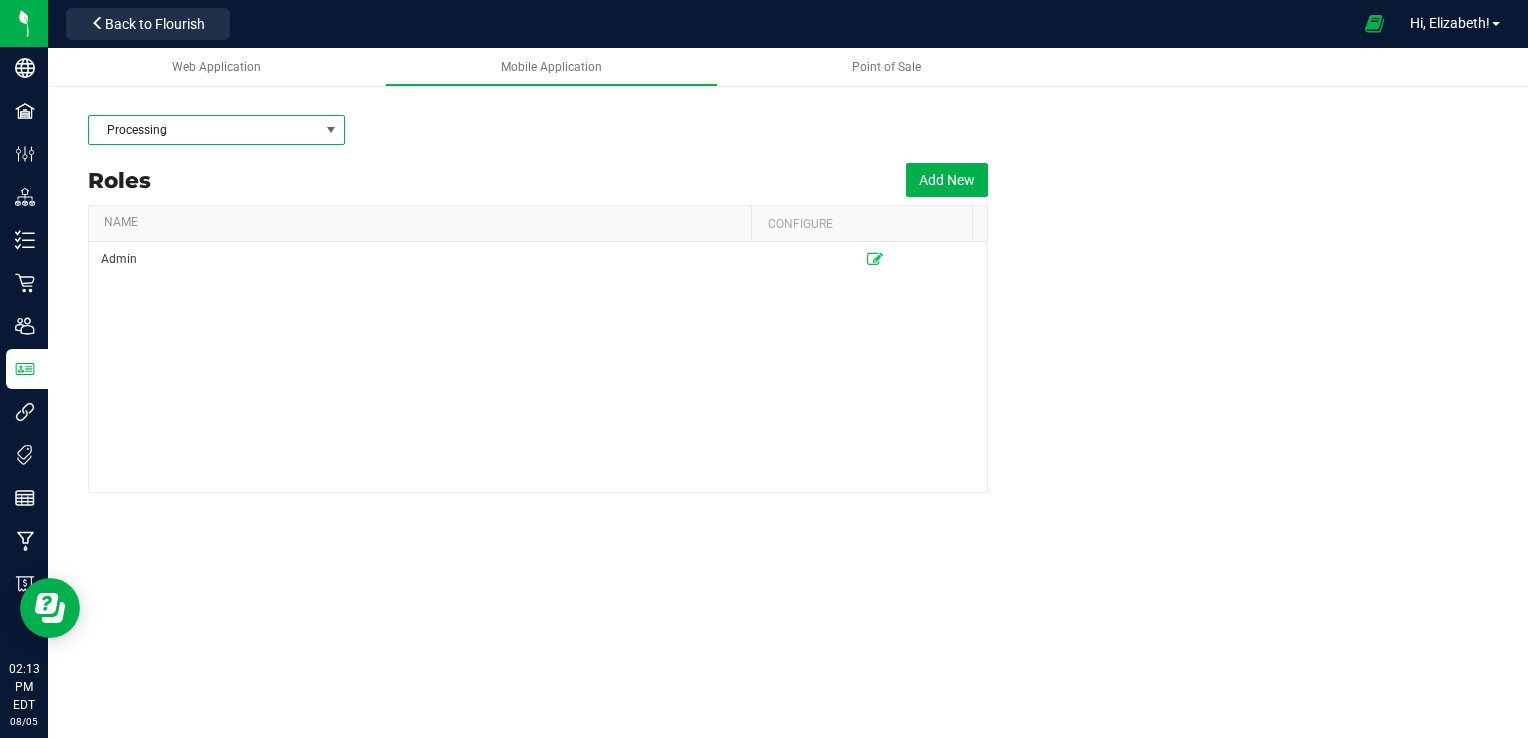 click at bounding box center [331, 130] 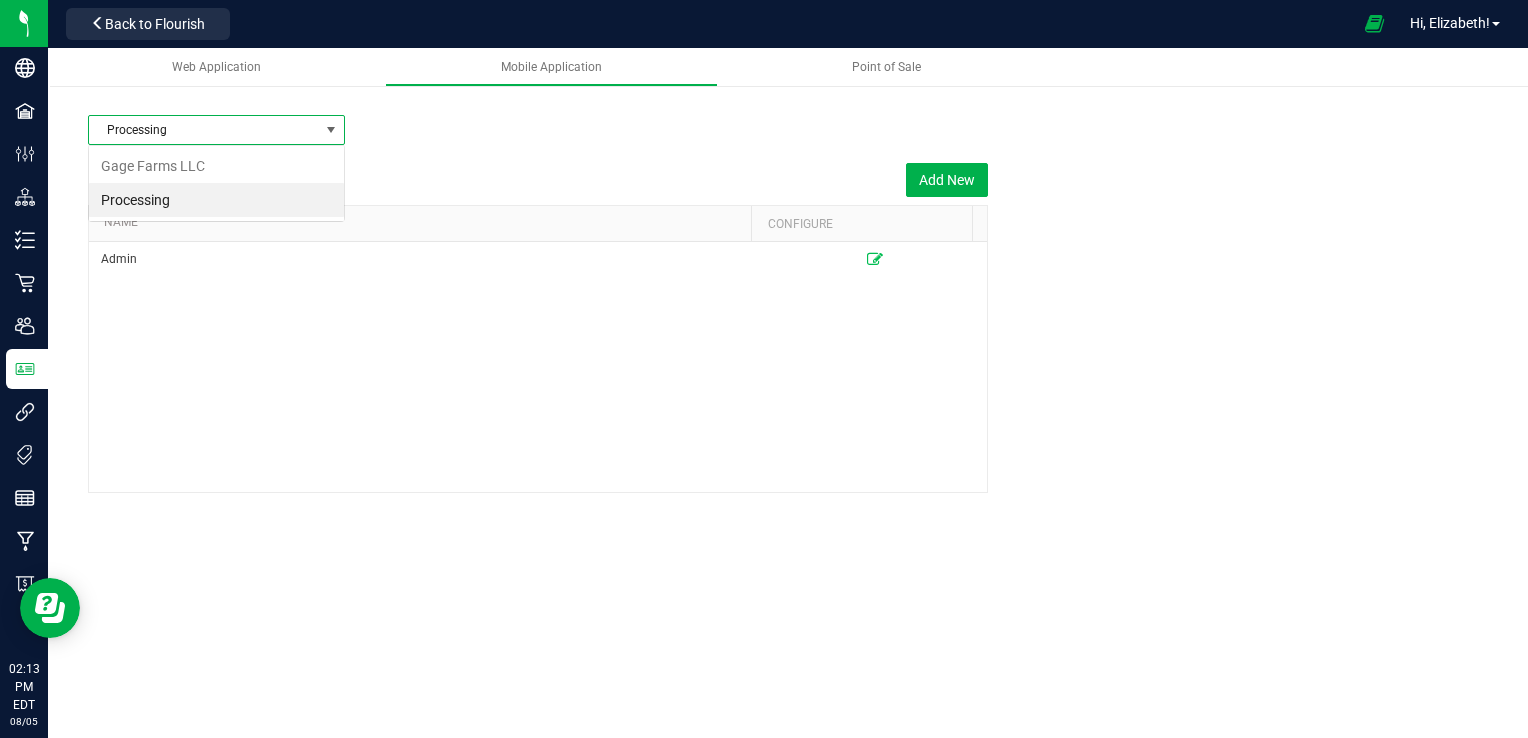 scroll, scrollTop: 99970, scrollLeft: 99743, axis: both 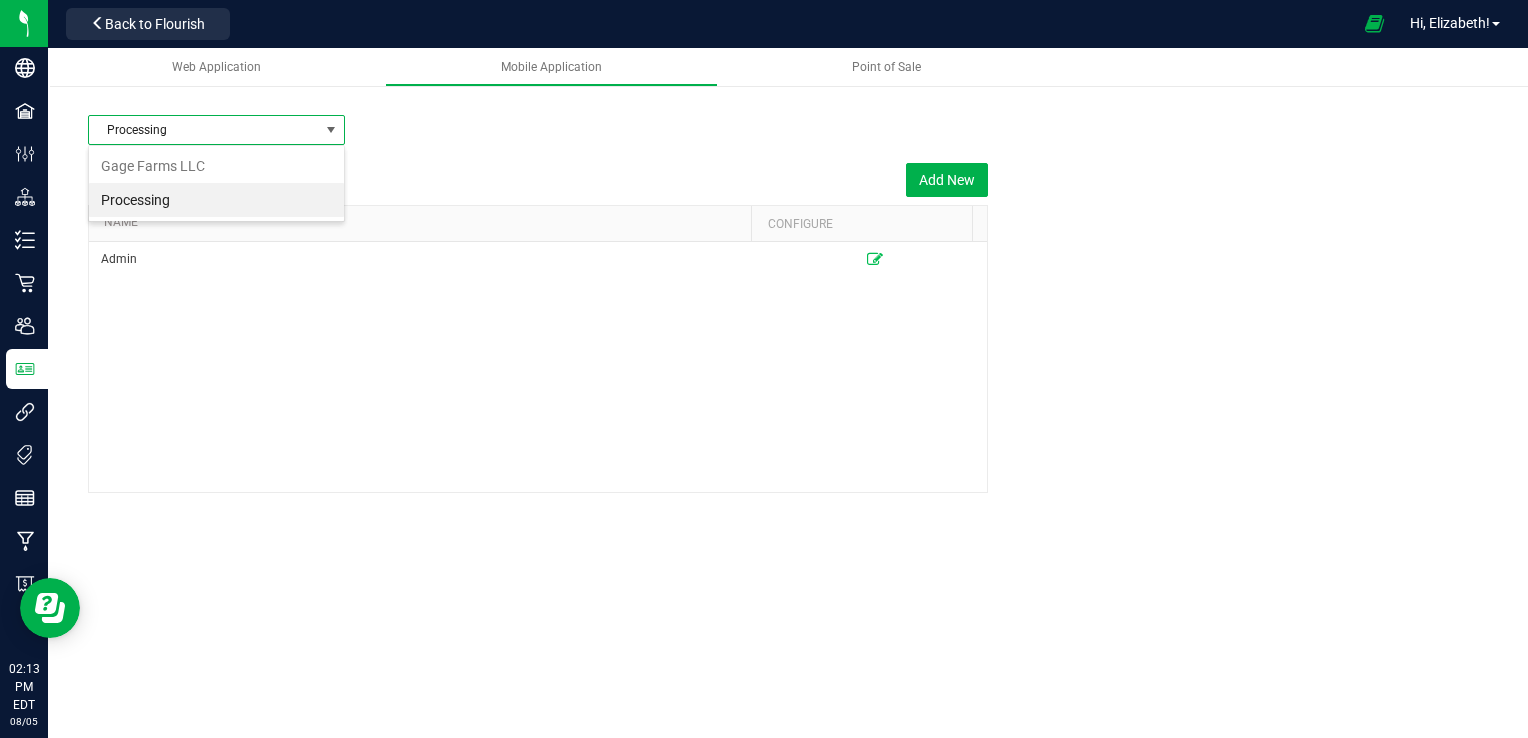 click on "Admin" at bounding box center (538, 367) 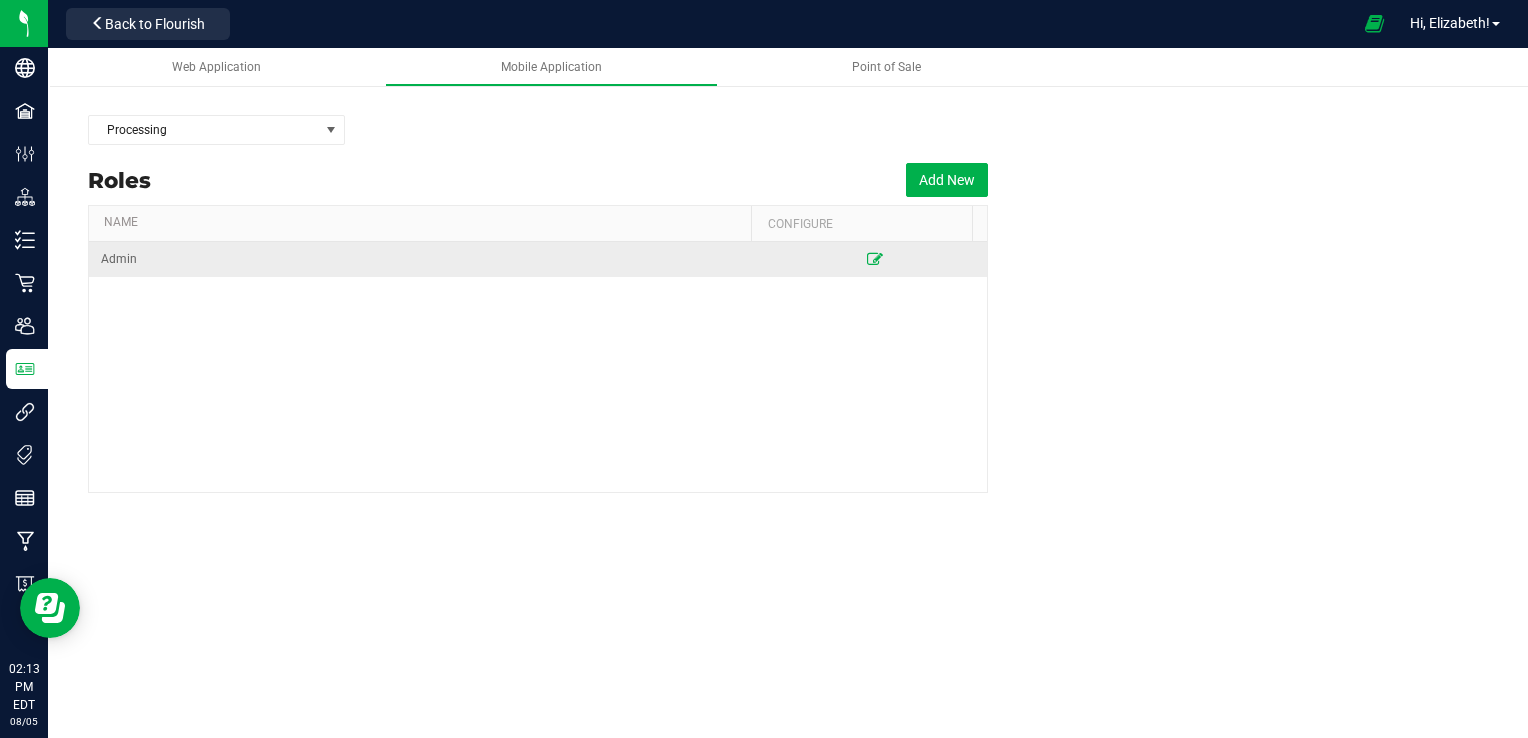 click at bounding box center (875, 259) 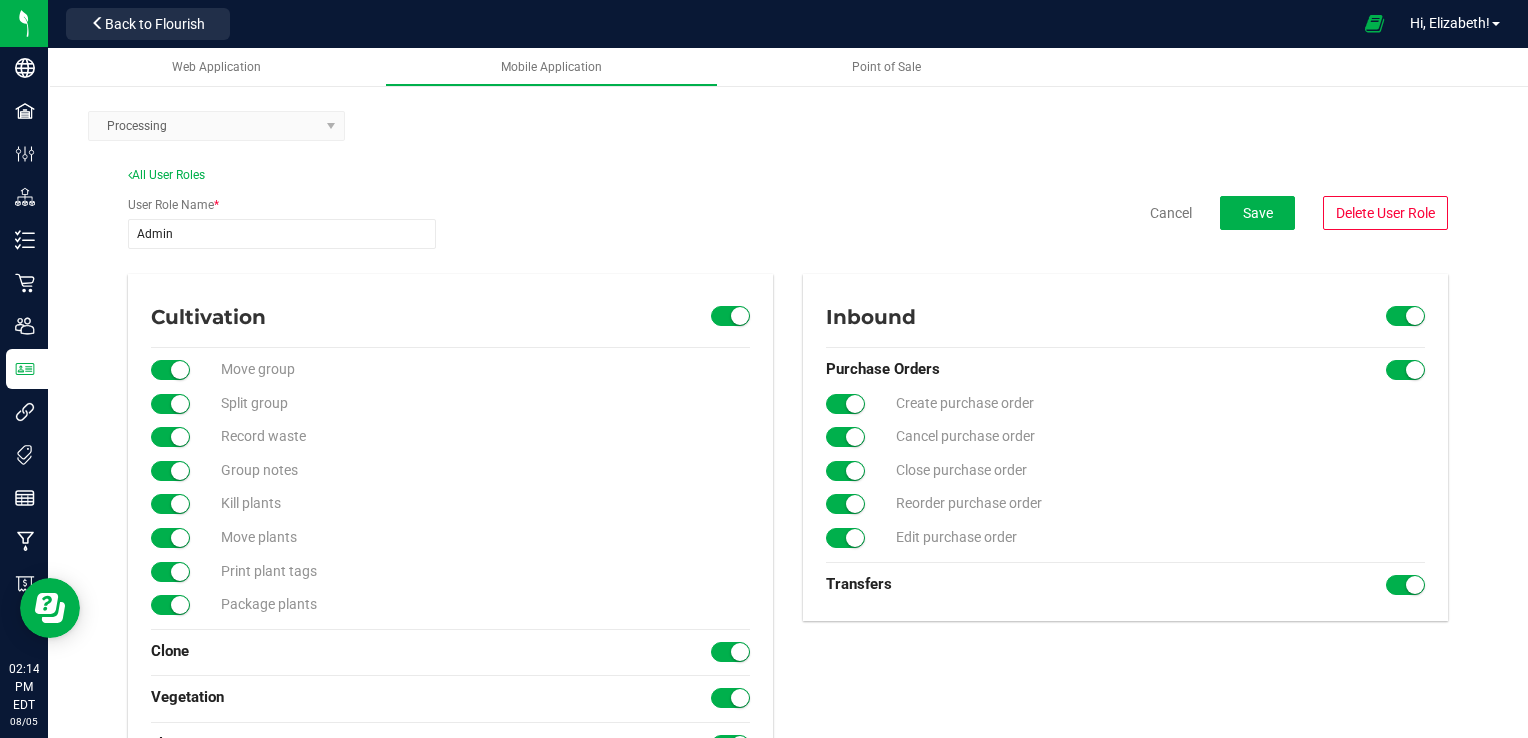 scroll, scrollTop: 0, scrollLeft: 0, axis: both 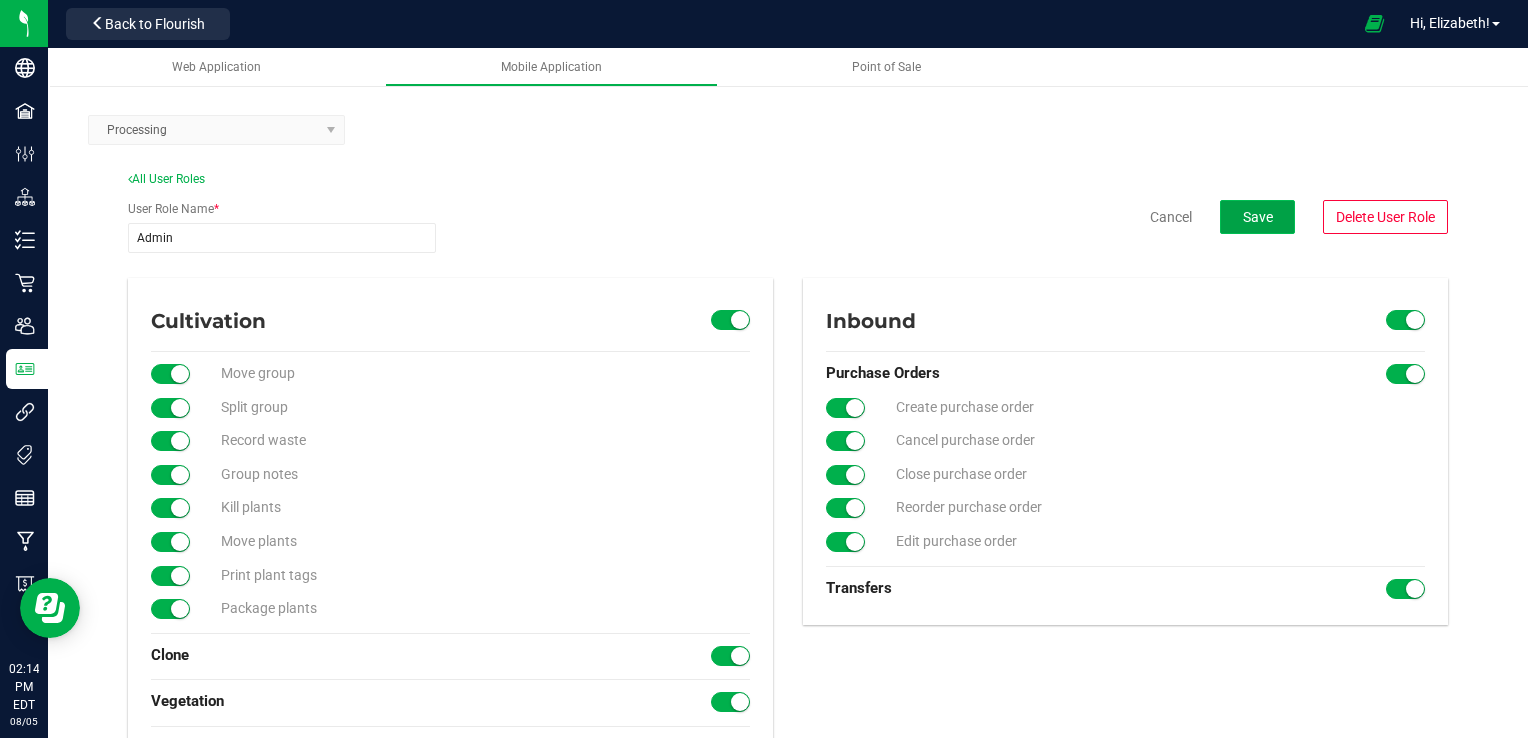 click on "Save" at bounding box center (1257, 217) 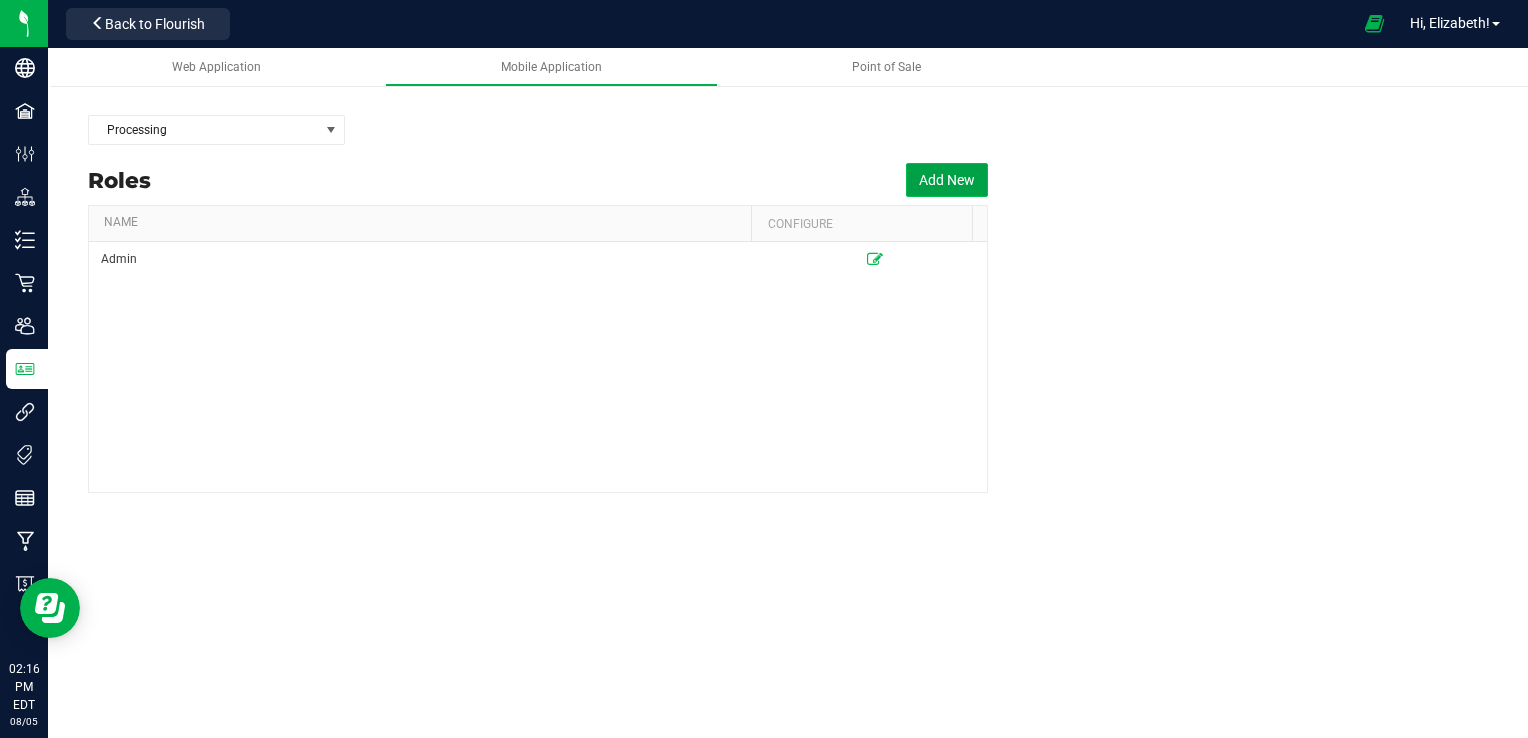 click on "Add New" at bounding box center (947, 180) 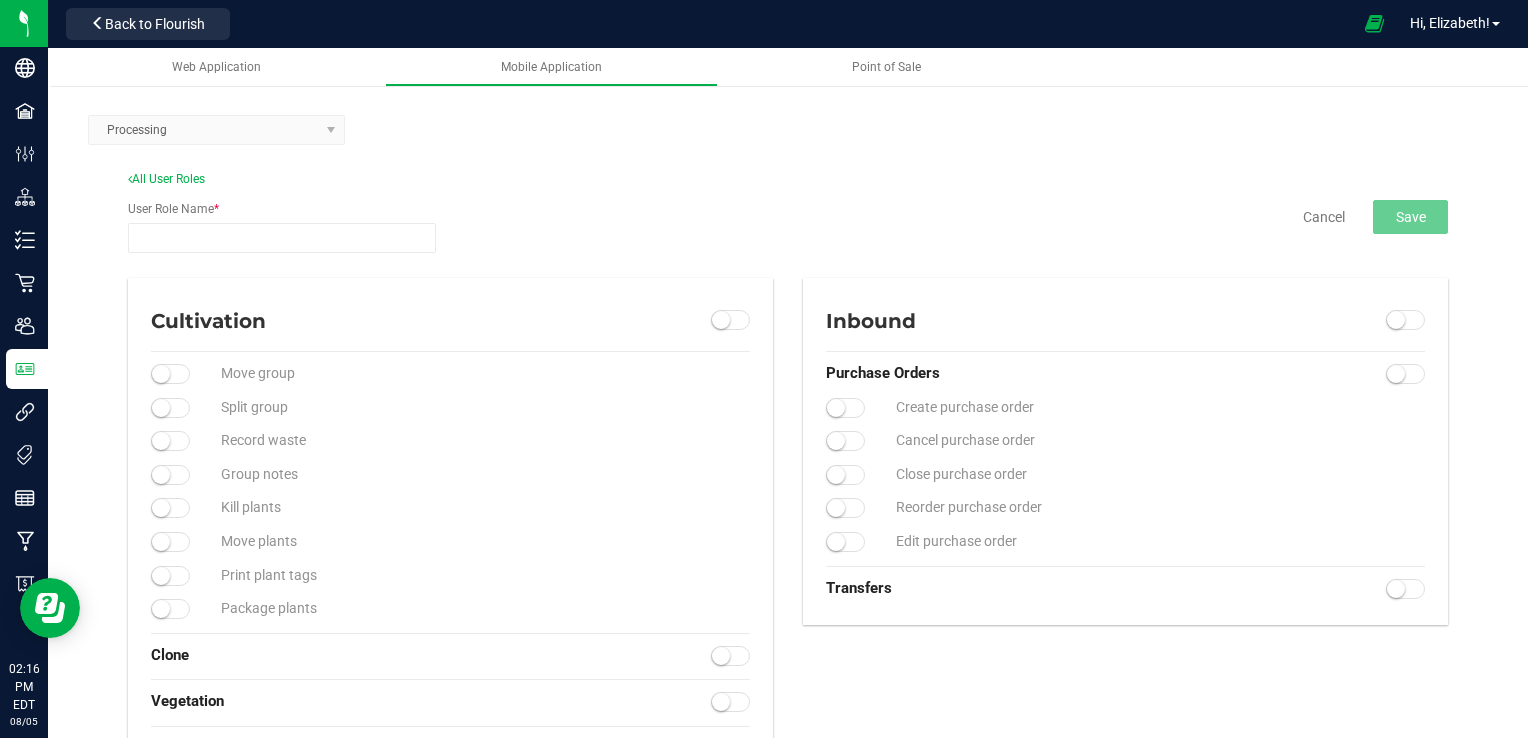 click on "Processing" at bounding box center [216, 130] 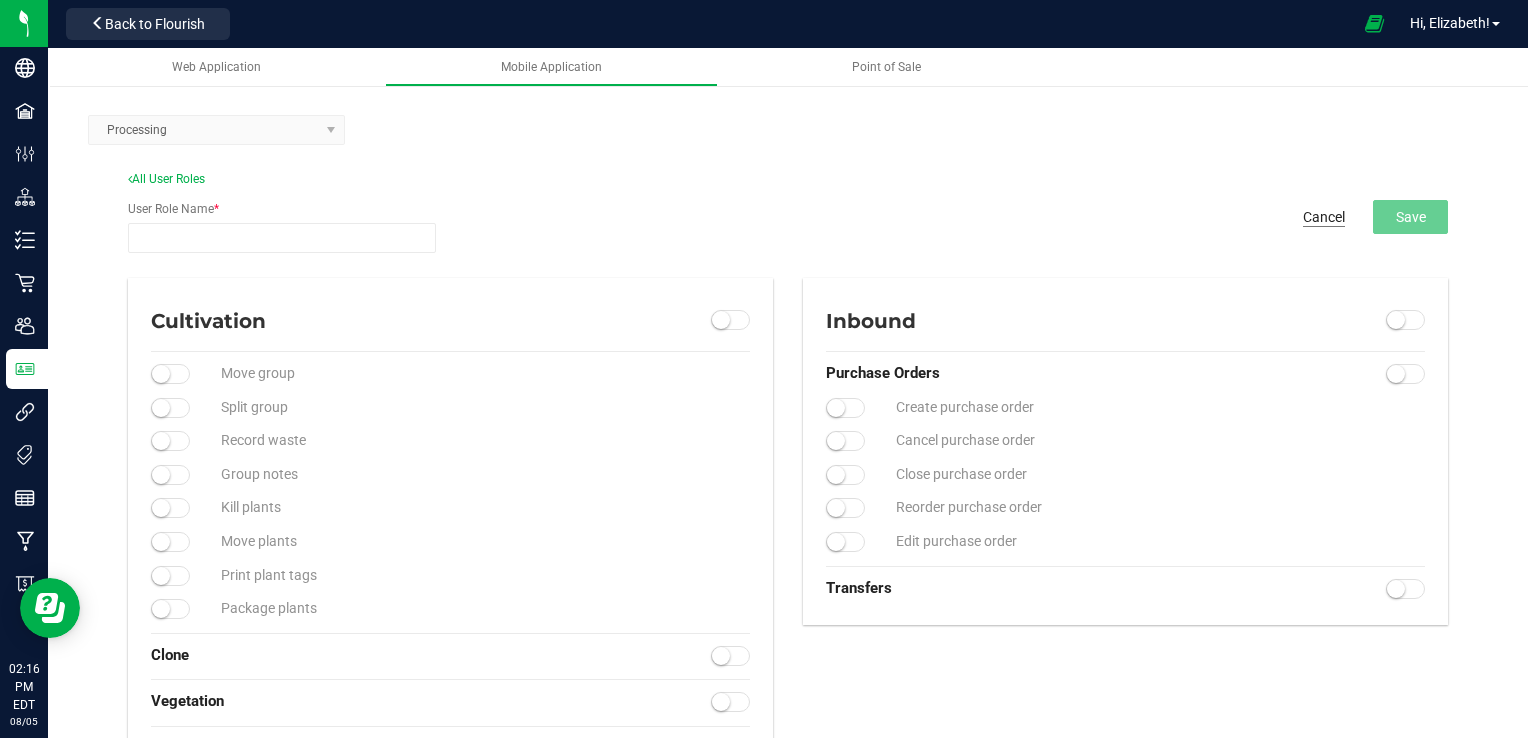 click on "Cancel" at bounding box center (1324, 217) 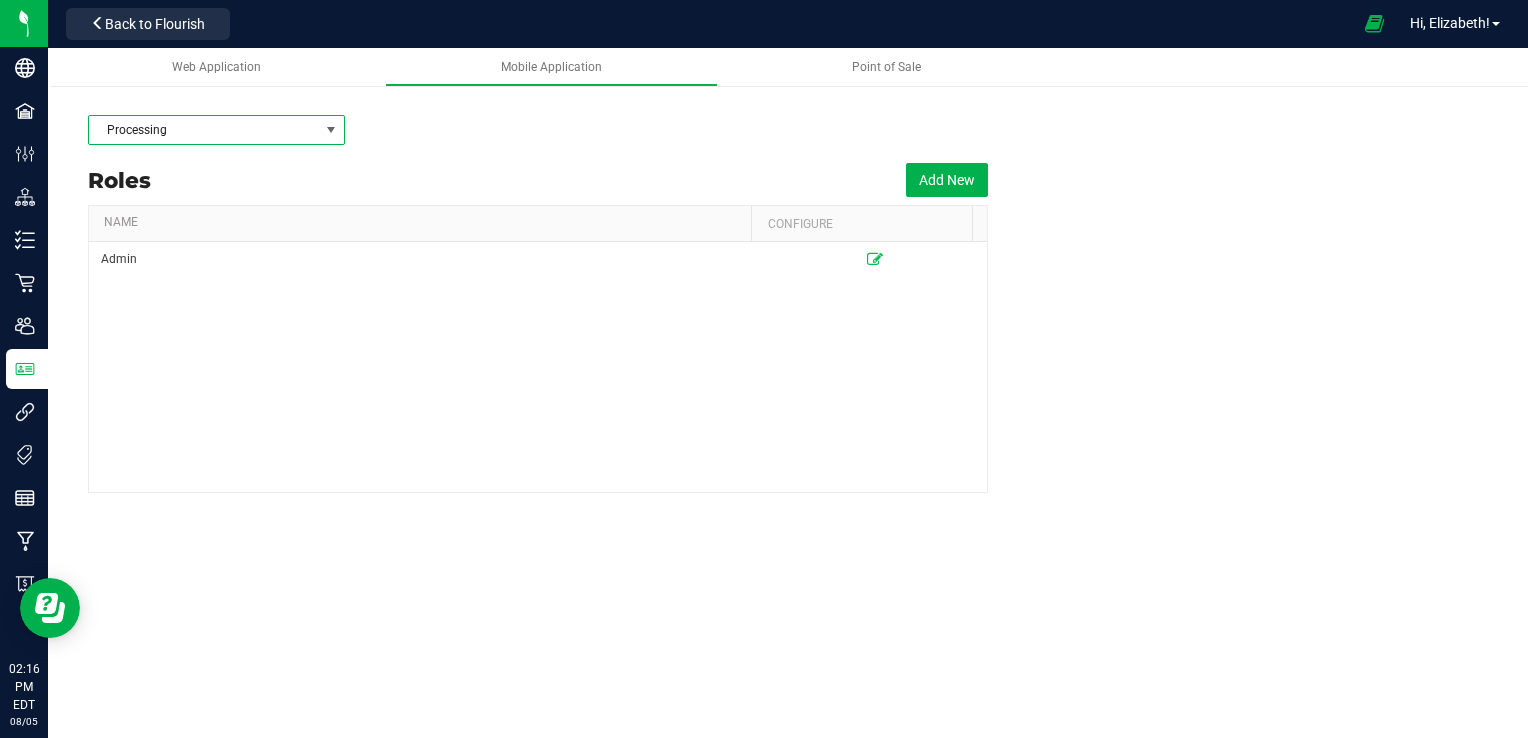 click at bounding box center [331, 130] 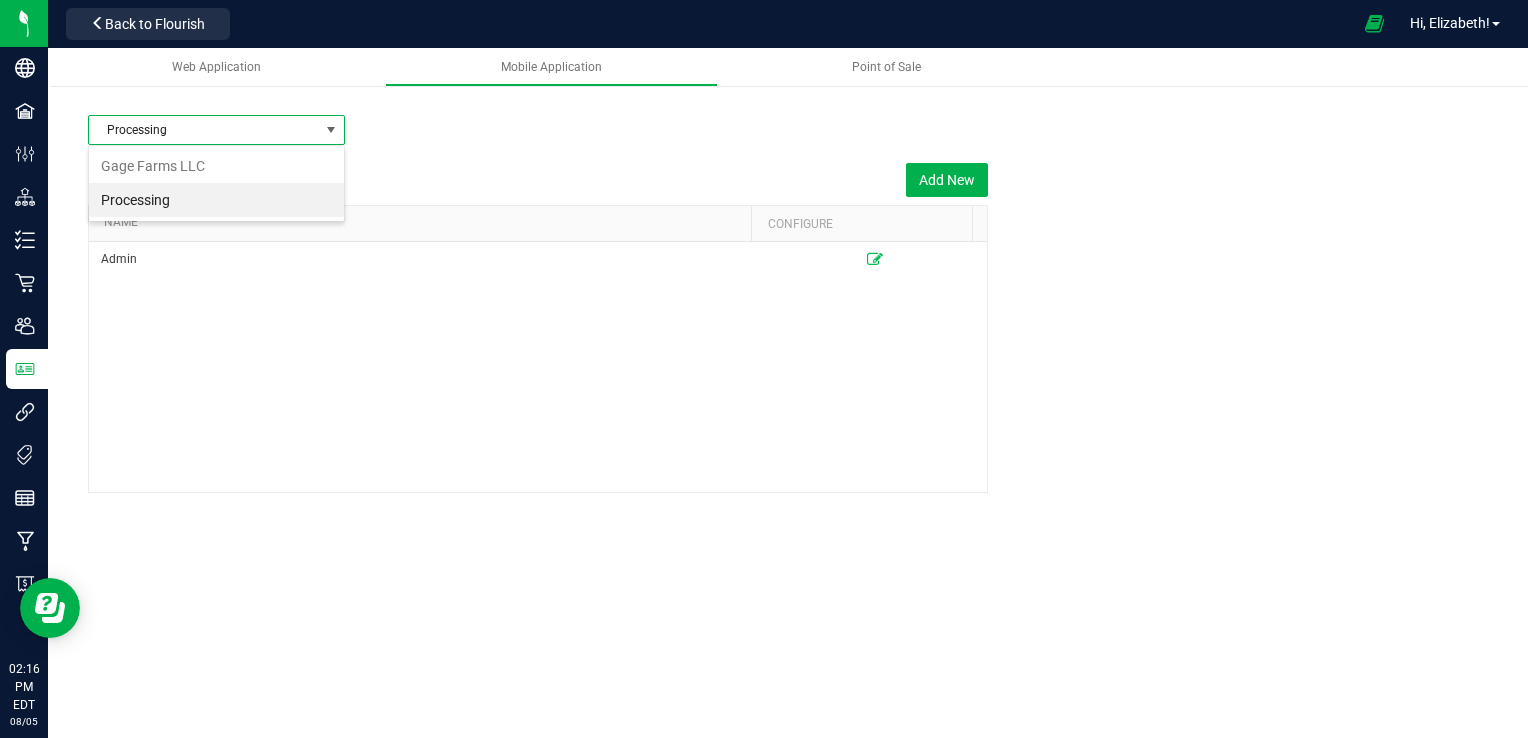 scroll, scrollTop: 99970, scrollLeft: 99743, axis: both 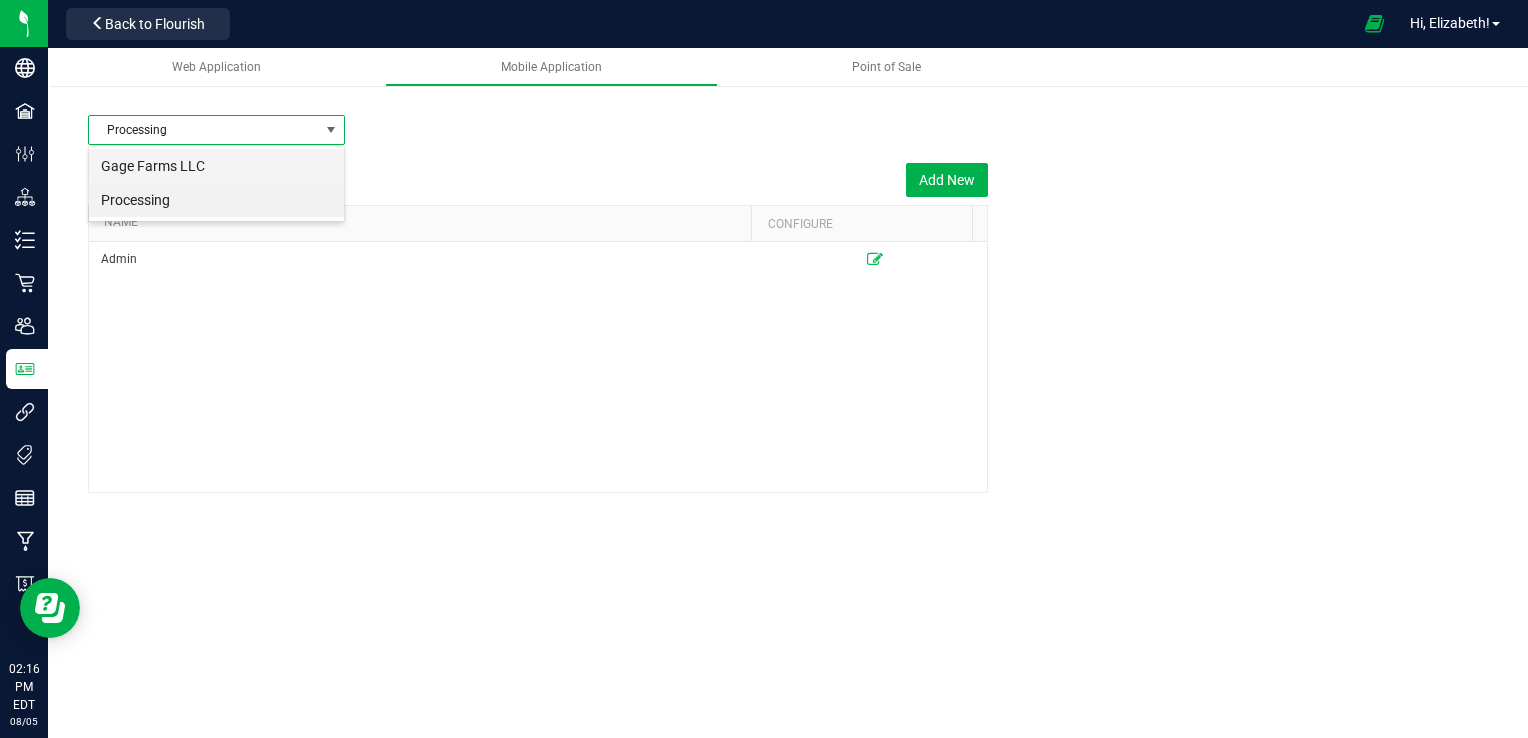 click on "Gage Farms LLC" at bounding box center [216, 166] 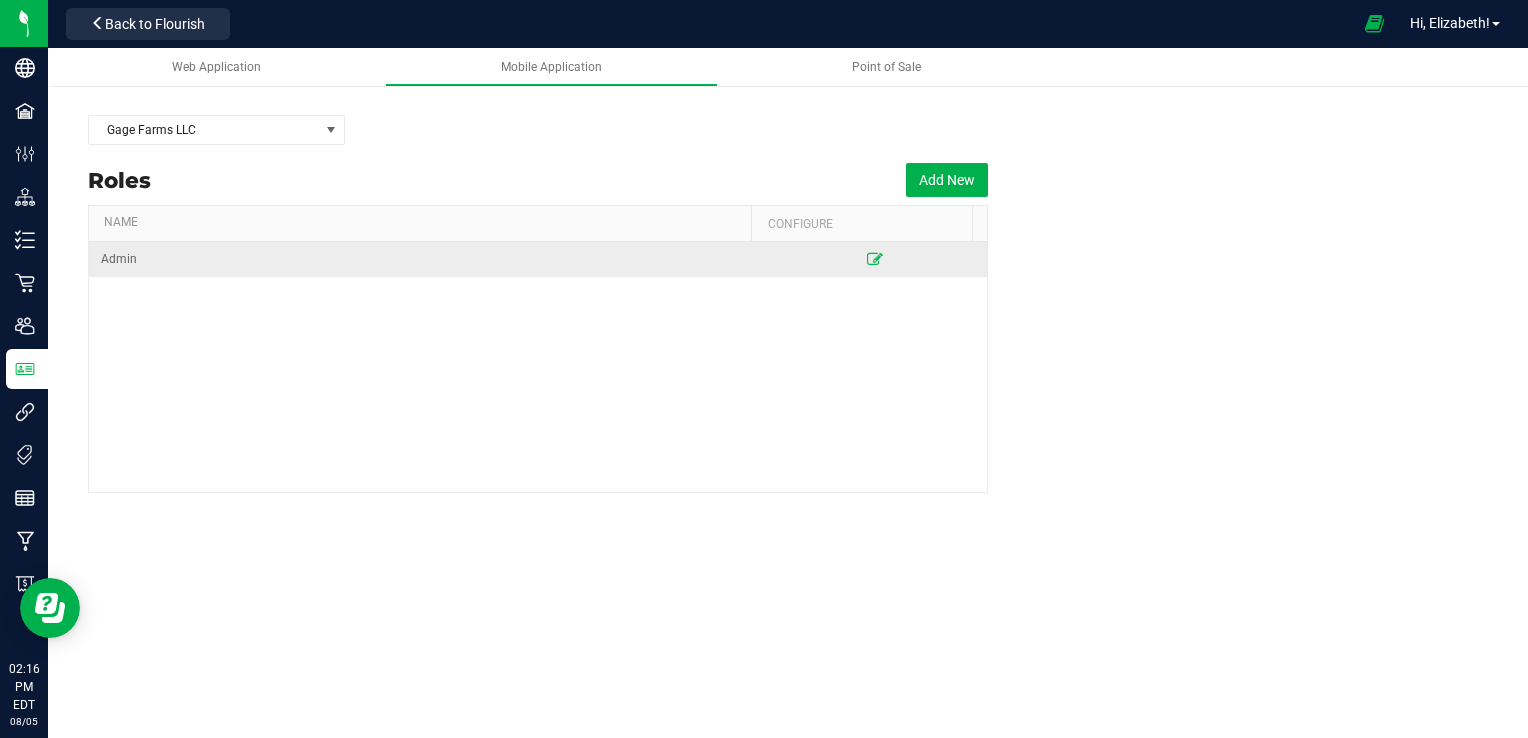click on "Admin" at bounding box center (426, 259) 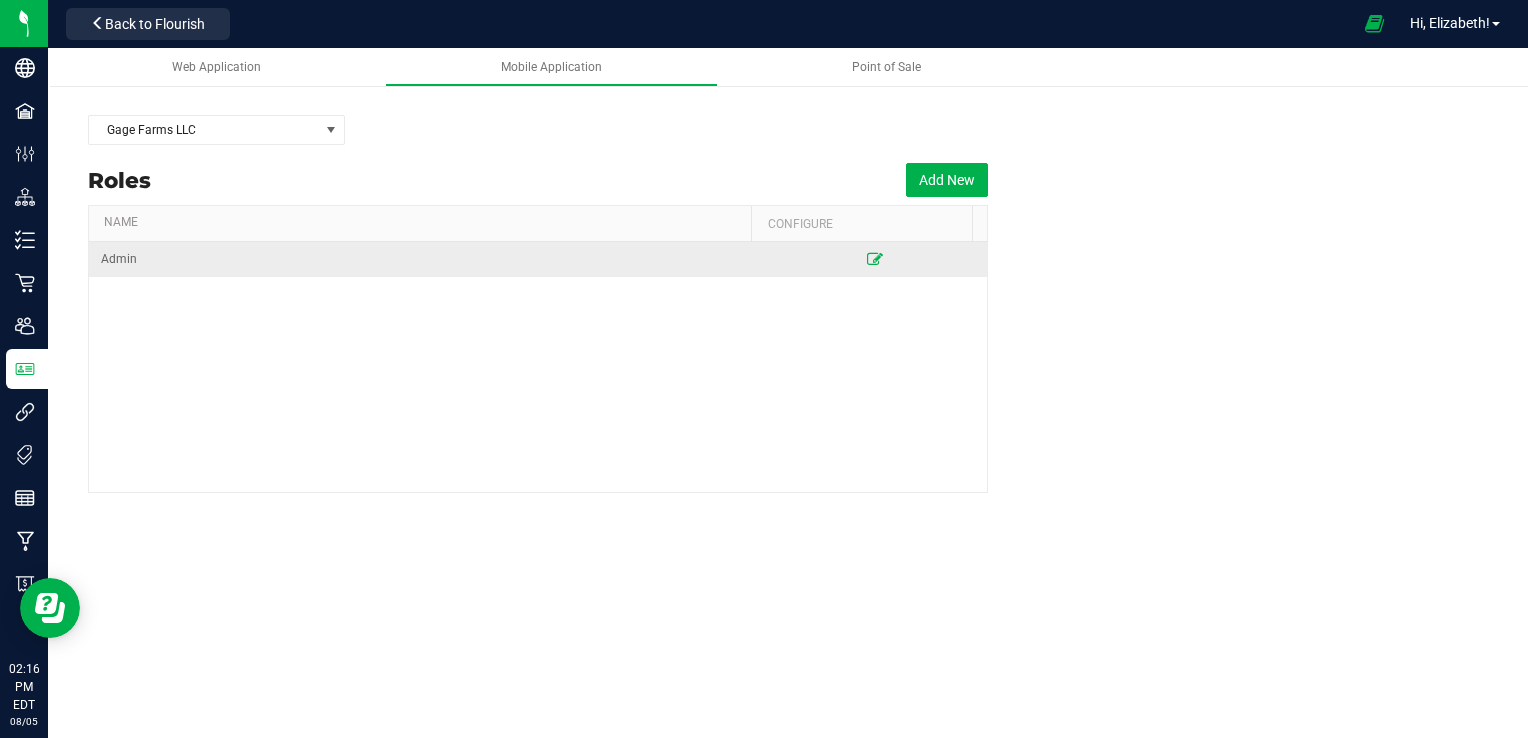 click at bounding box center (875, 259) 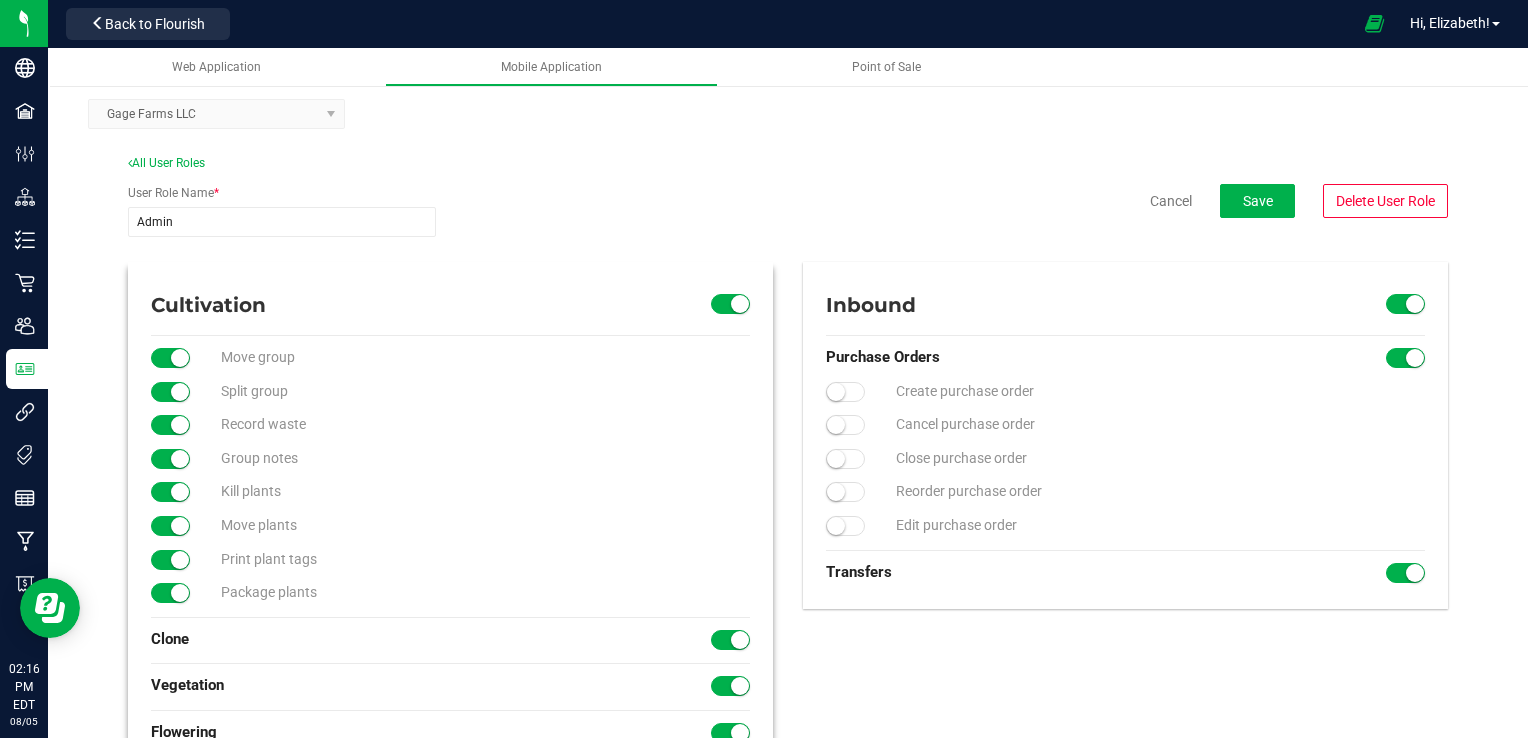 scroll, scrollTop: 0, scrollLeft: 0, axis: both 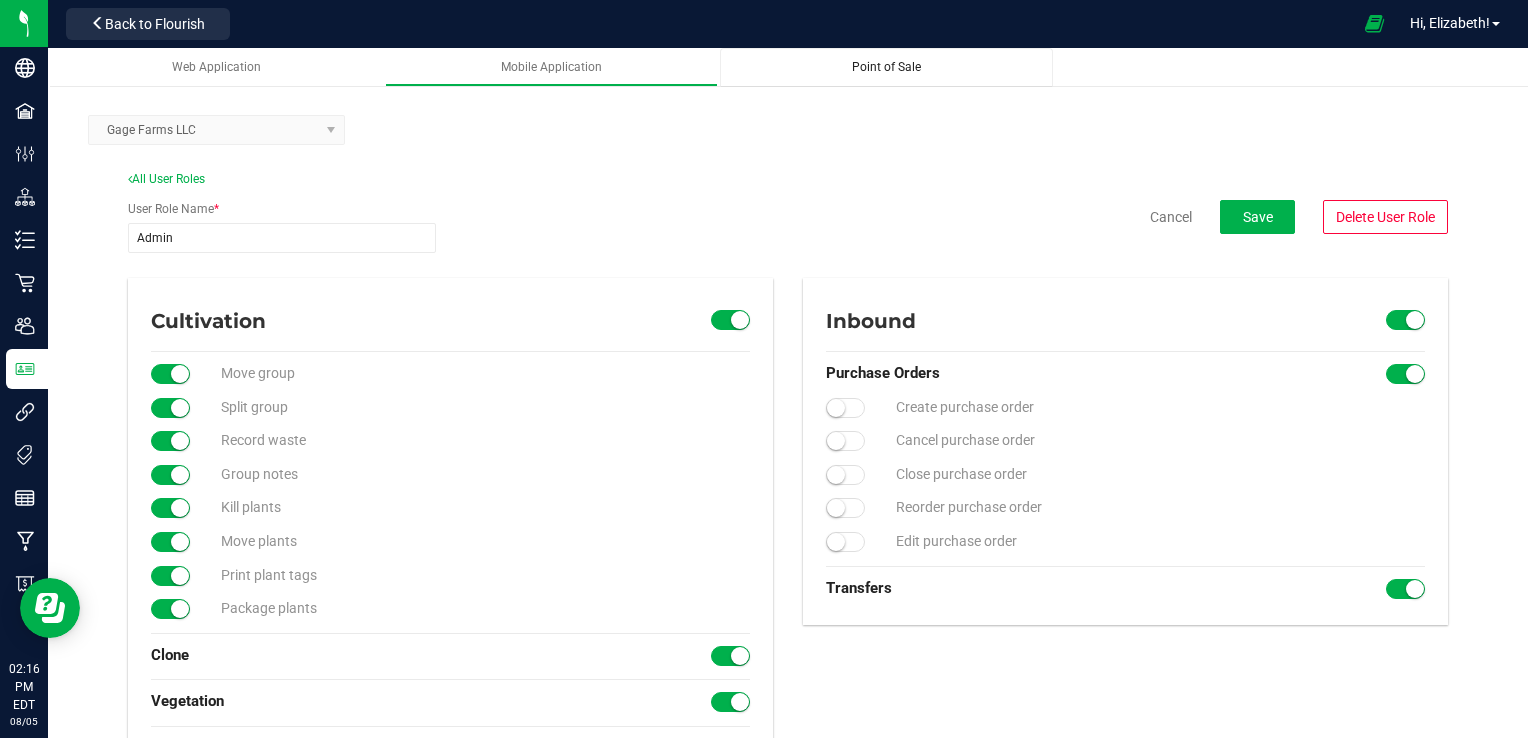 click on "Point of Sale" at bounding box center (886, 67) 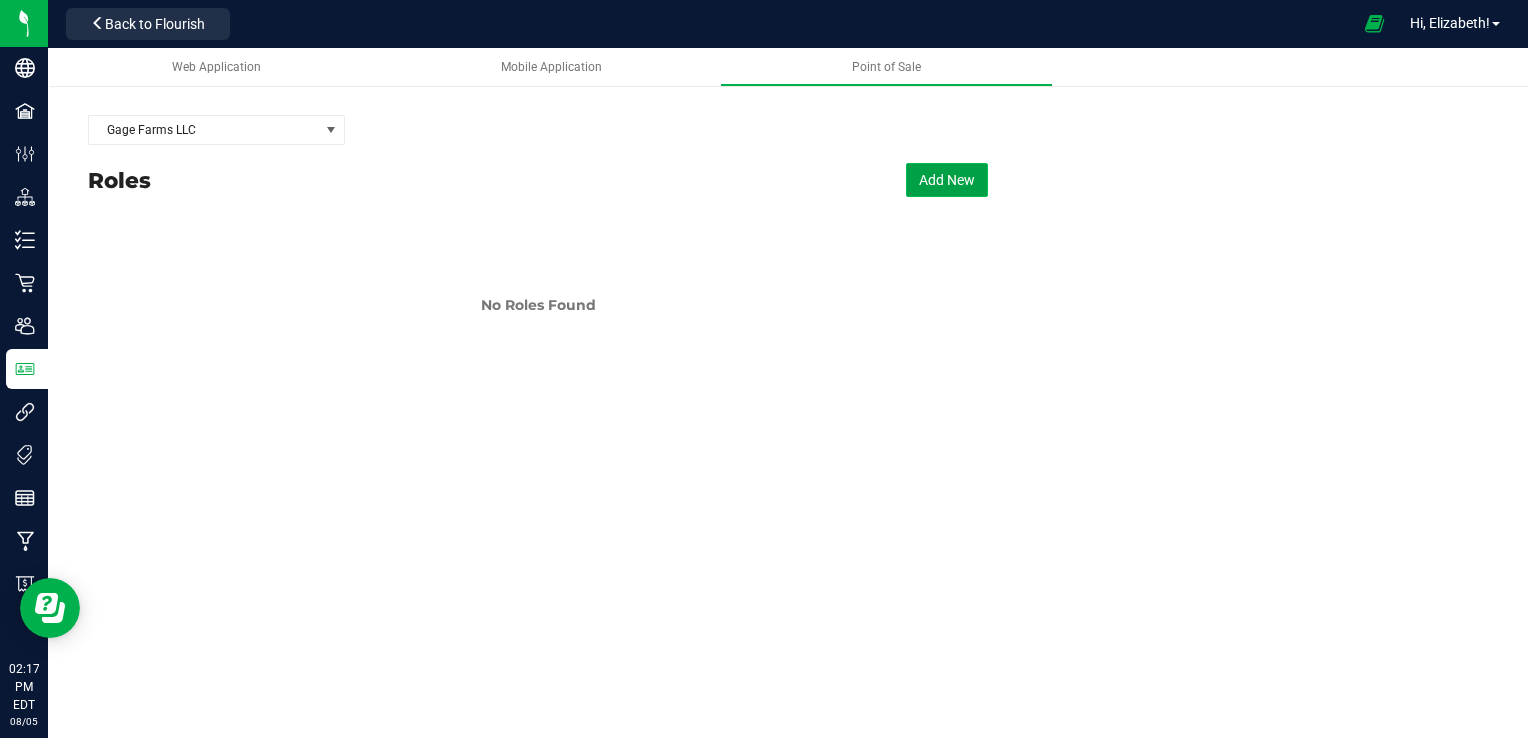 click on "Add New" at bounding box center (947, 180) 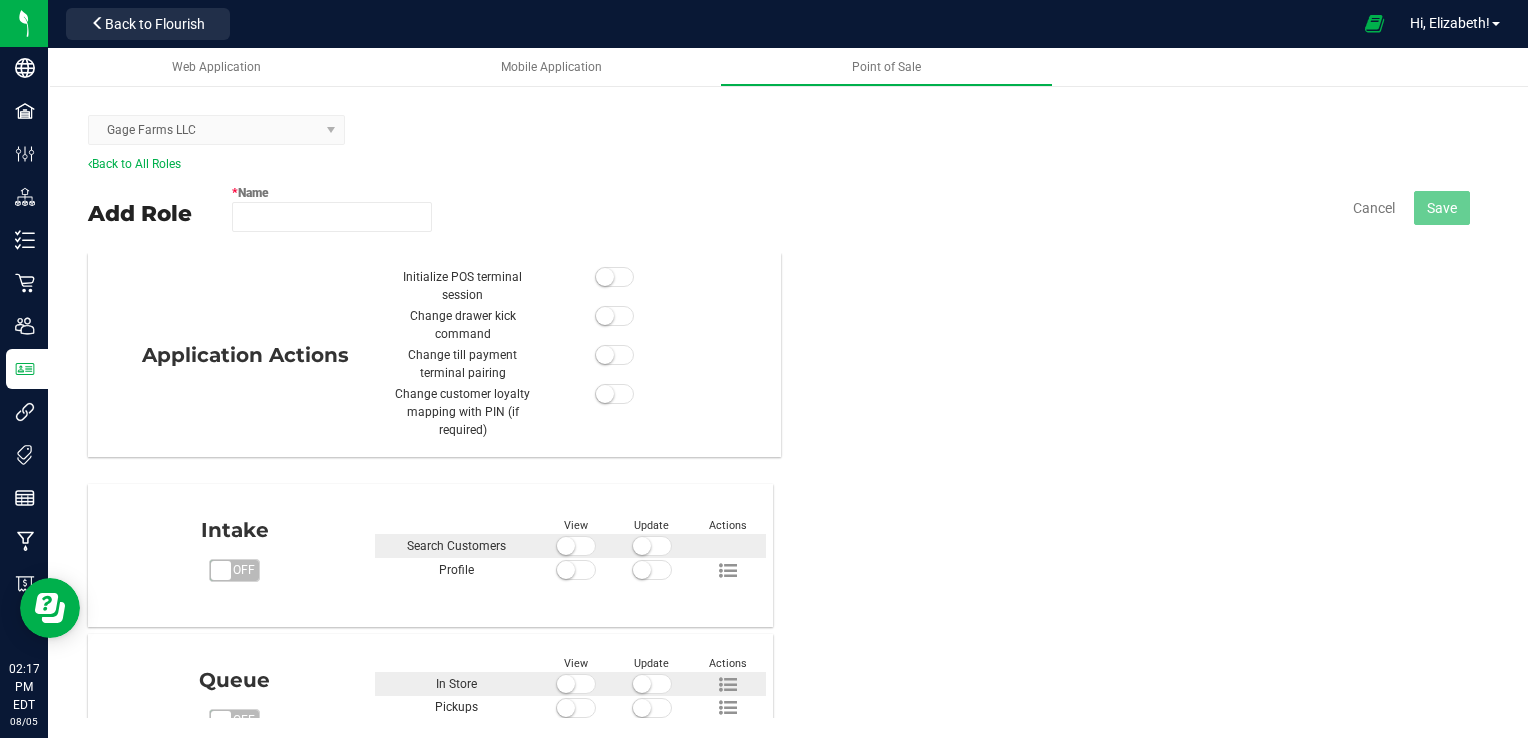 click on "Gage Farms LLC" at bounding box center [788, 130] 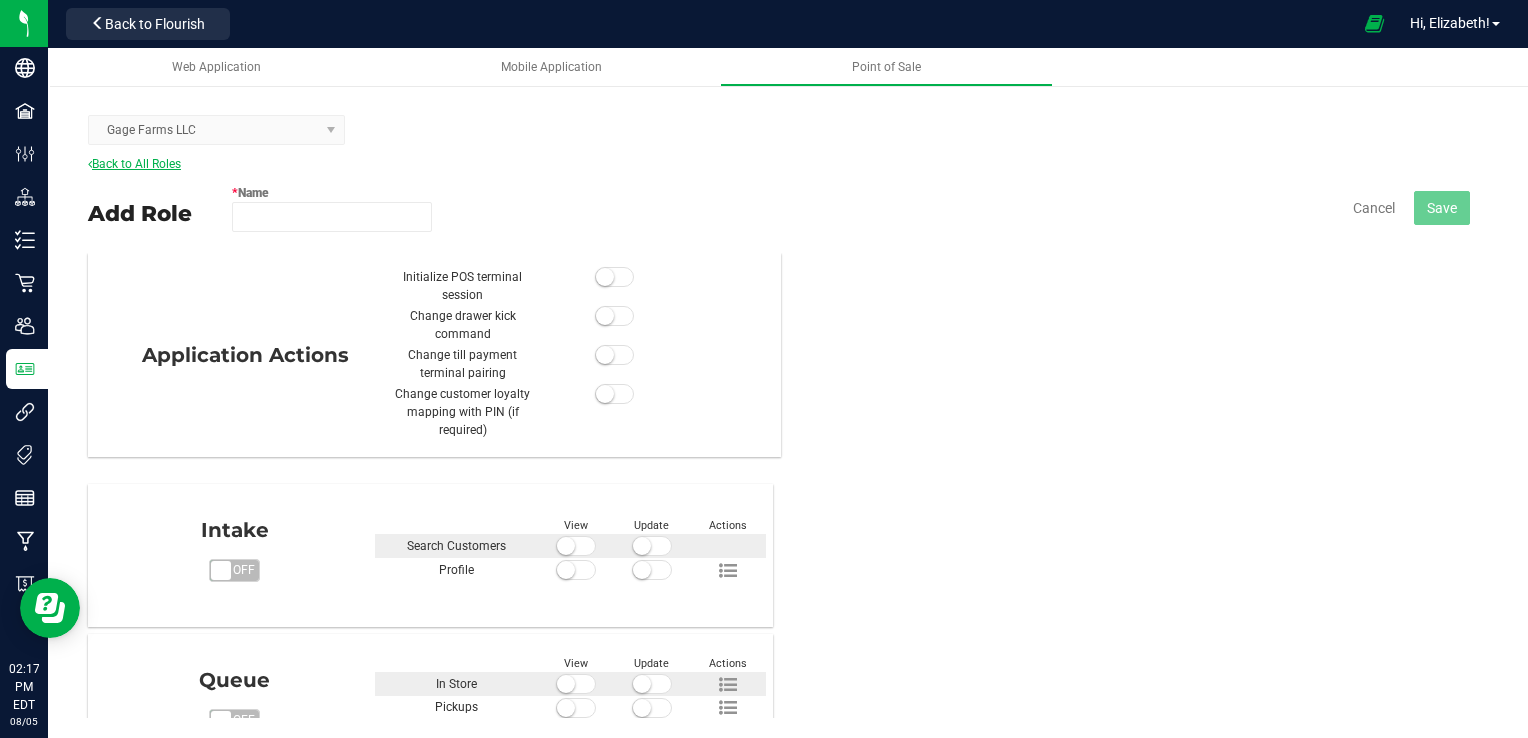 click on "Back to All Roles" at bounding box center (134, 164) 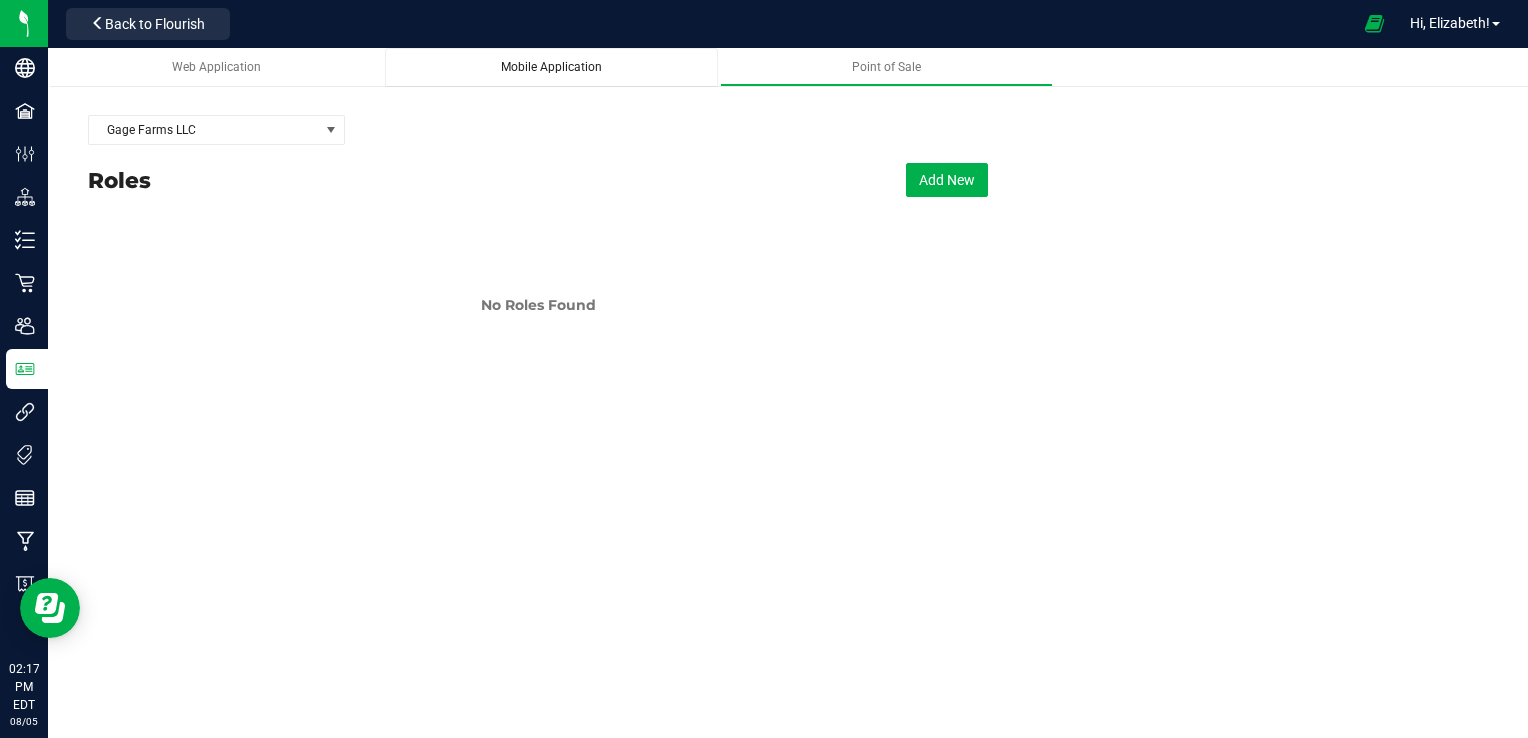 click on "Mobile Application" at bounding box center [551, 67] 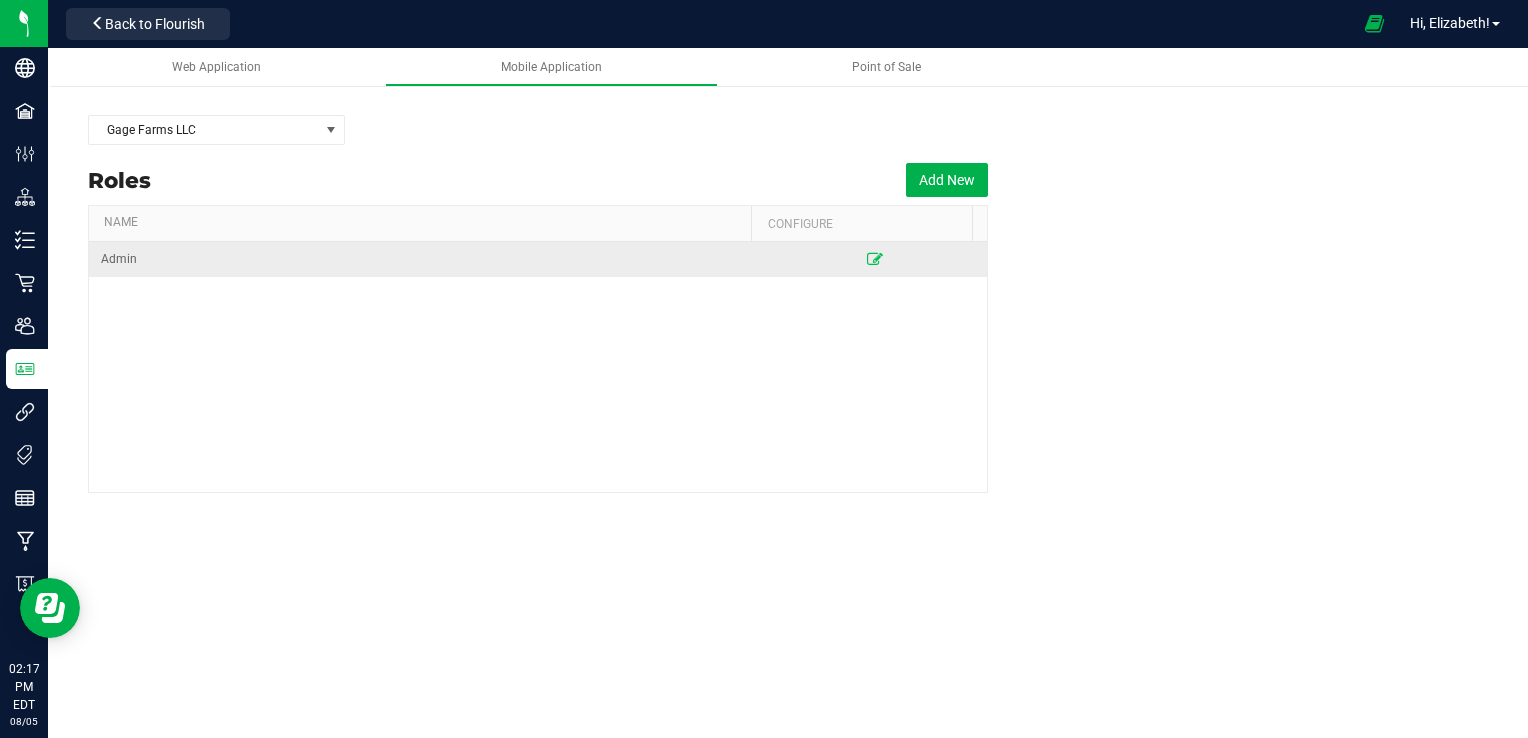 click on "Admin" at bounding box center [426, 259] 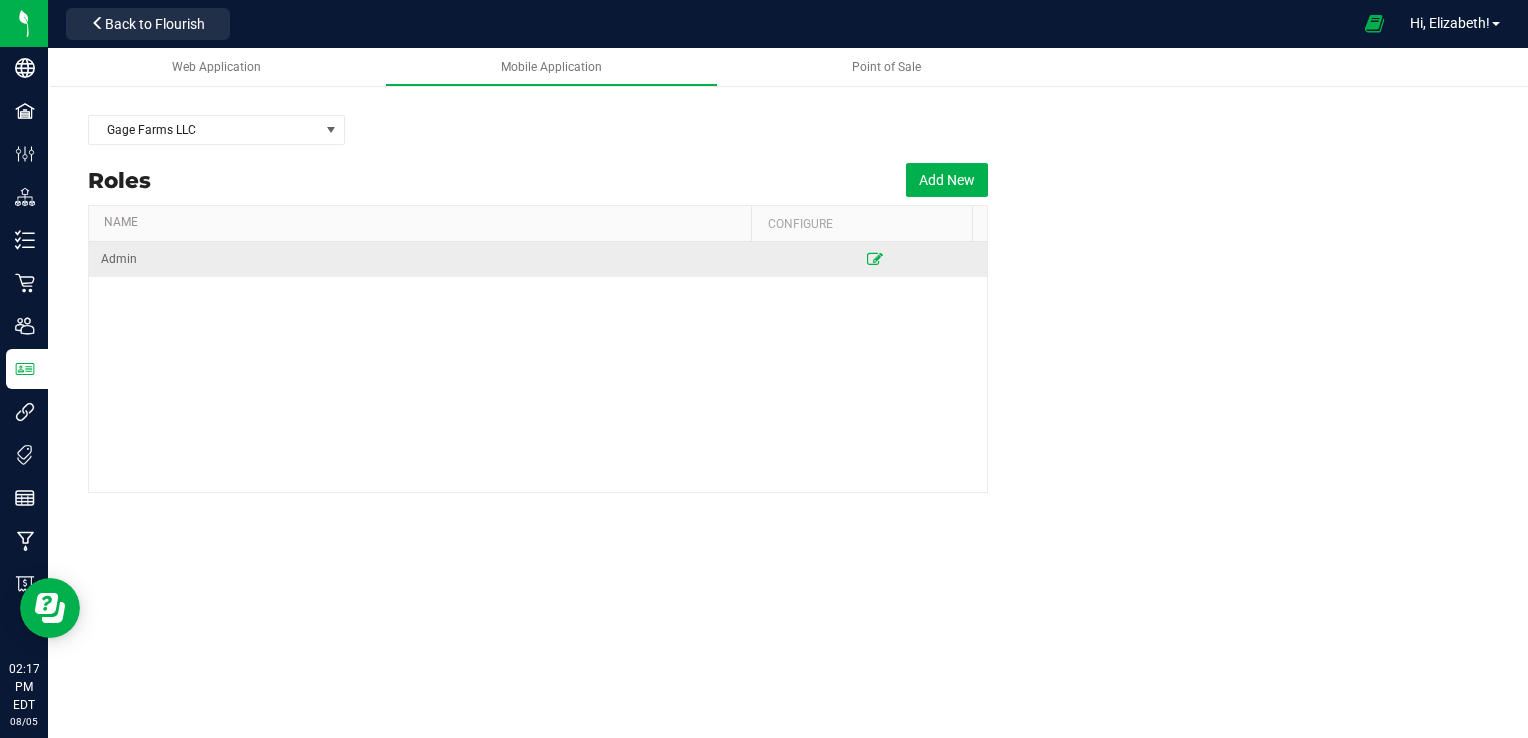 click at bounding box center [875, 259] 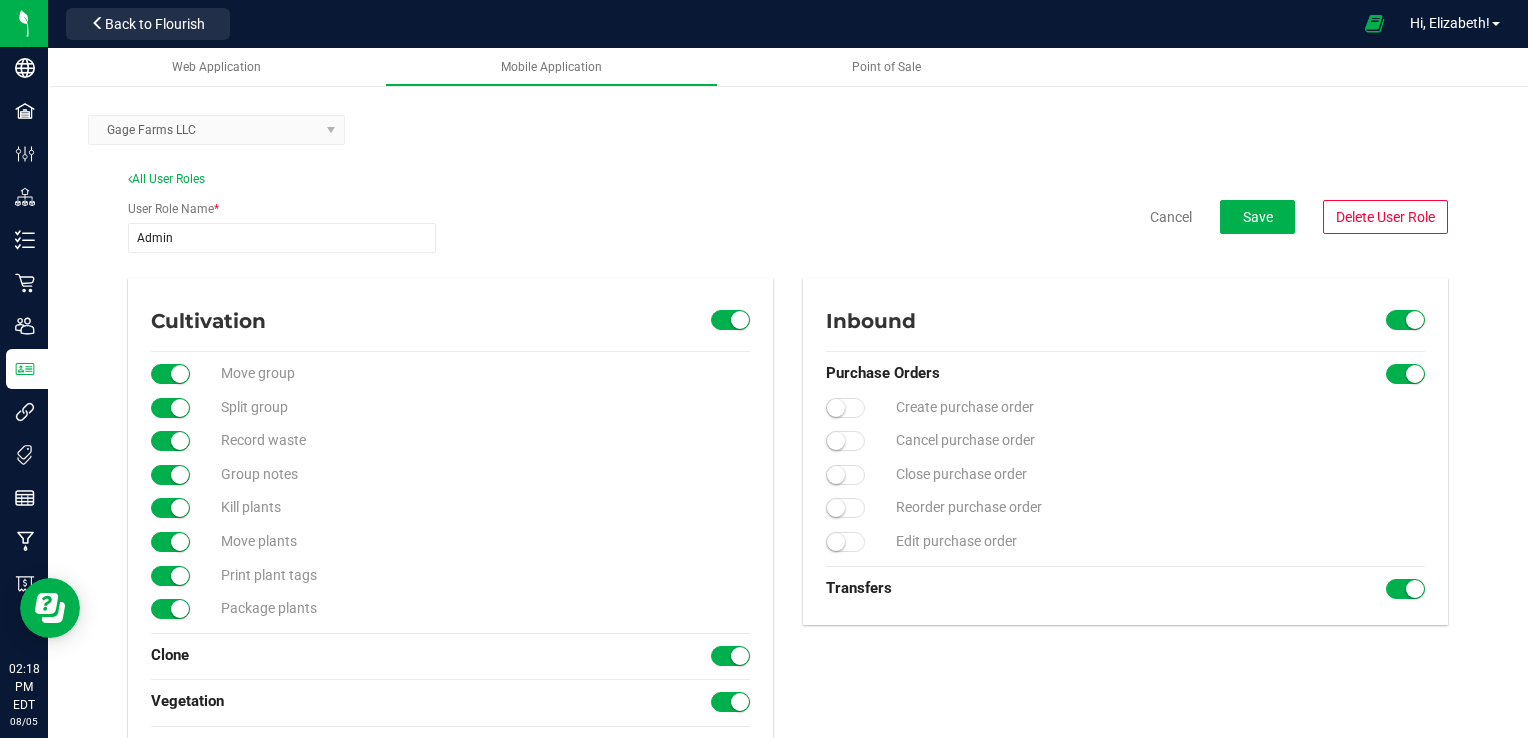 click on "All User Roles" at bounding box center (788, 179) 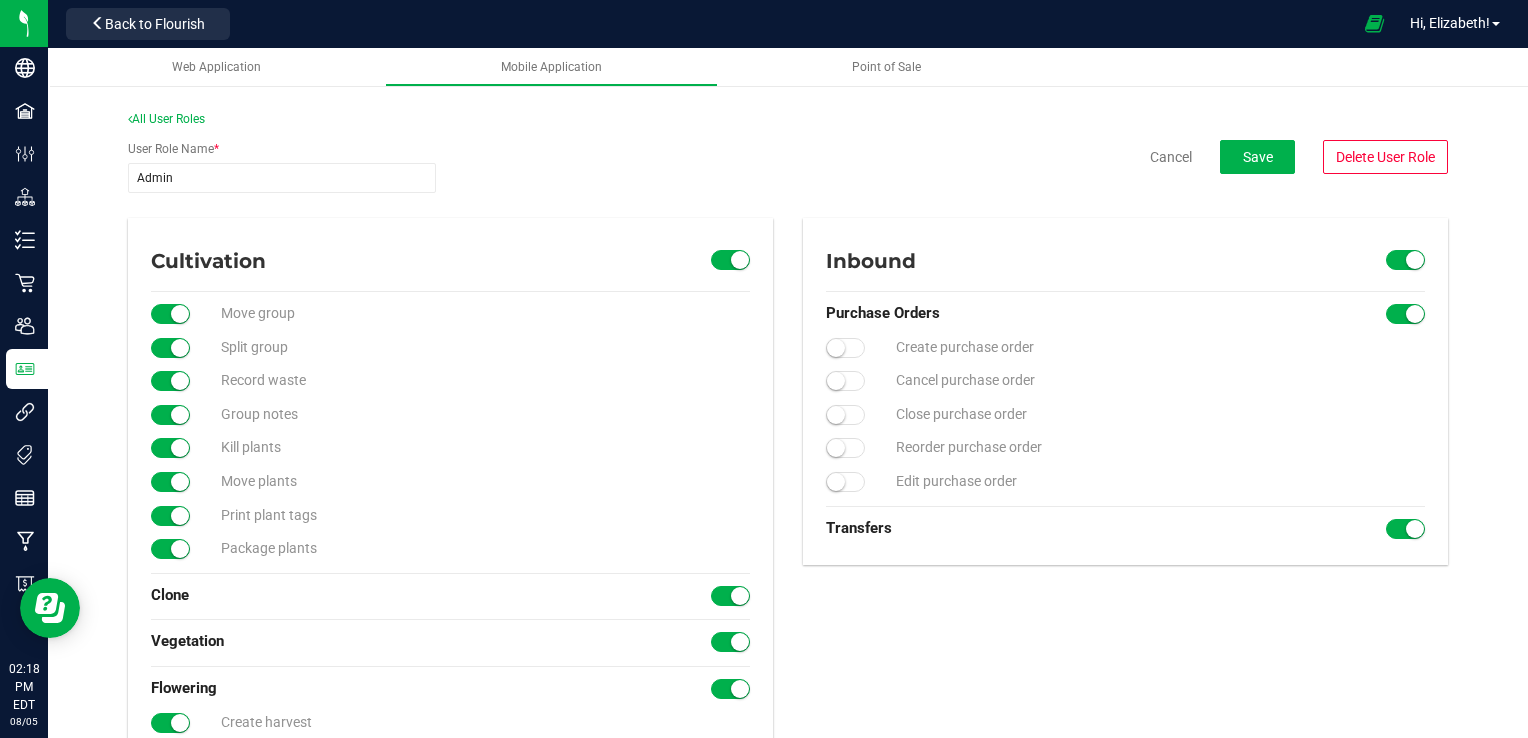 scroll, scrollTop: 60, scrollLeft: 0, axis: vertical 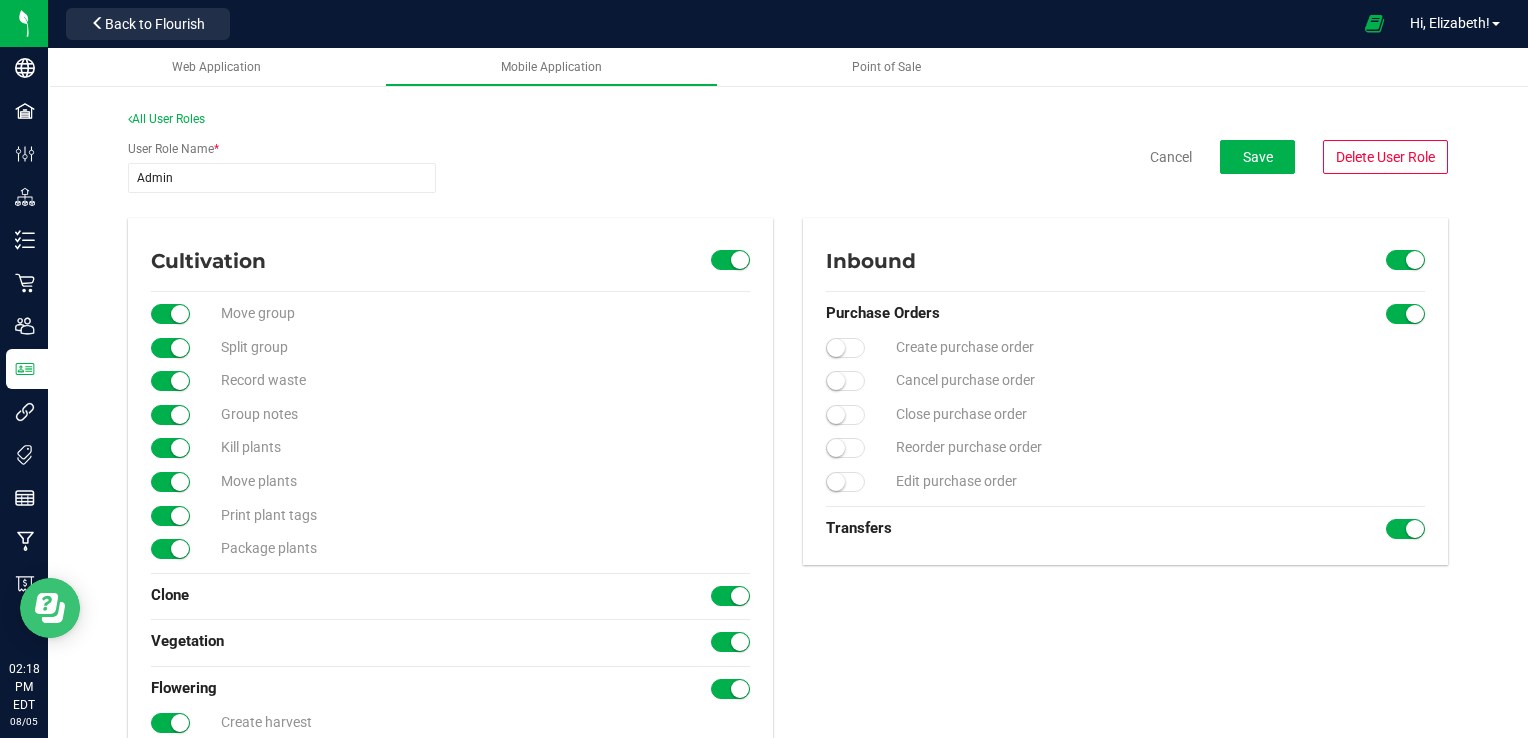 click 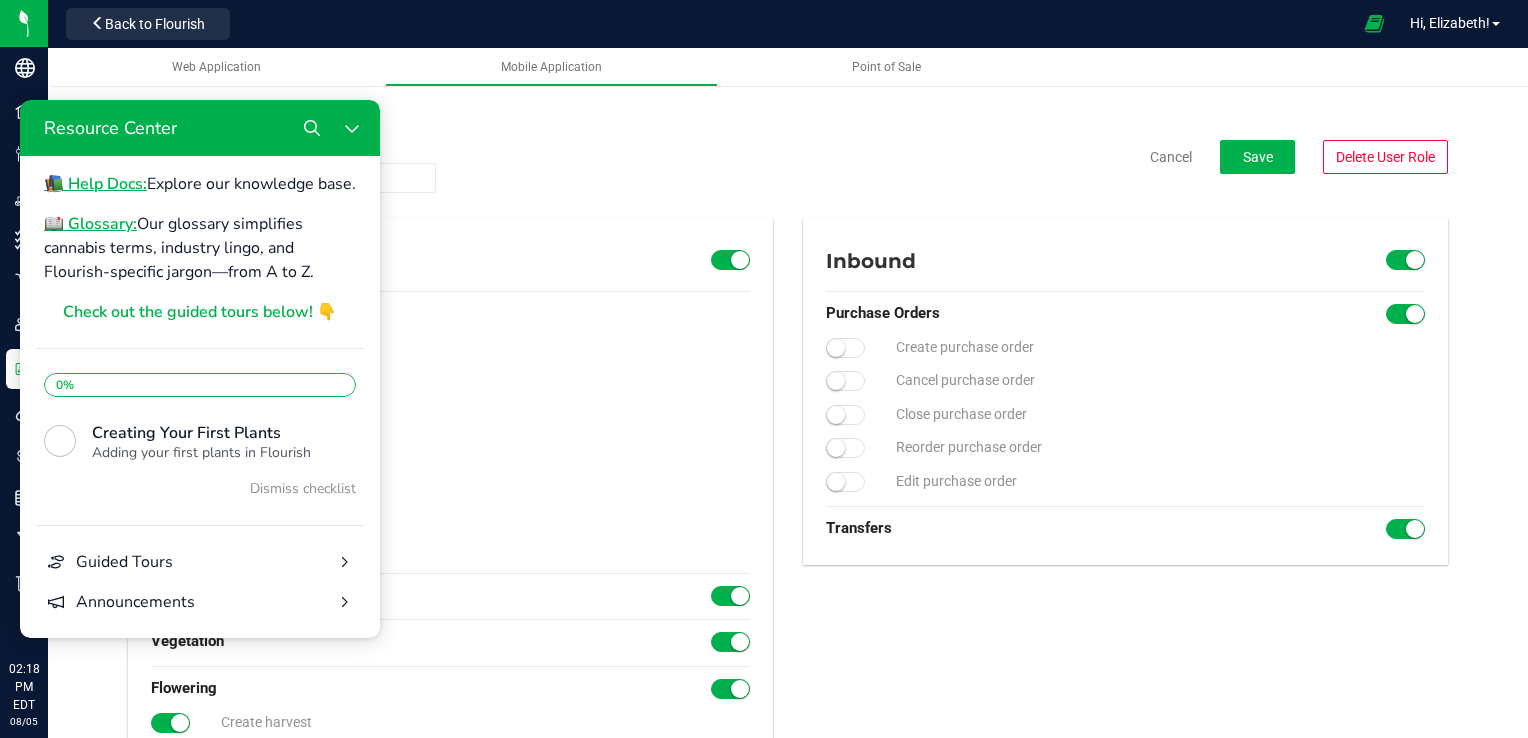 scroll, scrollTop: 312, scrollLeft: 0, axis: vertical 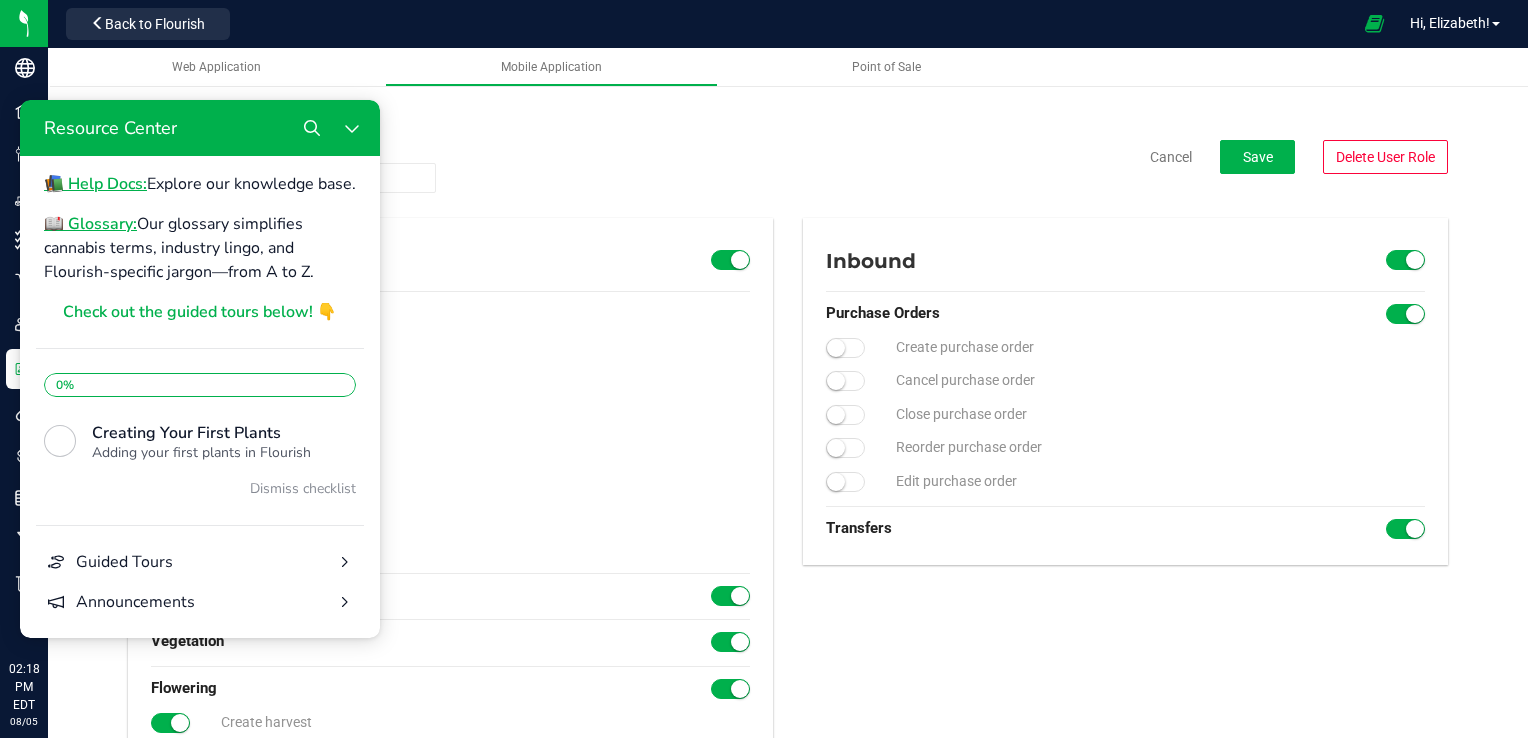 click on "Gage Farms LLC
All User Roles
User Role Name
*
Admin
Cancel
Save
Delete User Role
Cultivation" at bounding box center [788, 856] 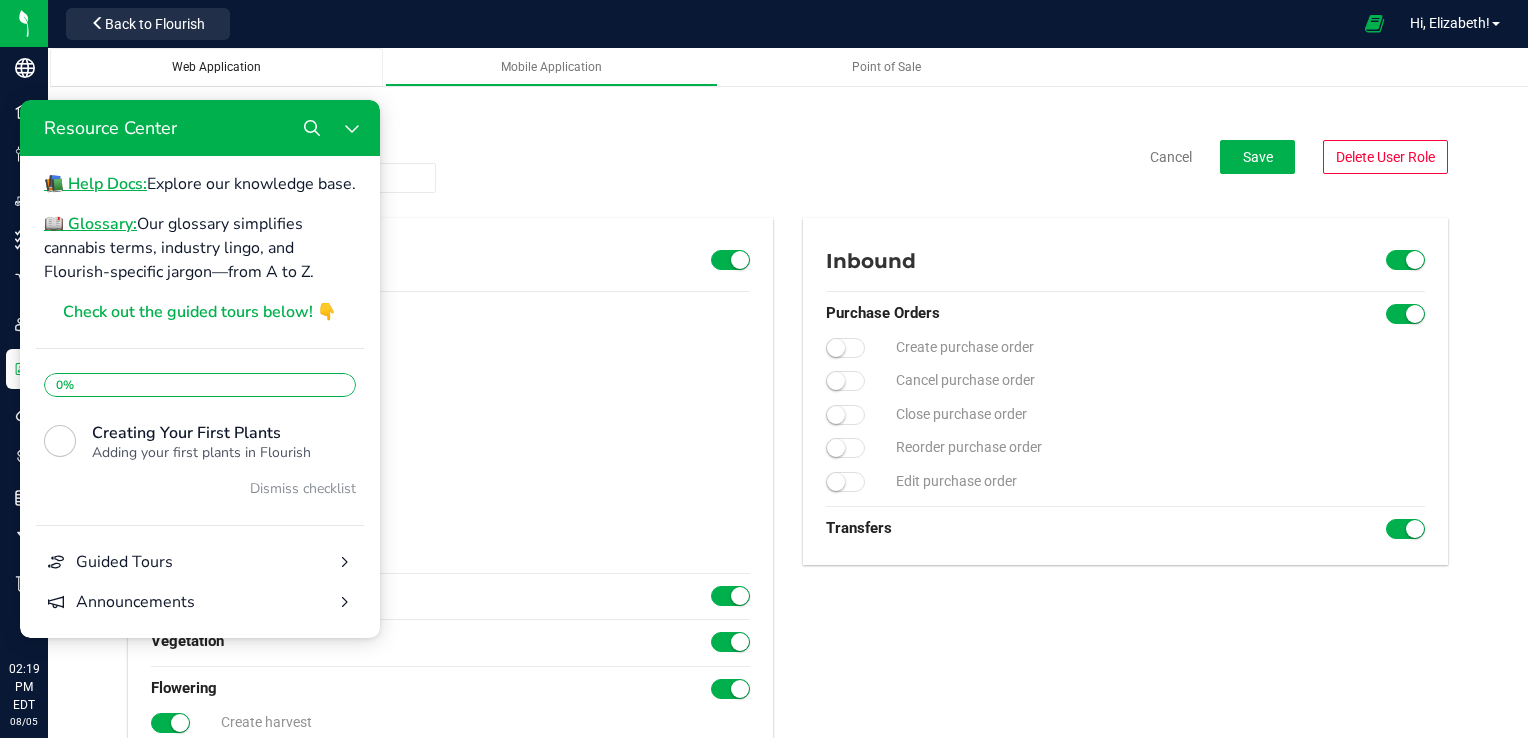 click on "Web Application" at bounding box center [216, 67] 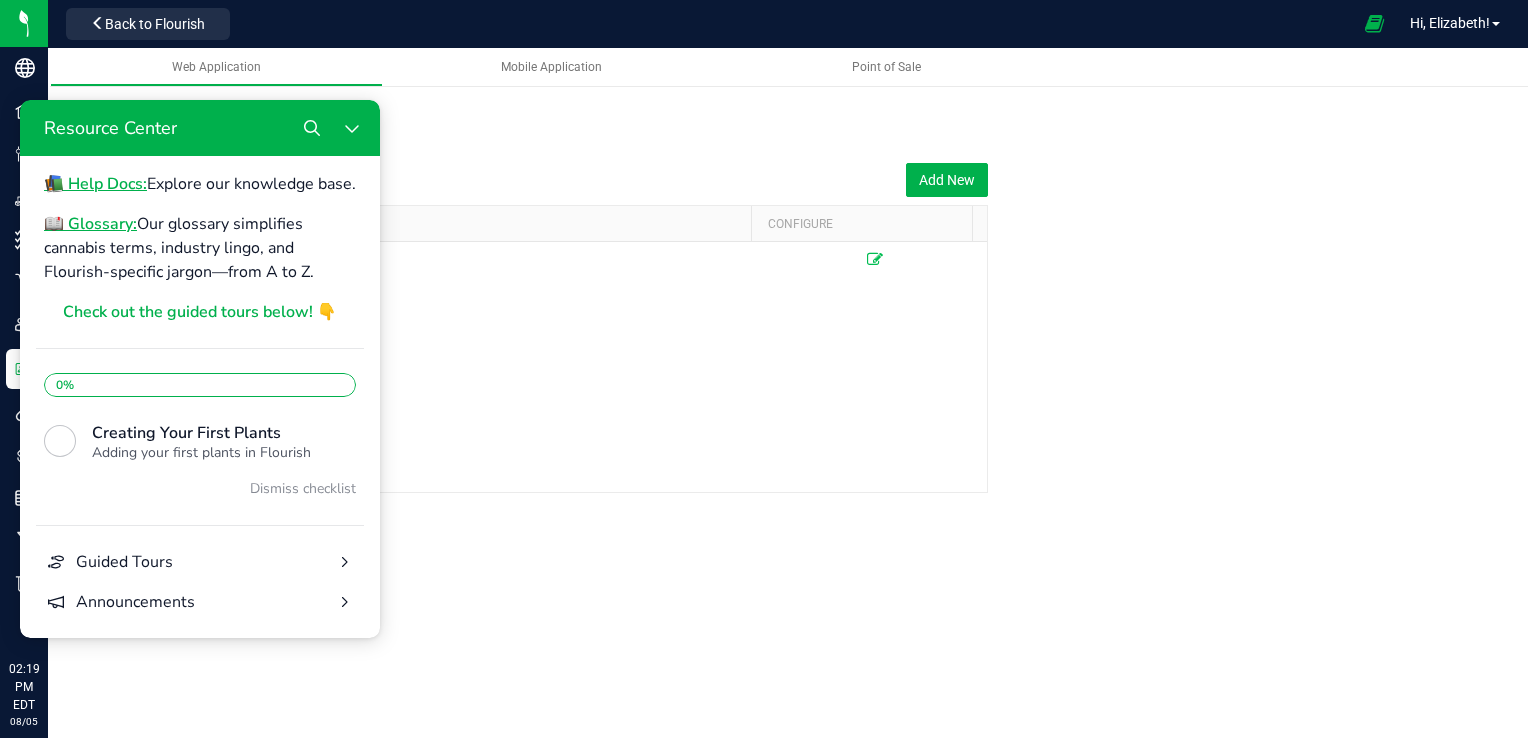 scroll, scrollTop: 0, scrollLeft: 0, axis: both 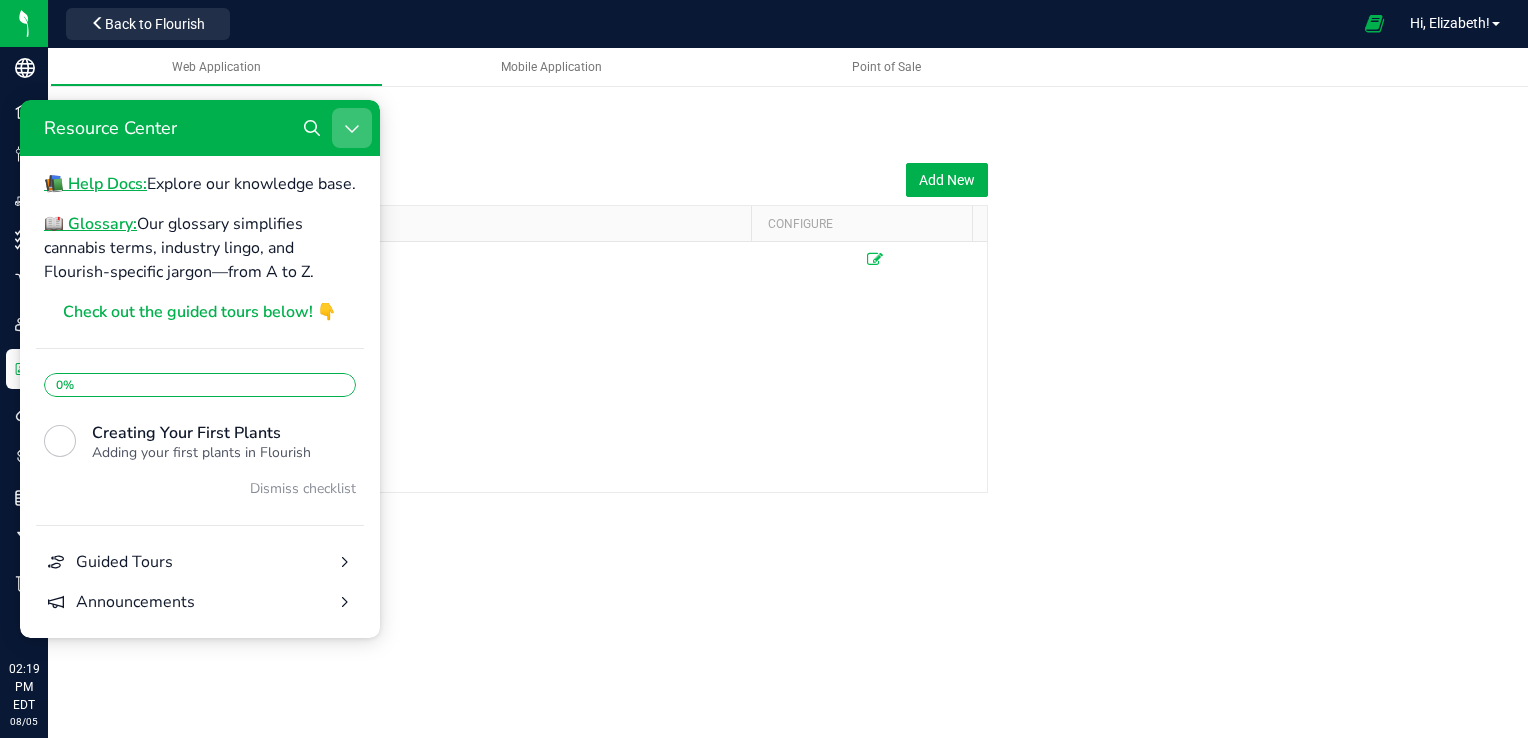 click at bounding box center [352, 128] 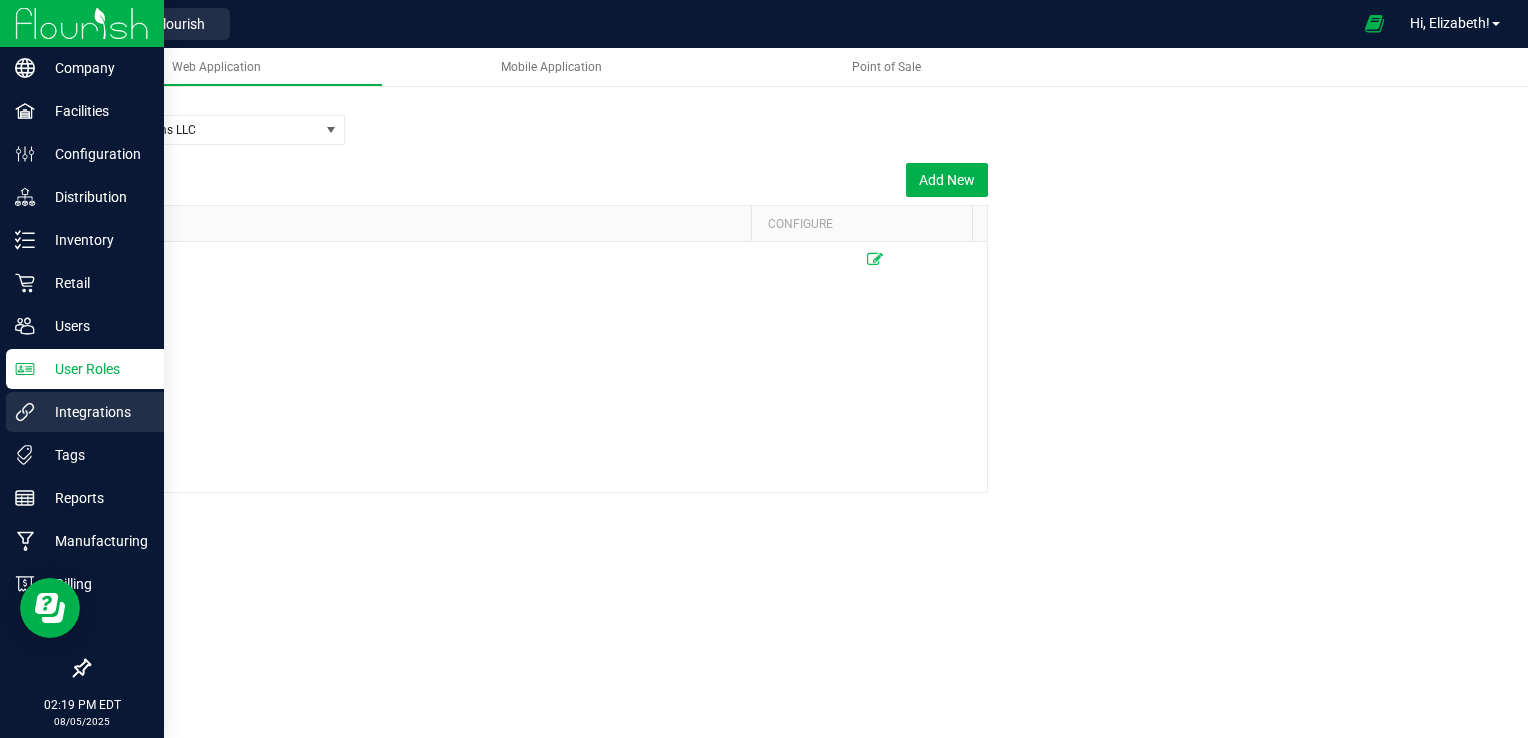 click on "Integrations" at bounding box center (95, 412) 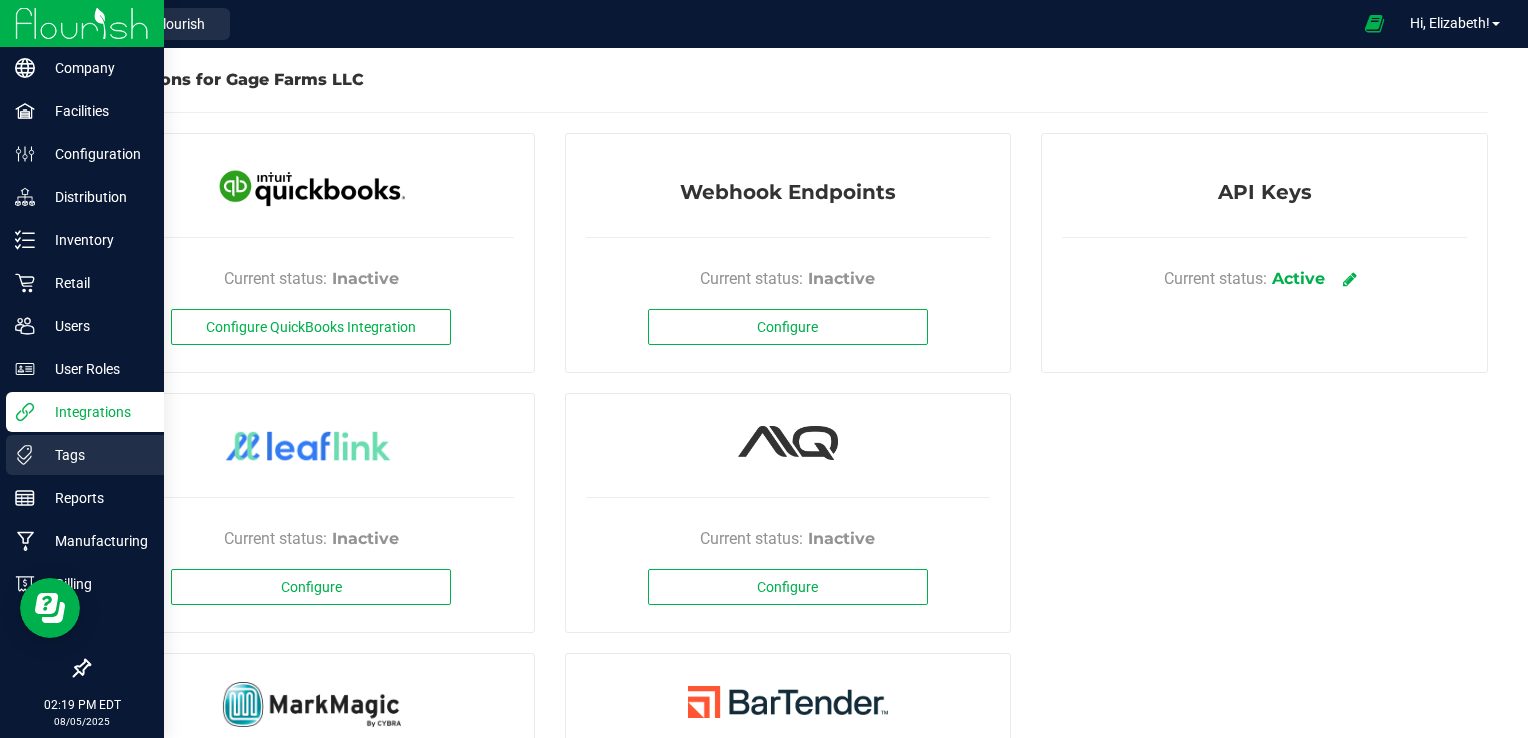 click on "Tags" at bounding box center [95, 455] 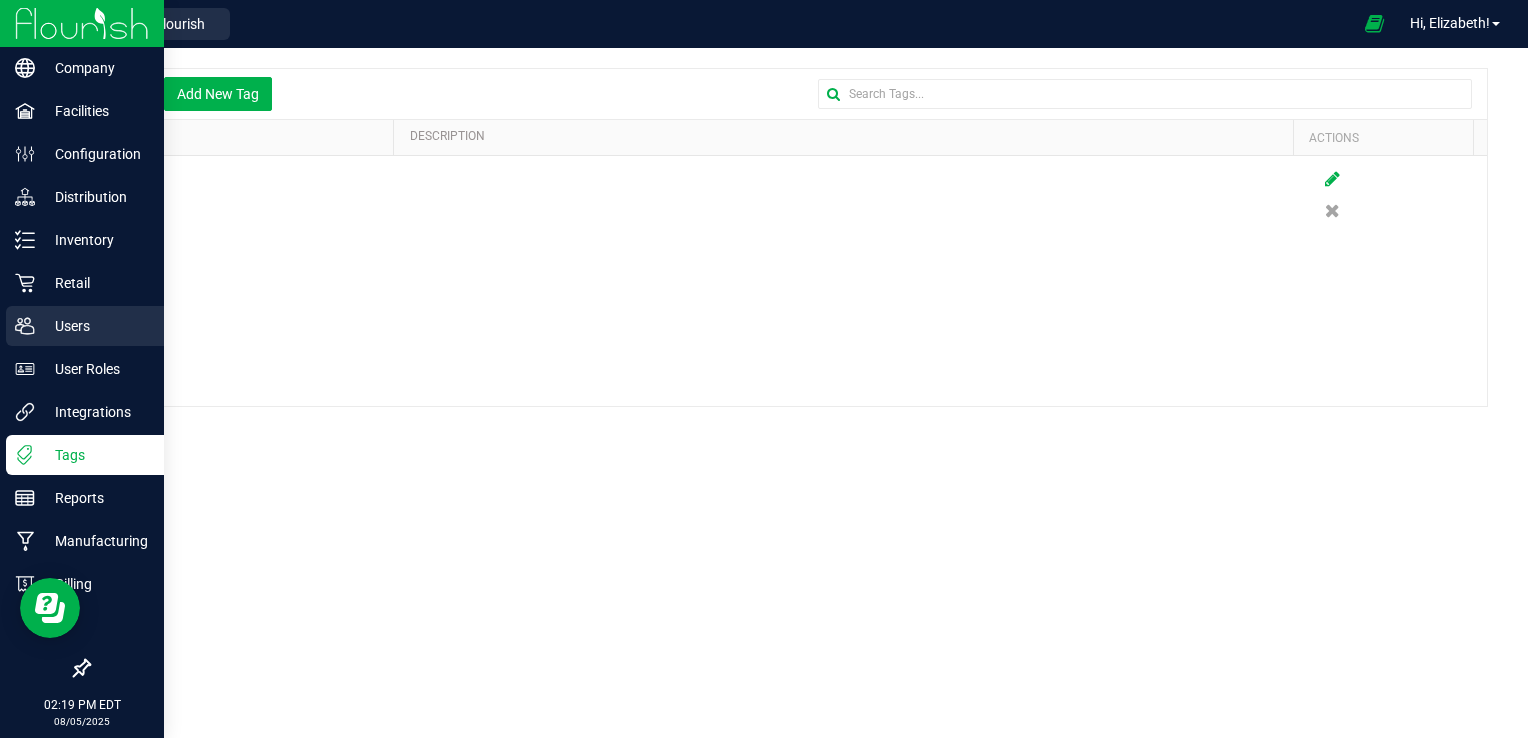 click on "Users" at bounding box center (85, 326) 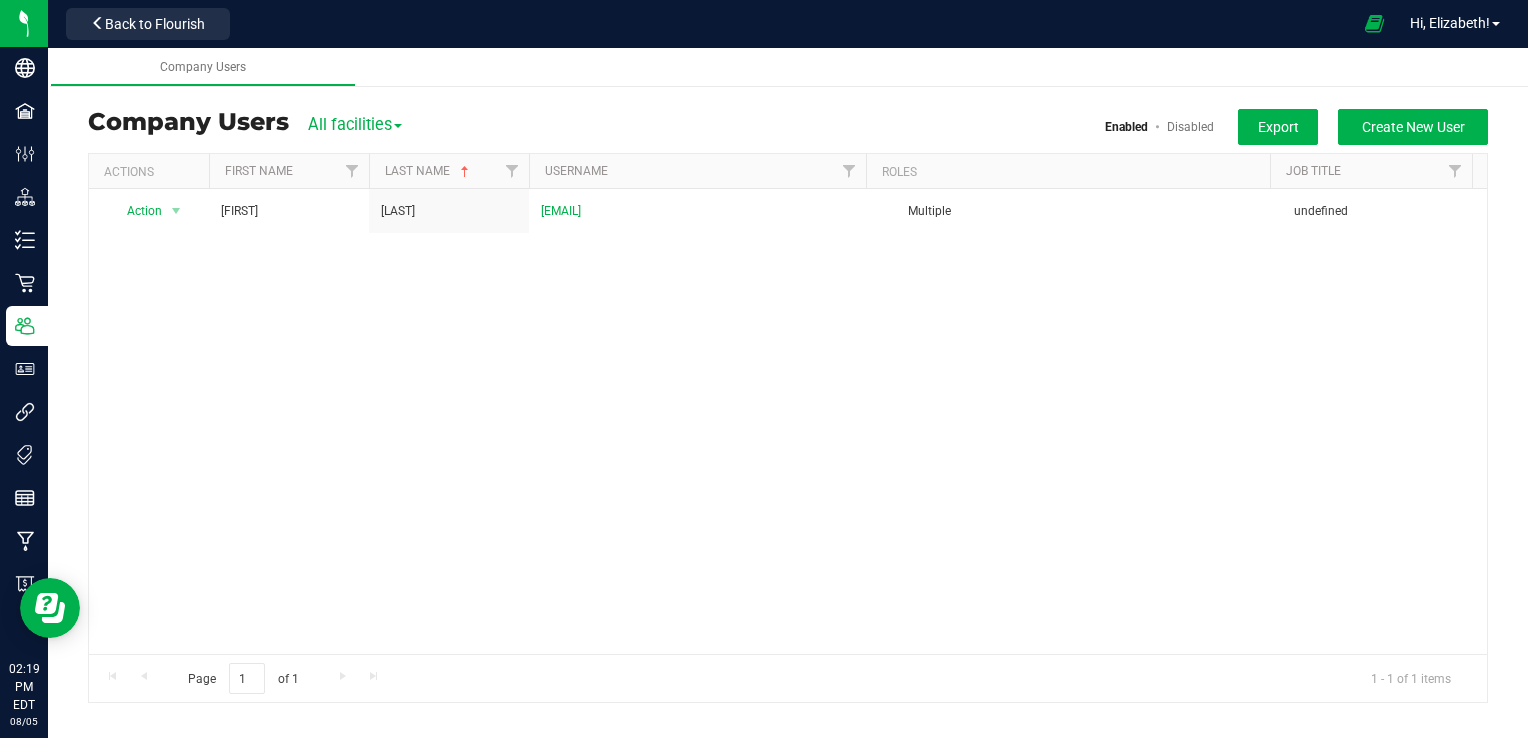 click on "All facilities" at bounding box center [355, 124] 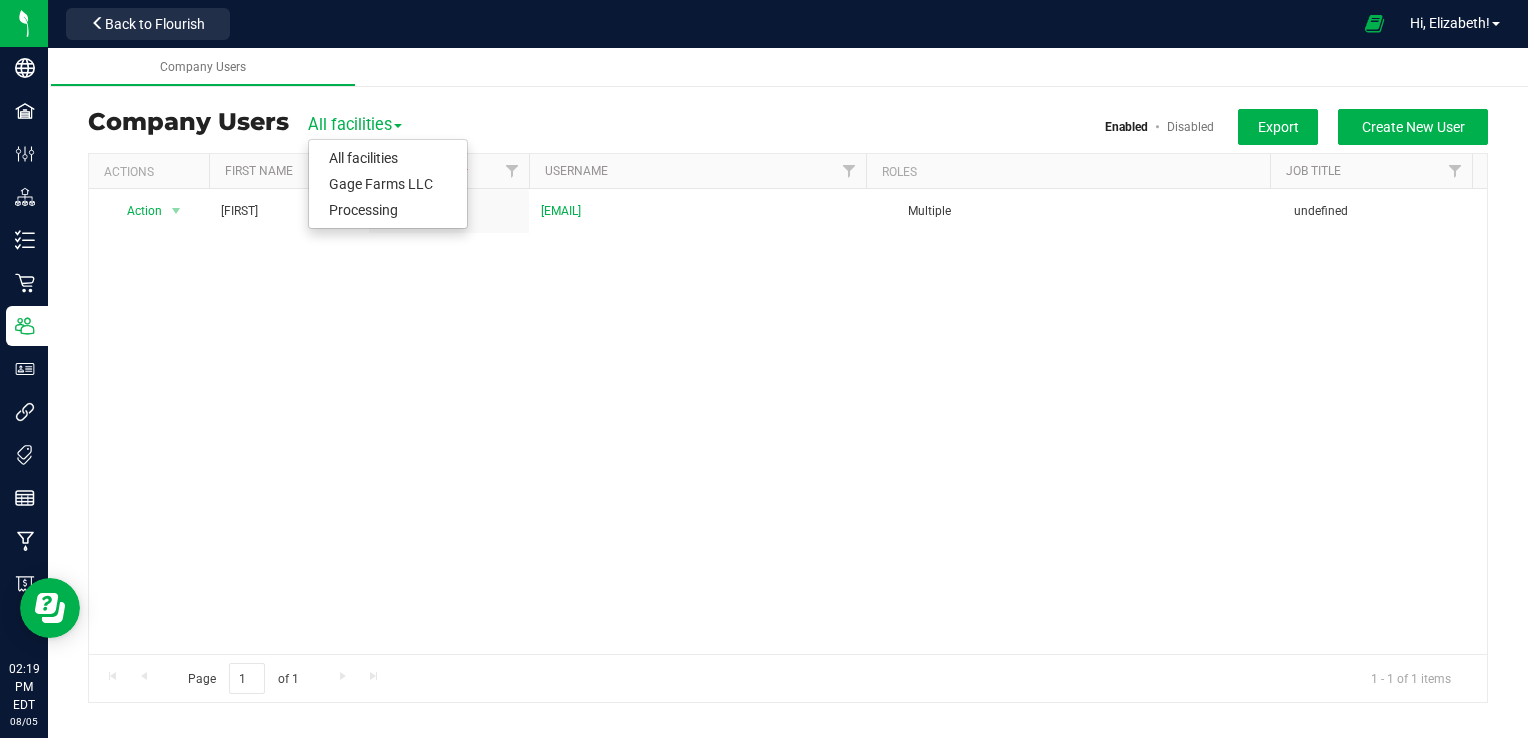 click on "Processing
Users
Company Users
All facilities
All facilities
Gage Farms LLC
Processing
Enabled
Disabled
Export
Create New User
Actions First Name Last Name Username Roles Job Title
Action Action Delete user Disable user Edit user View user detail
Elizabeth Gage
gagefarms1@gmail.com
Multiple
undefined Page 1 of 1 1 - 1 of 1 items" at bounding box center (788, 409) 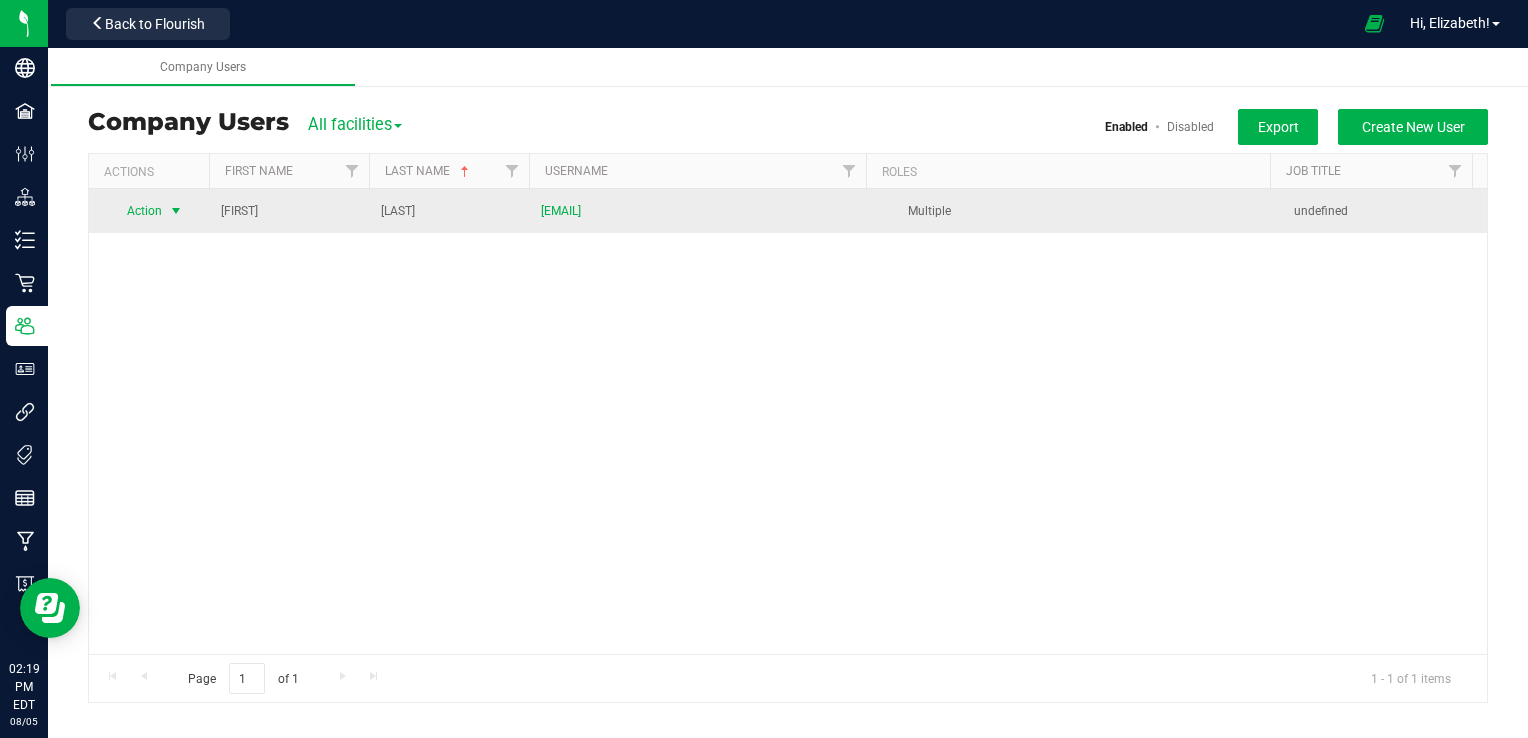 click at bounding box center [176, 211] 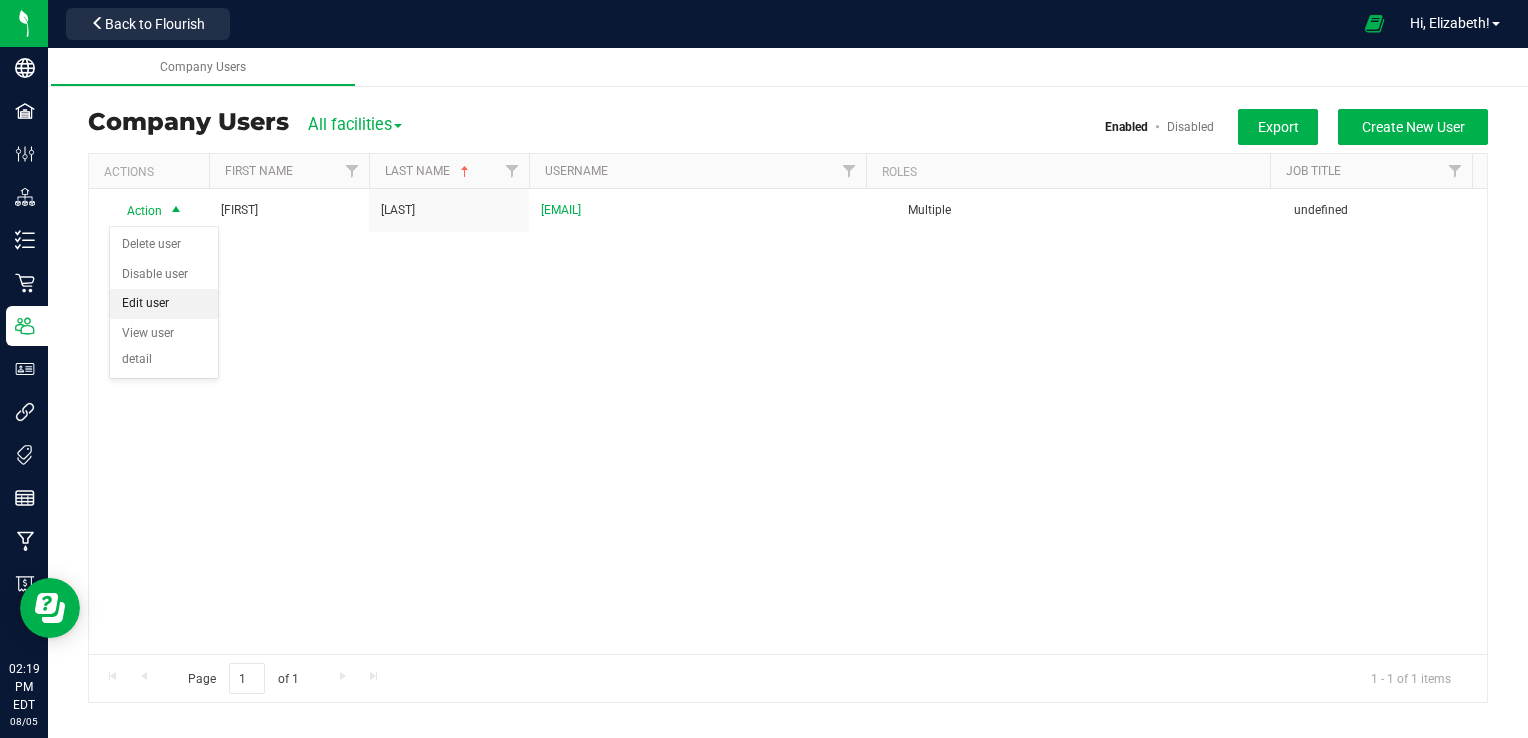 click on "Edit user" at bounding box center [164, 304] 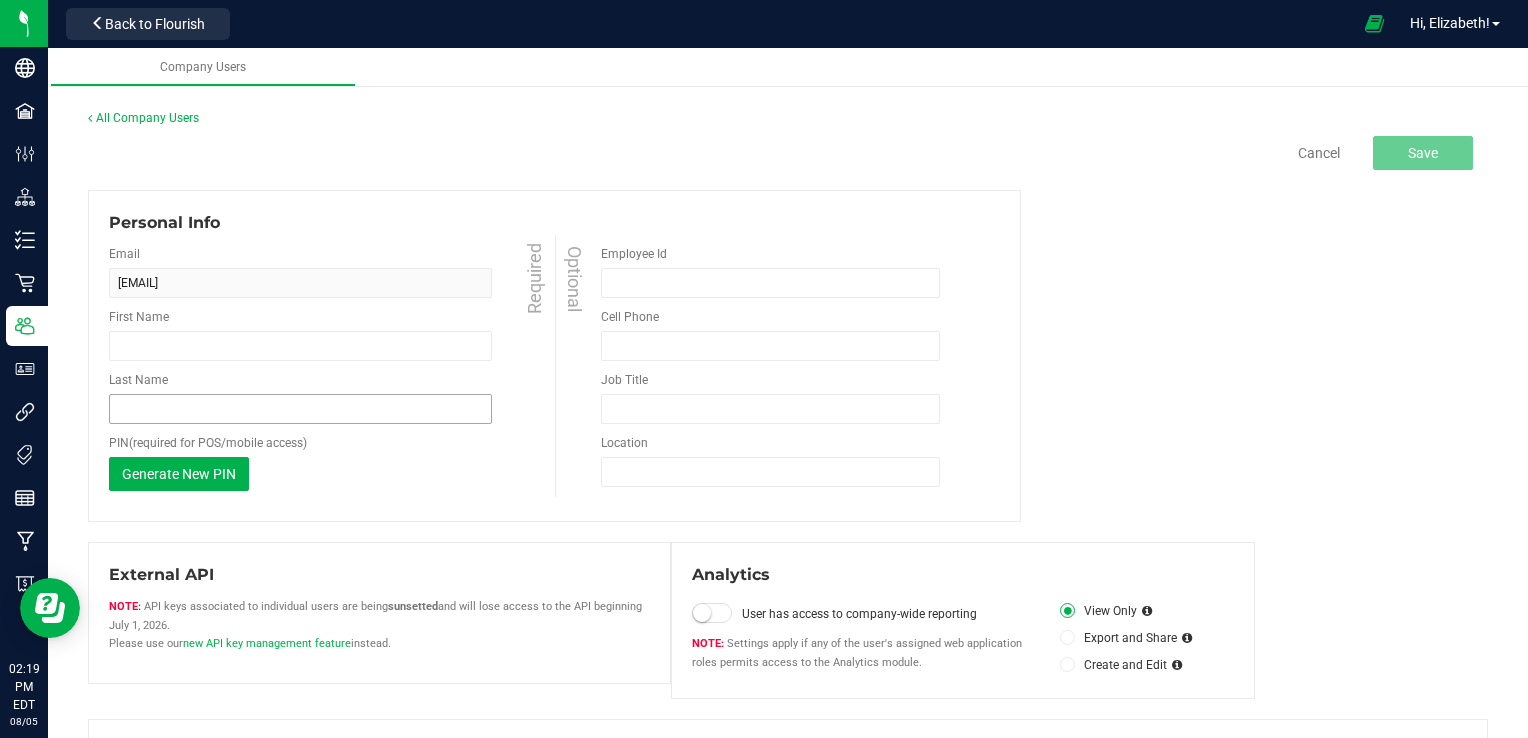 type on "[FIRST]" 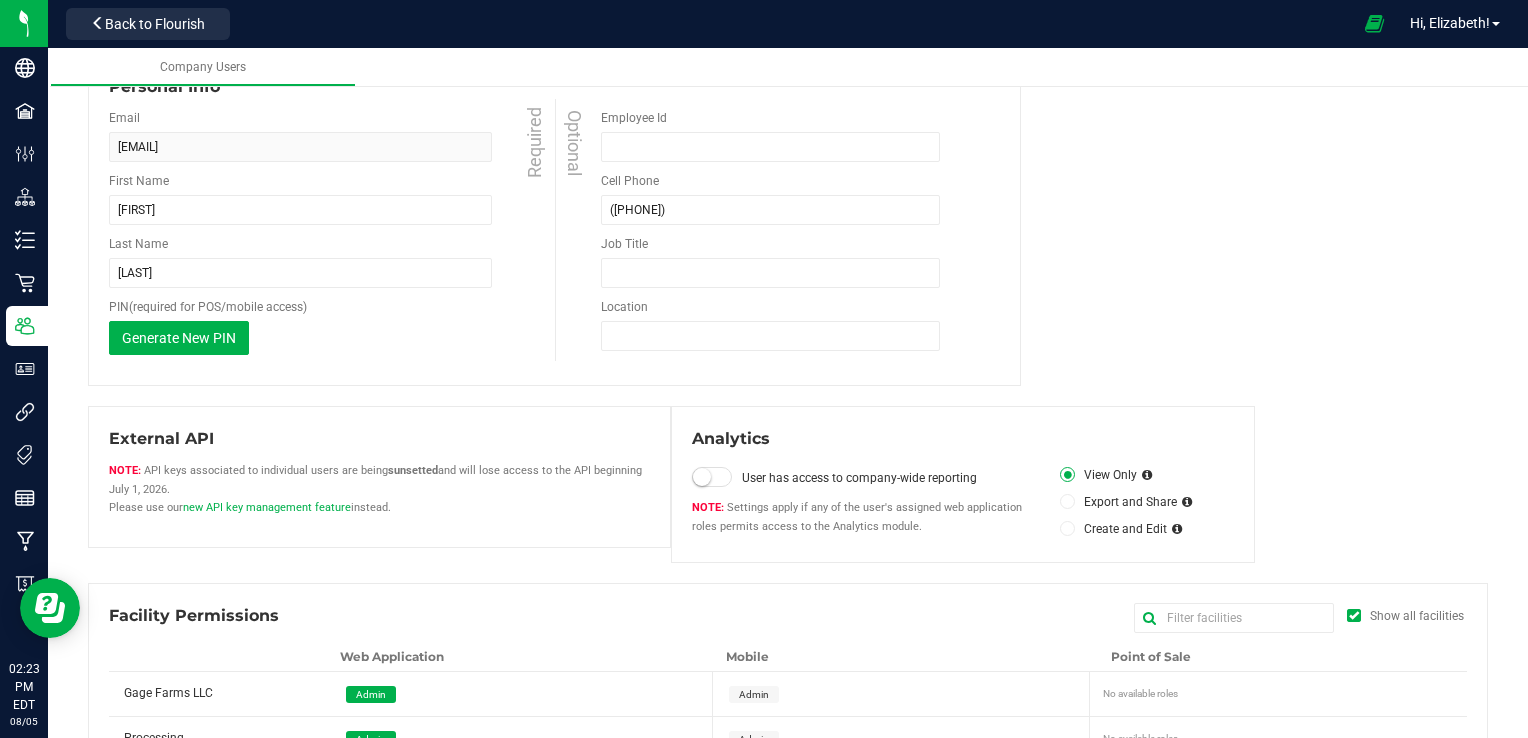scroll, scrollTop: 236, scrollLeft: 0, axis: vertical 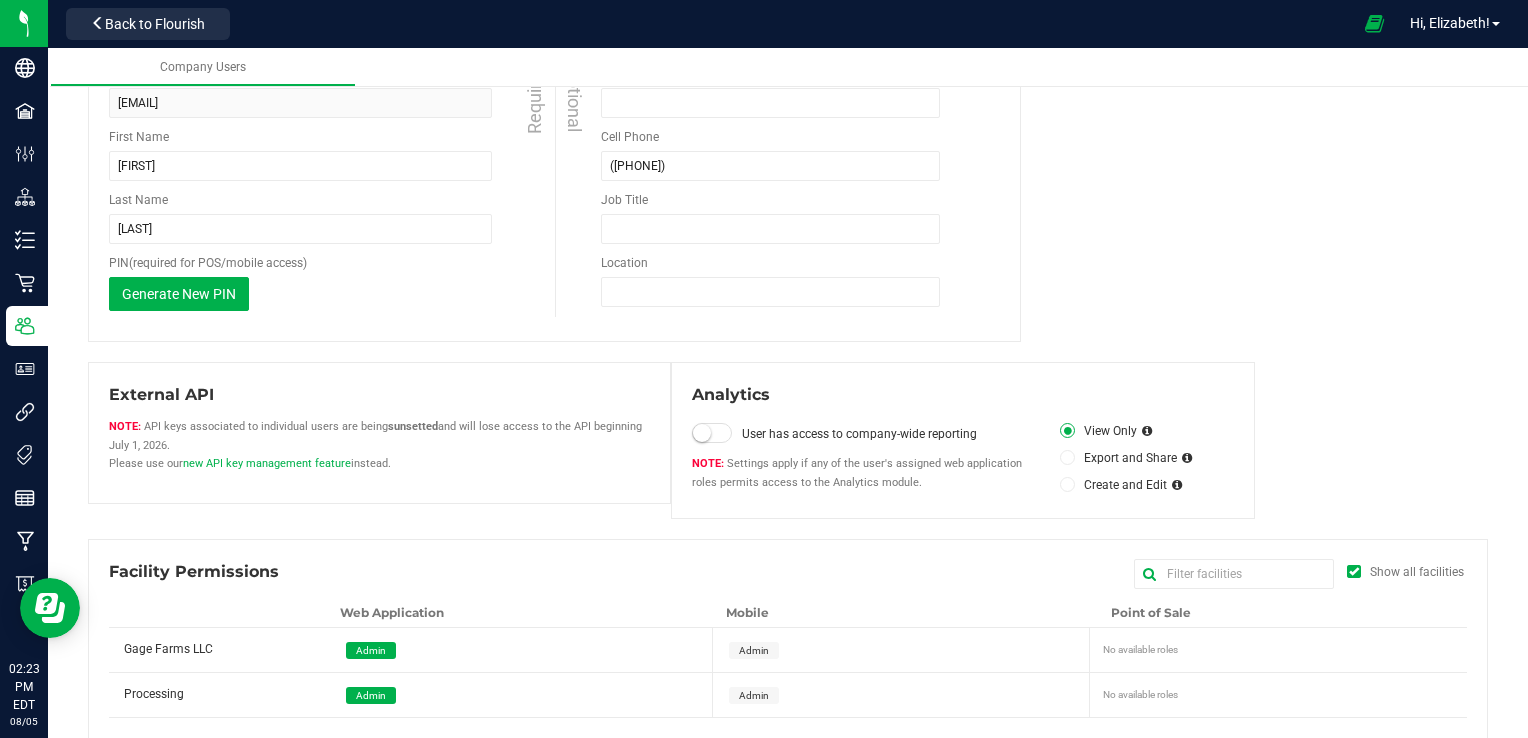 click on "Admin" at bounding box center (754, 650) 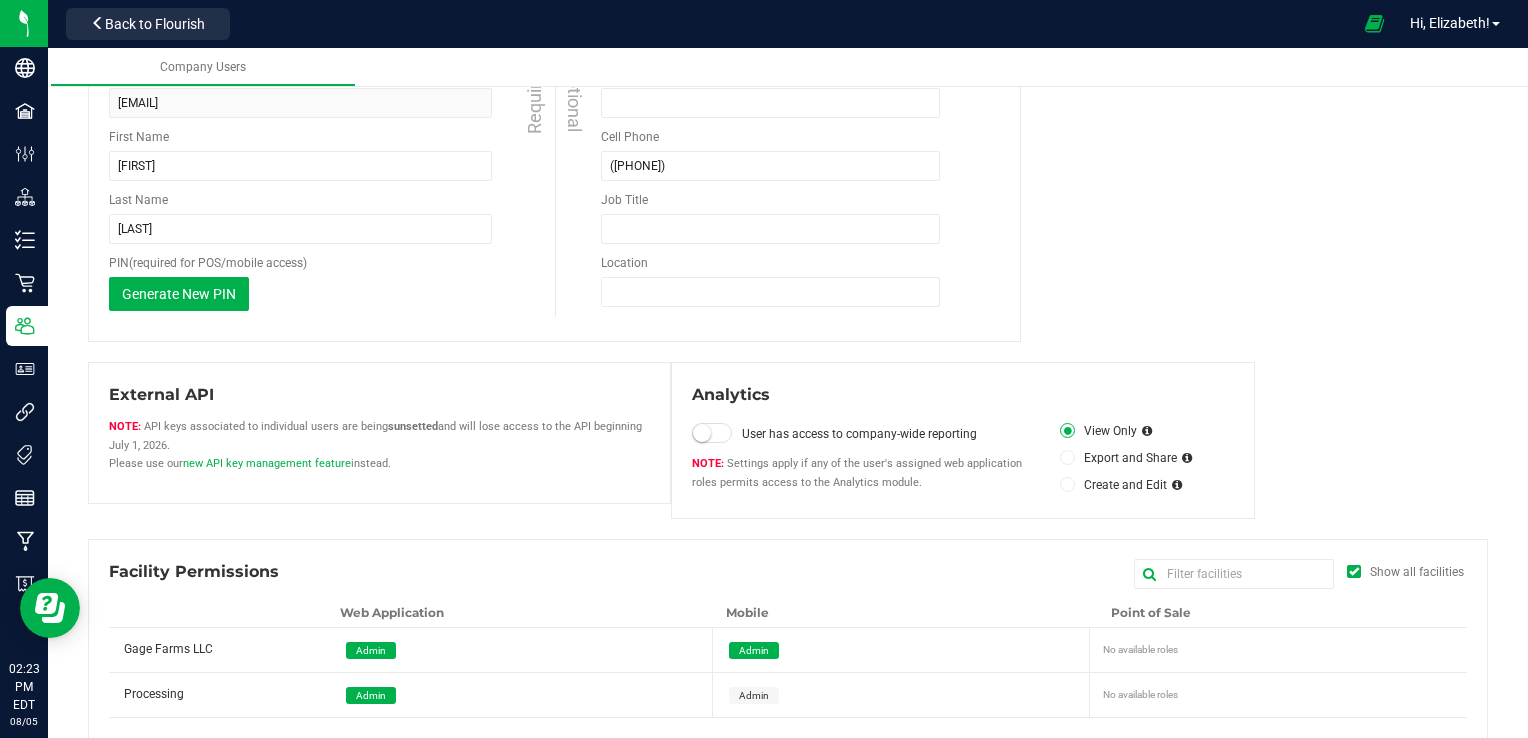click on "Admin" at bounding box center [754, 695] 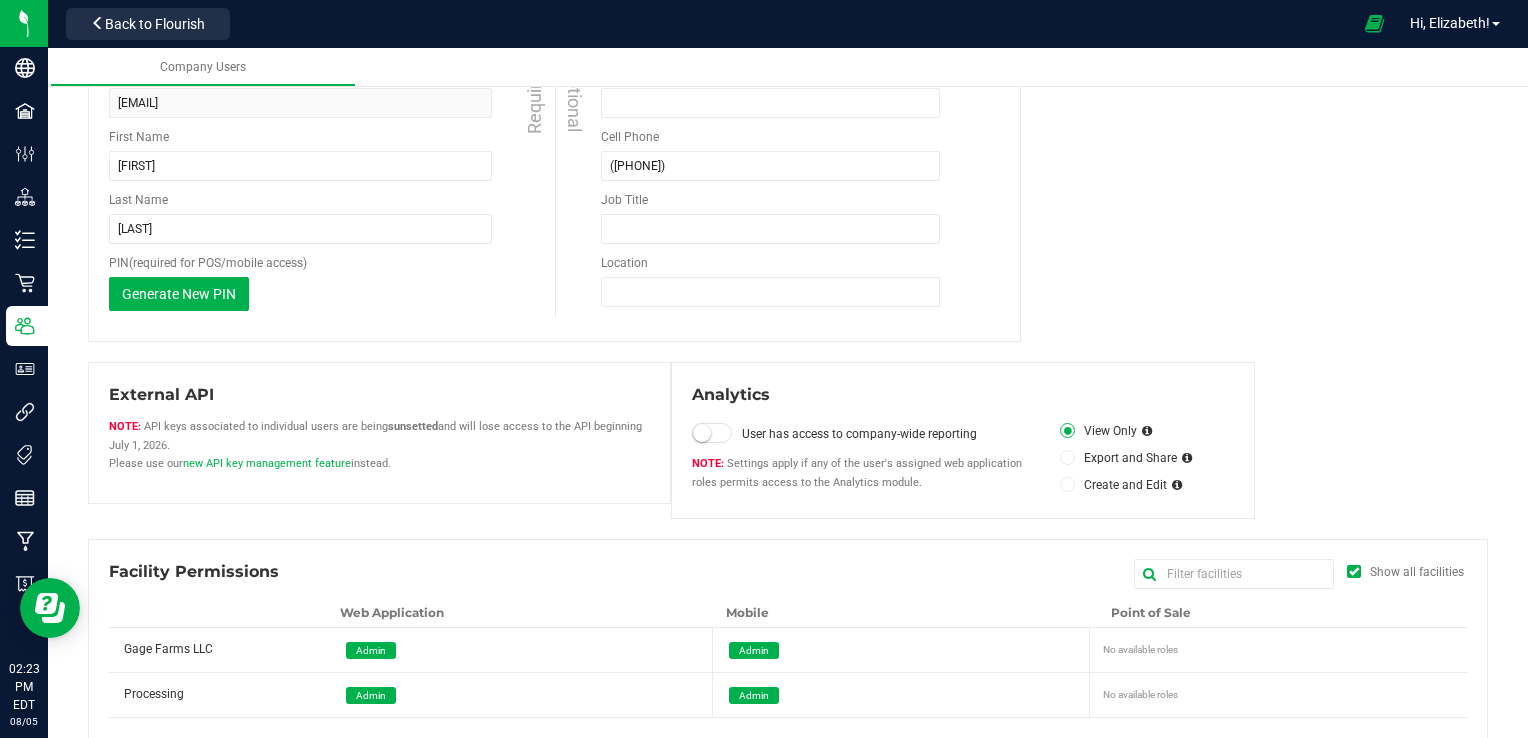 scroll, scrollTop: 0, scrollLeft: 0, axis: both 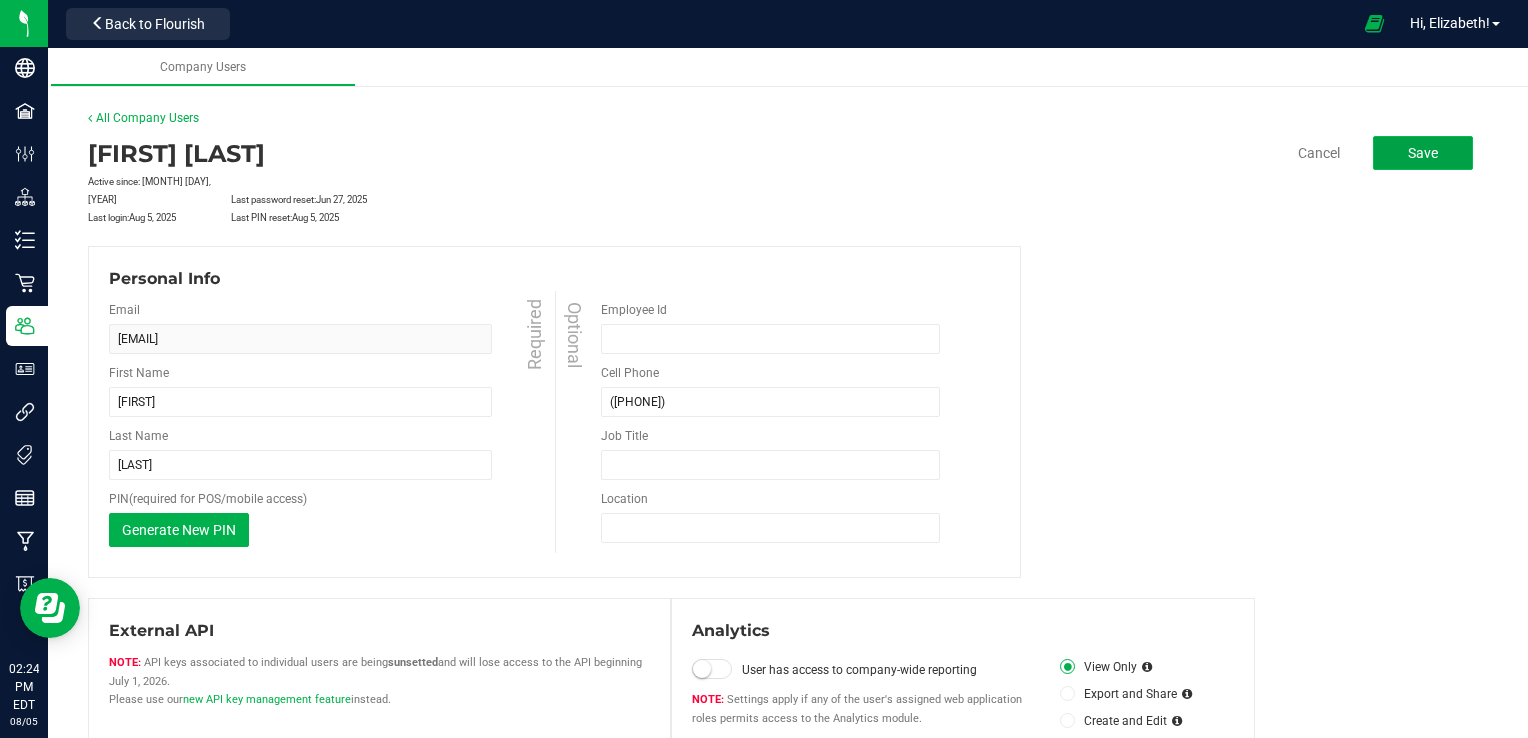 click on "Save" 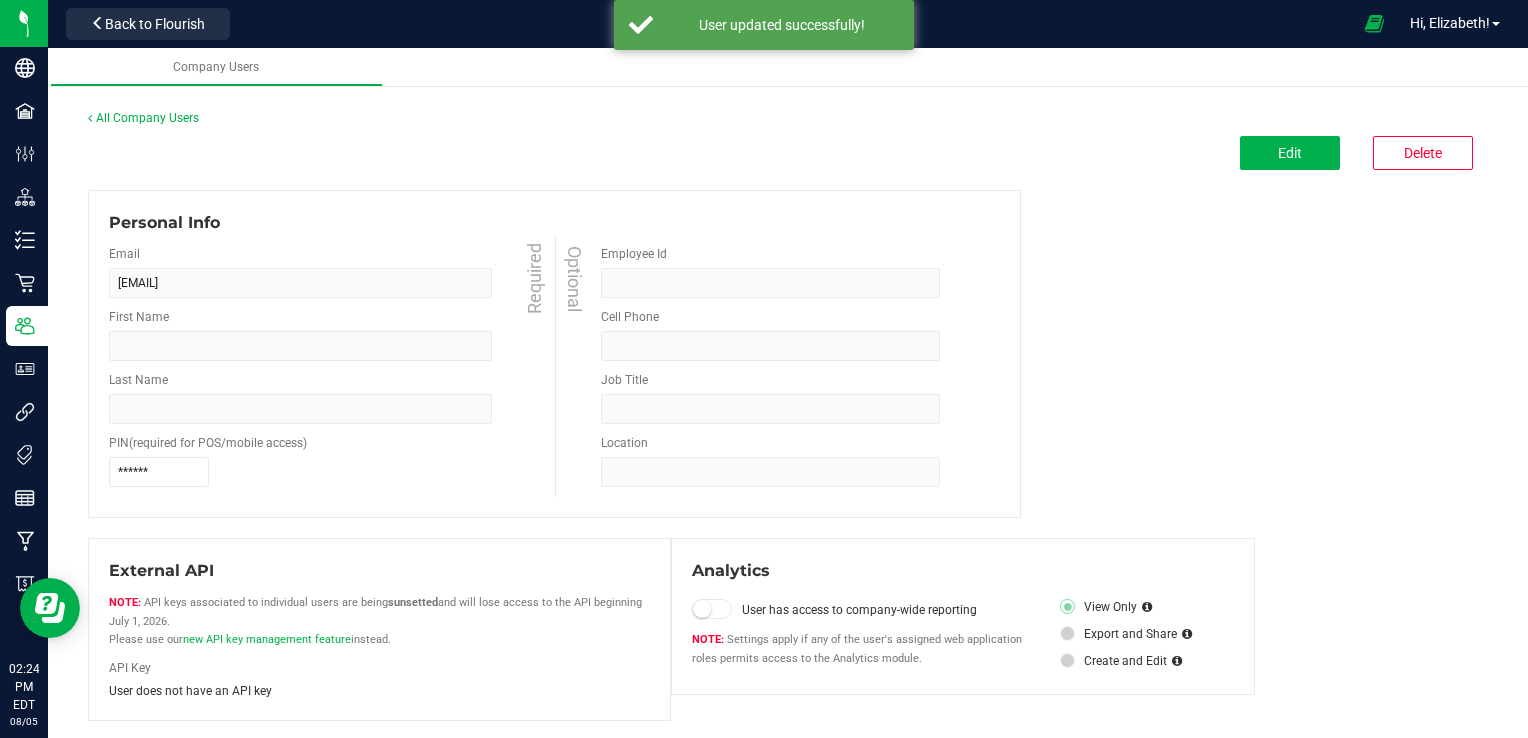 type on "[FIRST]" 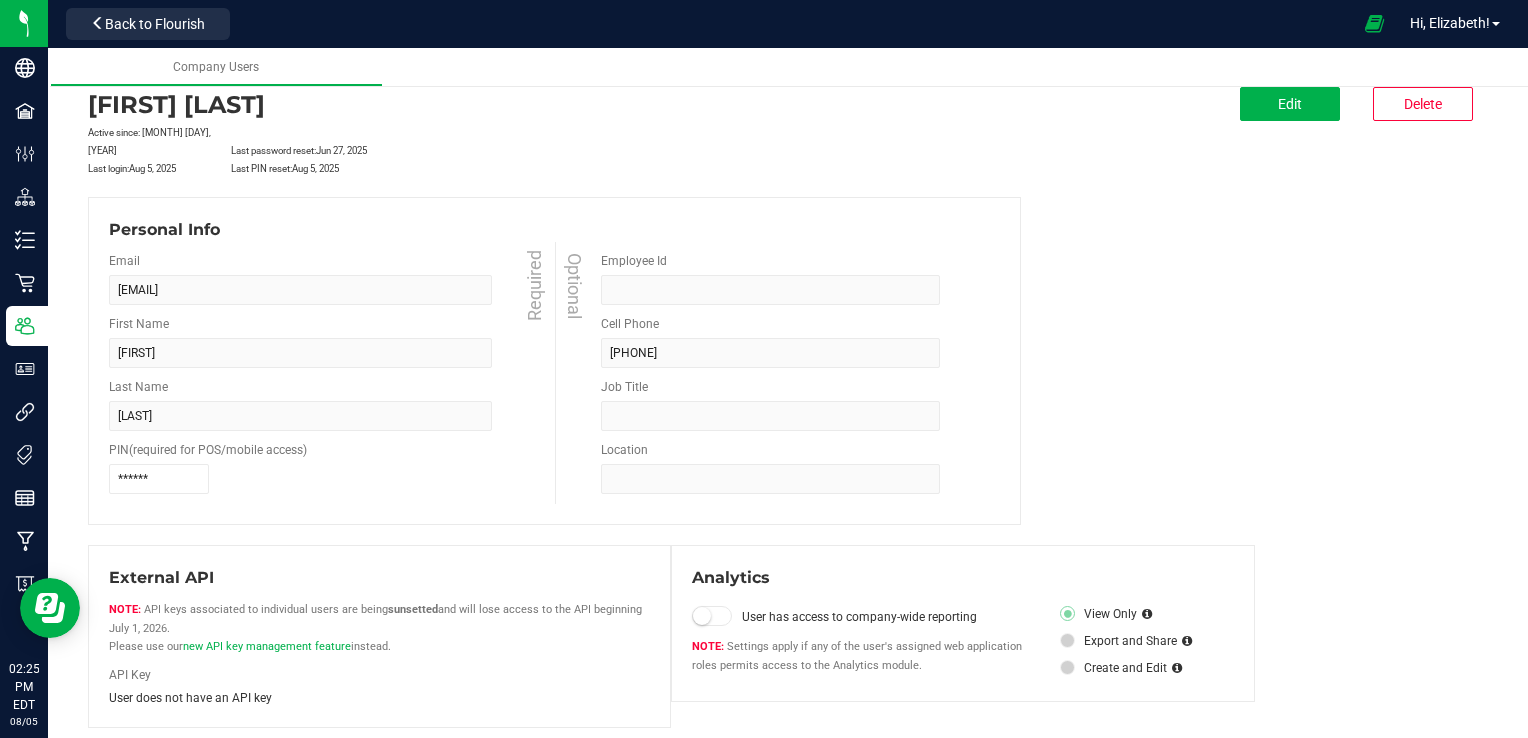 scroll, scrollTop: 43, scrollLeft: 0, axis: vertical 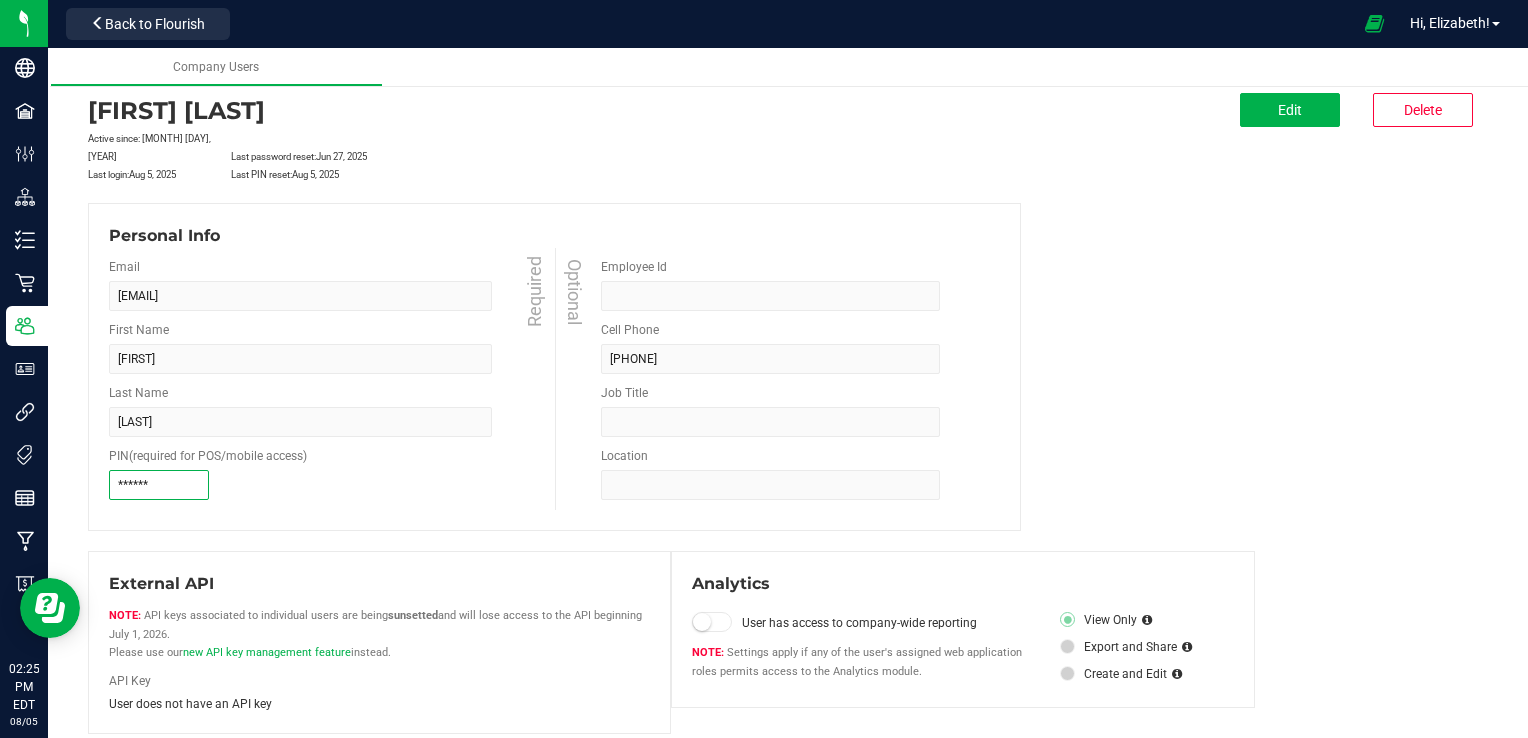 click on "******" at bounding box center [159, 485] 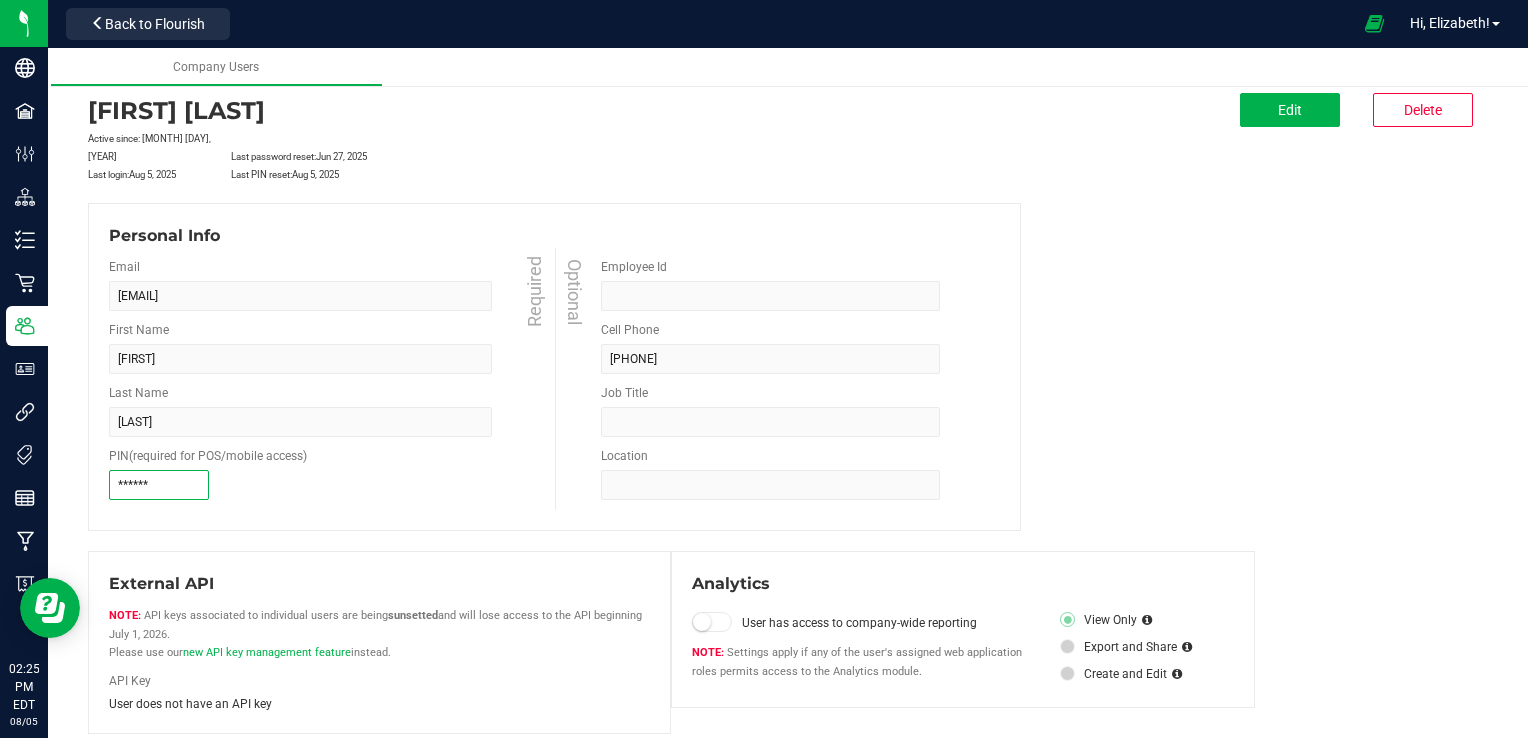 scroll, scrollTop: 0, scrollLeft: 0, axis: both 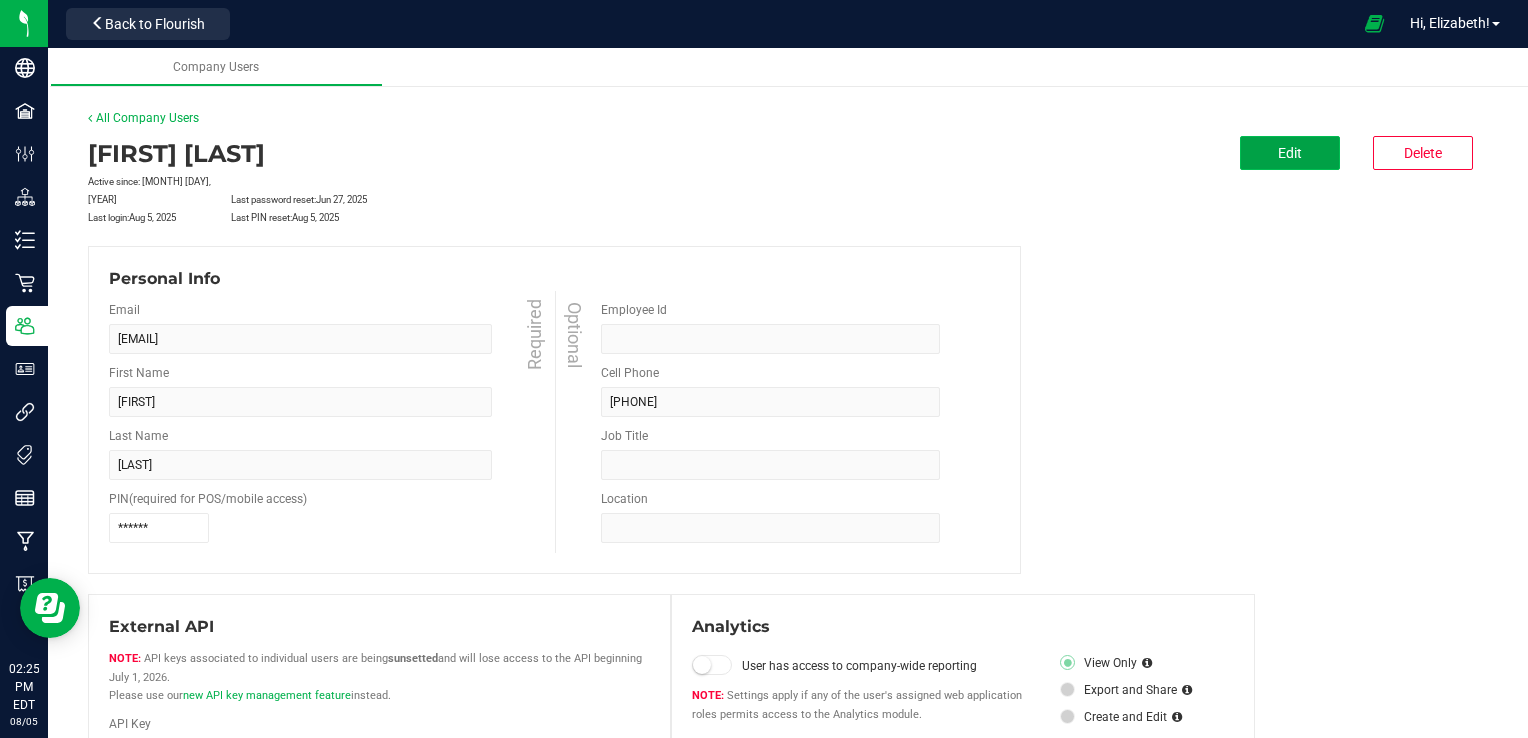 click on "Edit" at bounding box center (1290, 153) 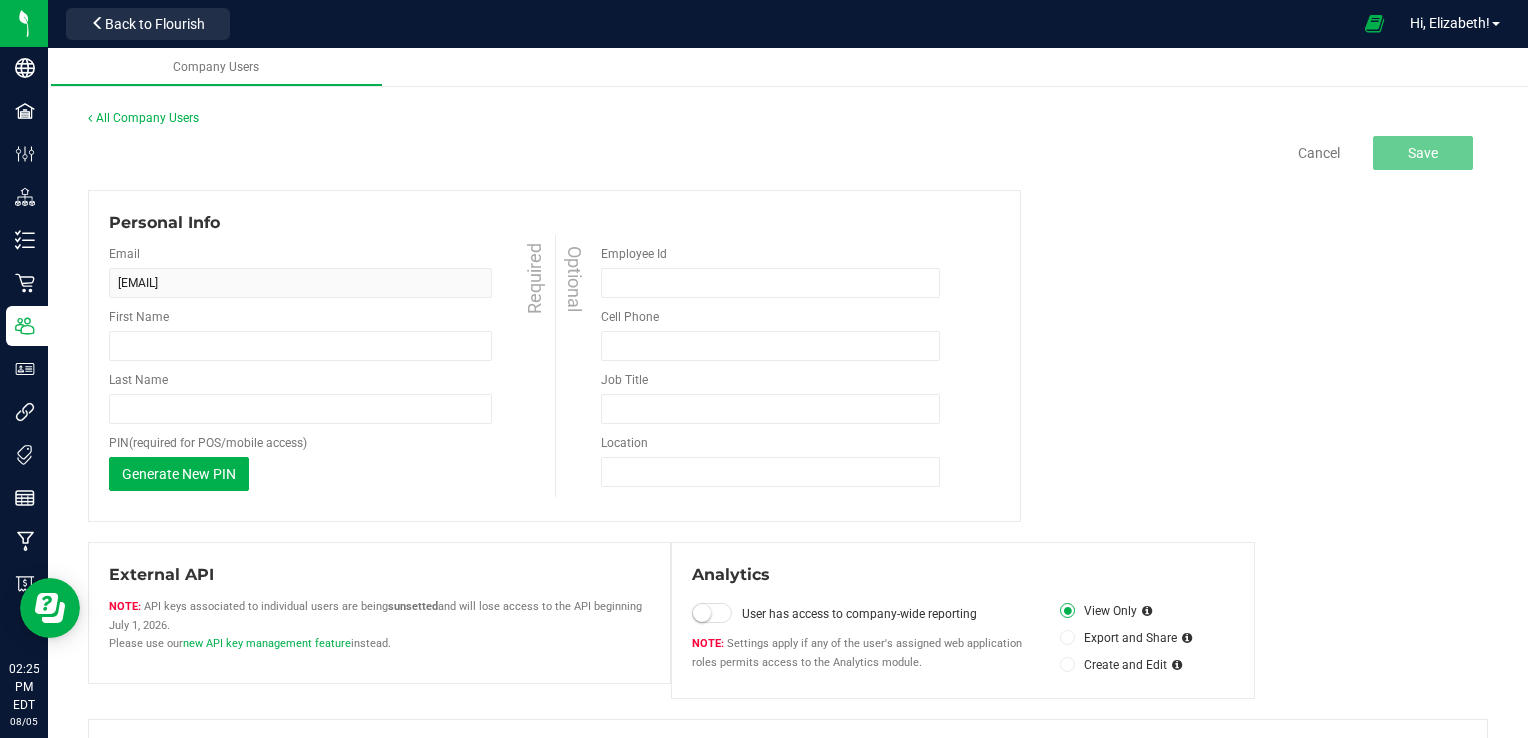 type on "[FIRST]" 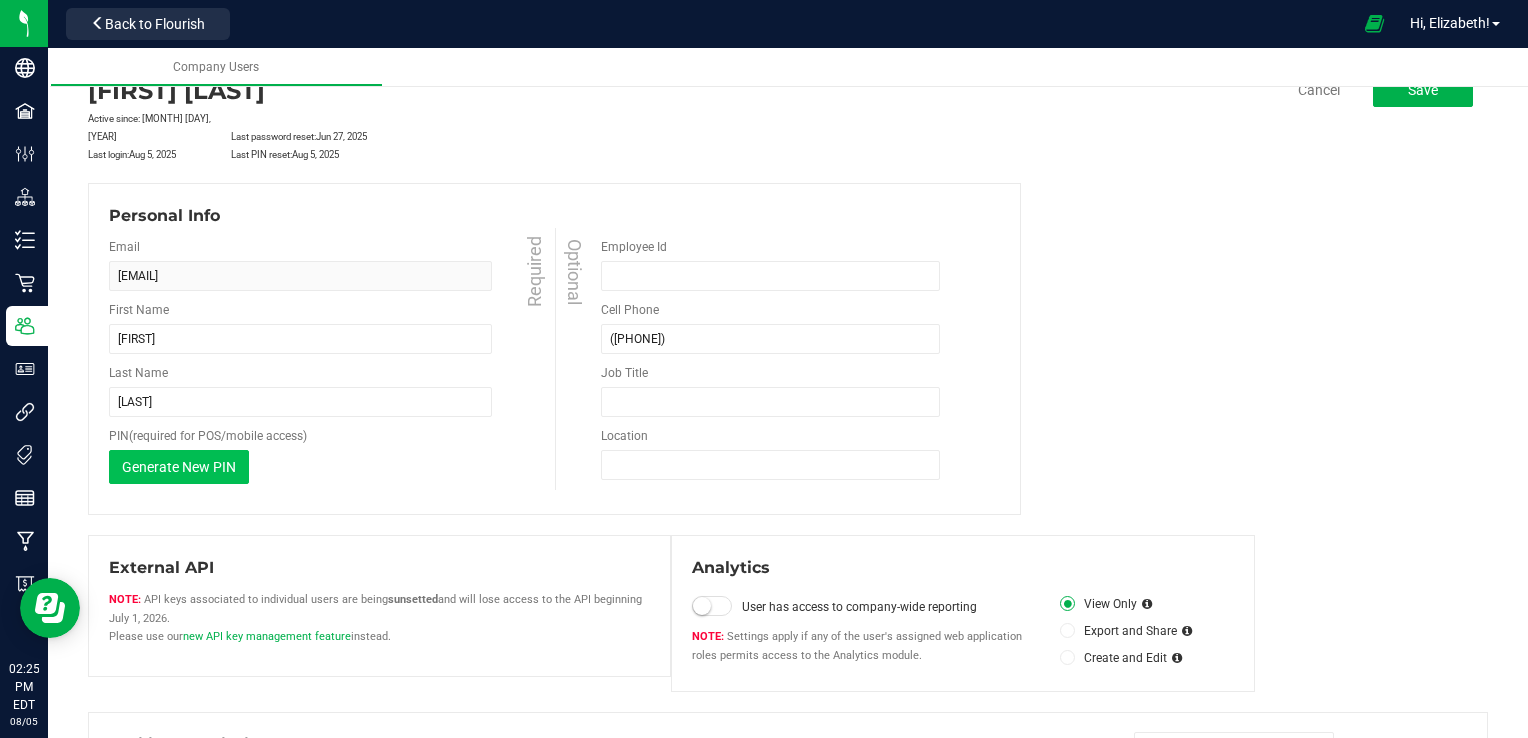 scroll, scrollTop: 64, scrollLeft: 0, axis: vertical 